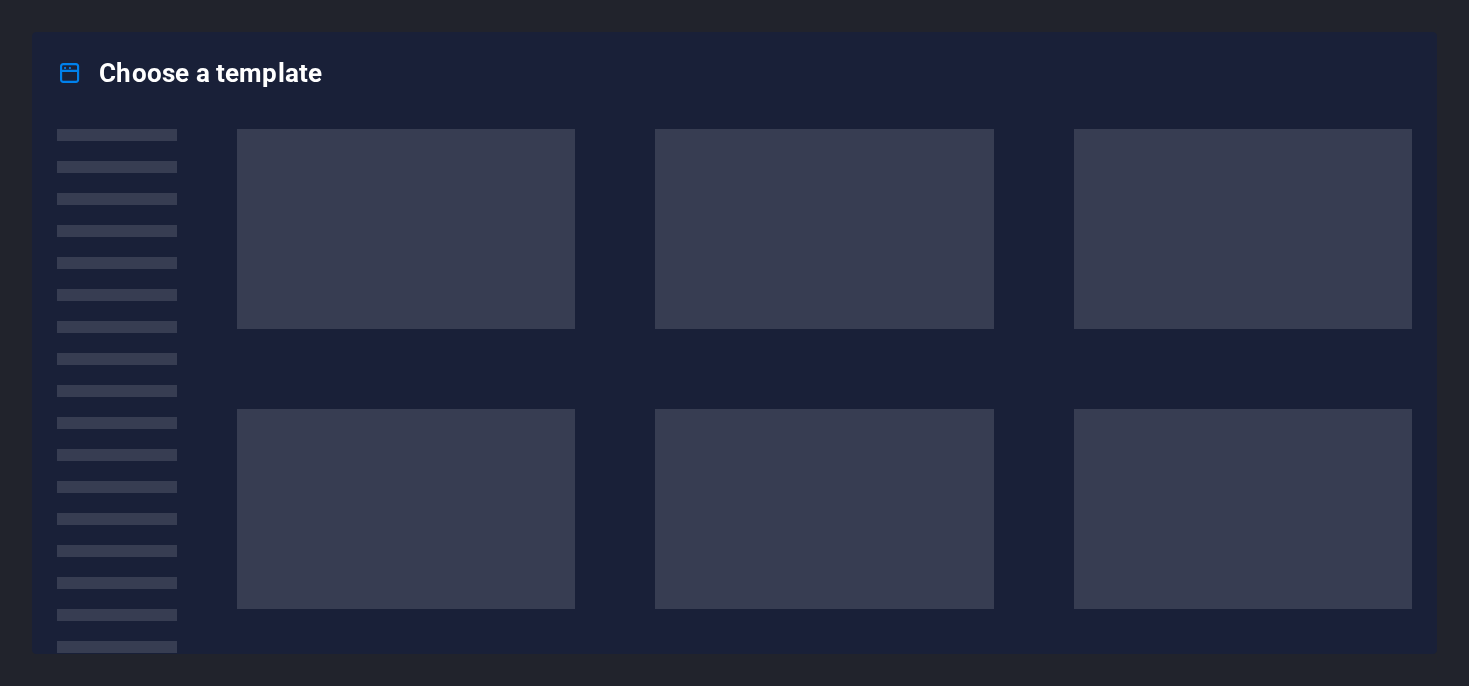 scroll, scrollTop: 0, scrollLeft: 0, axis: both 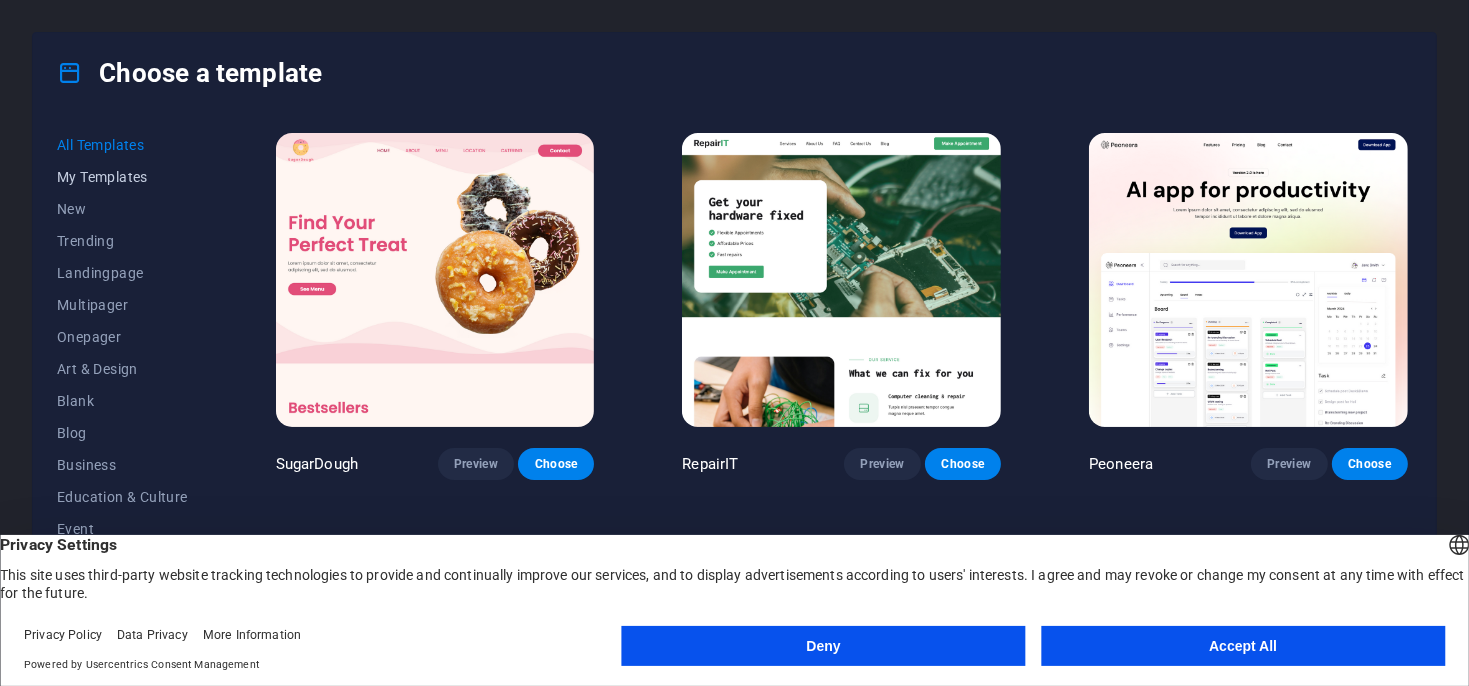 click on "My Templates" at bounding box center [122, 177] 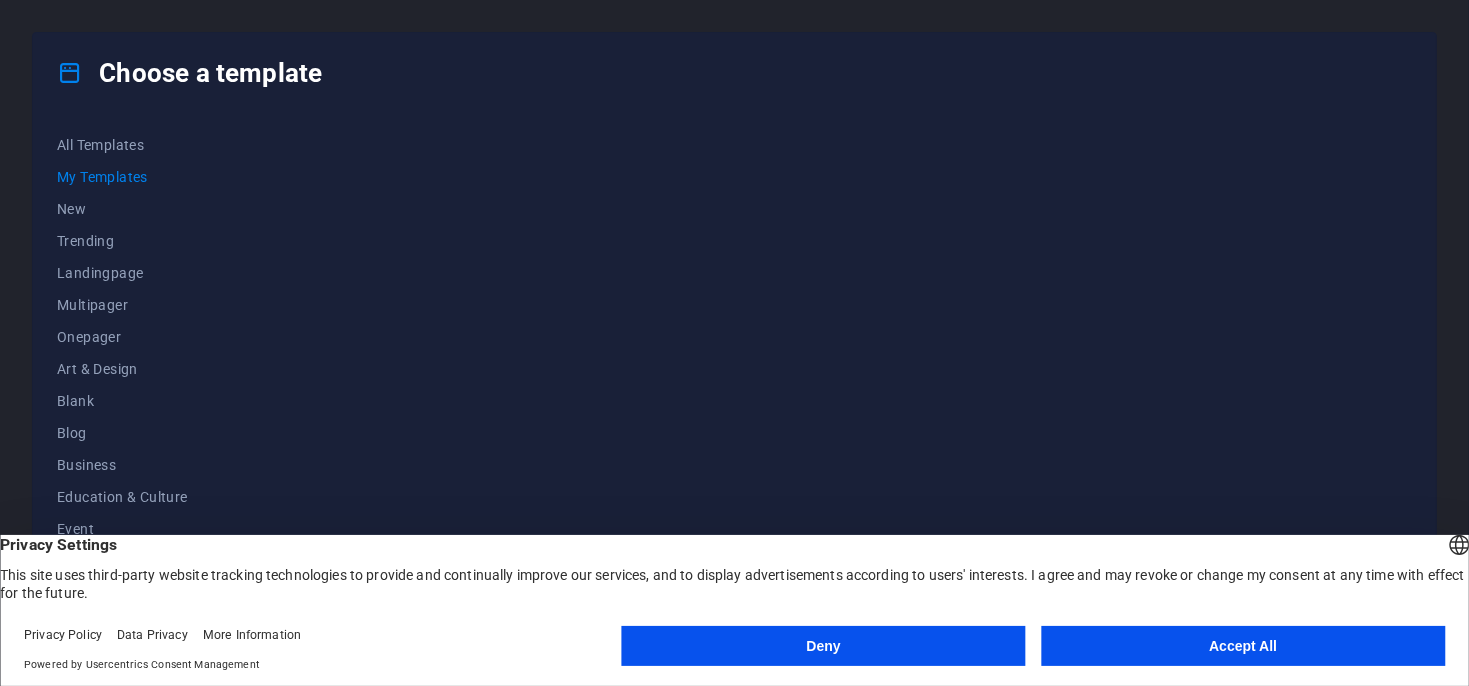 click on "Accept All" at bounding box center (1243, 646) 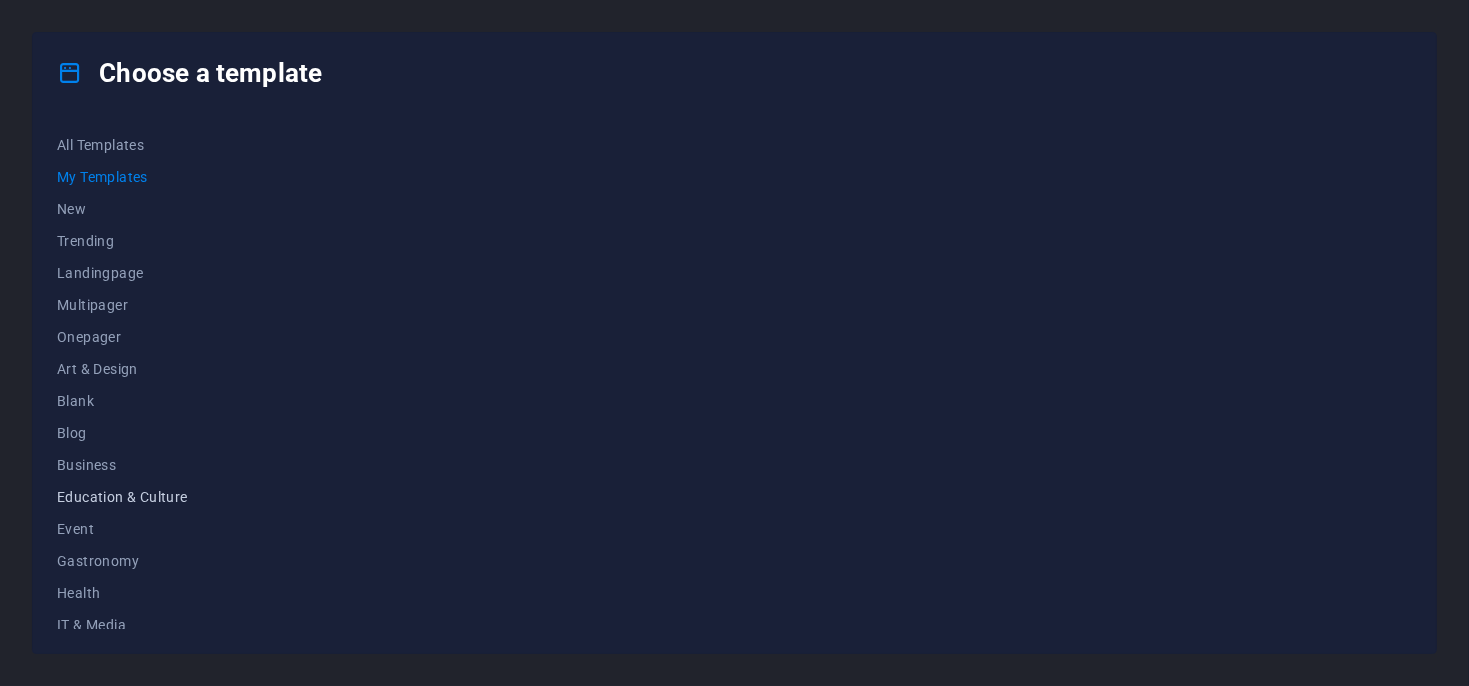 click on "Education & Culture" at bounding box center (122, 497) 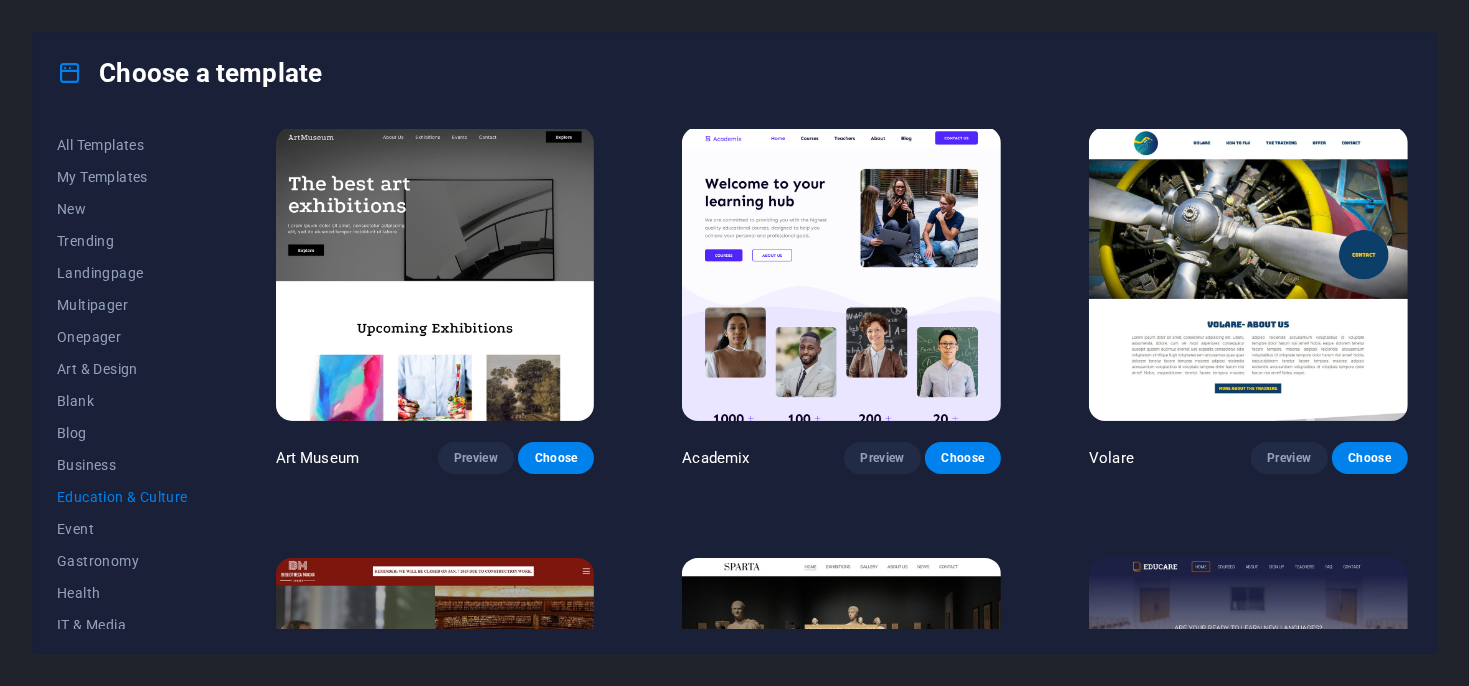 scroll, scrollTop: 0, scrollLeft: 0, axis: both 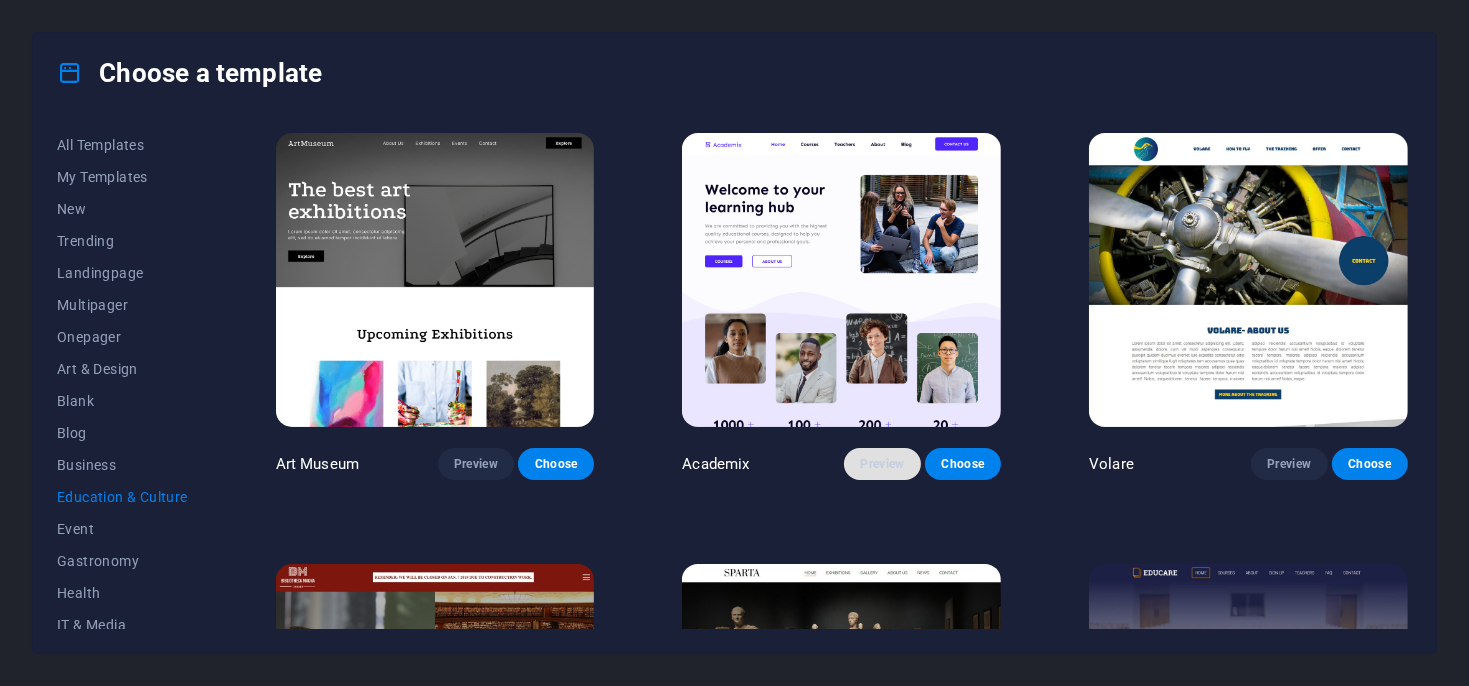 click on "Preview" at bounding box center [882, 464] 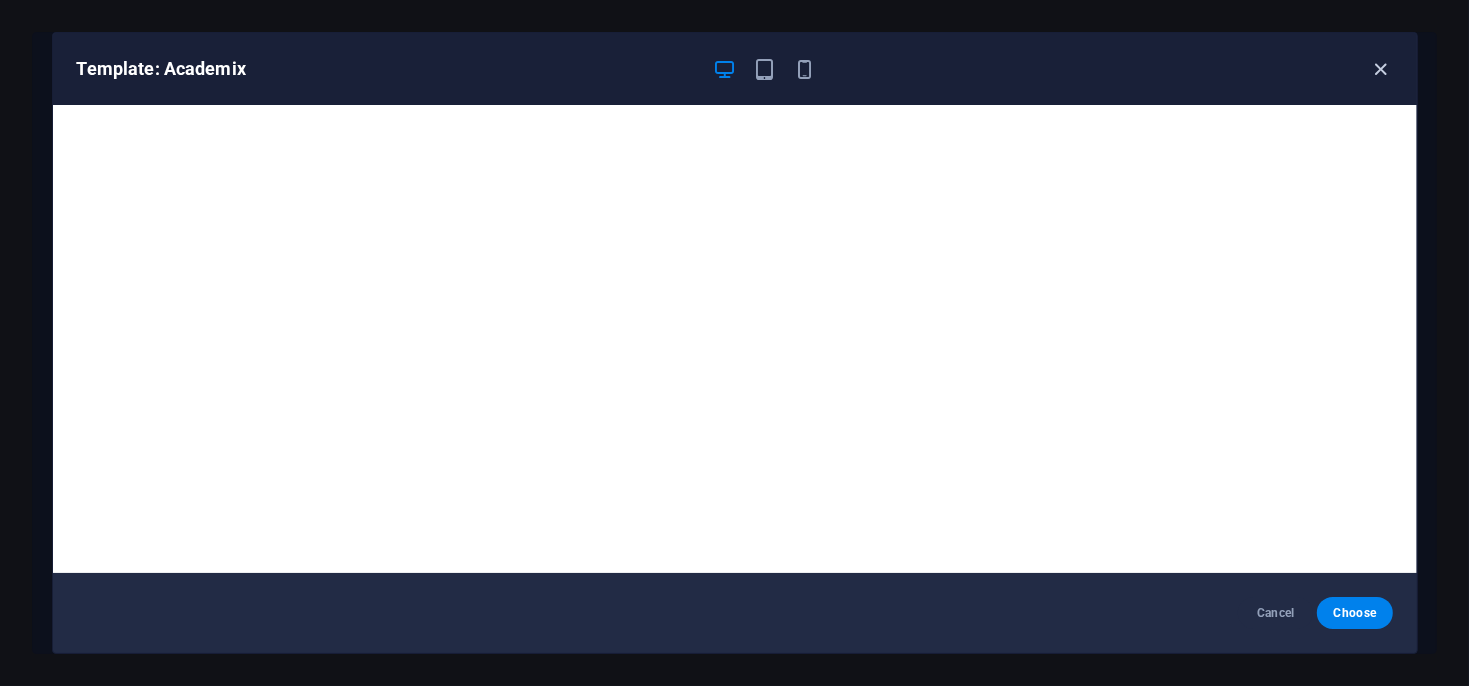 click at bounding box center [1380, 69] 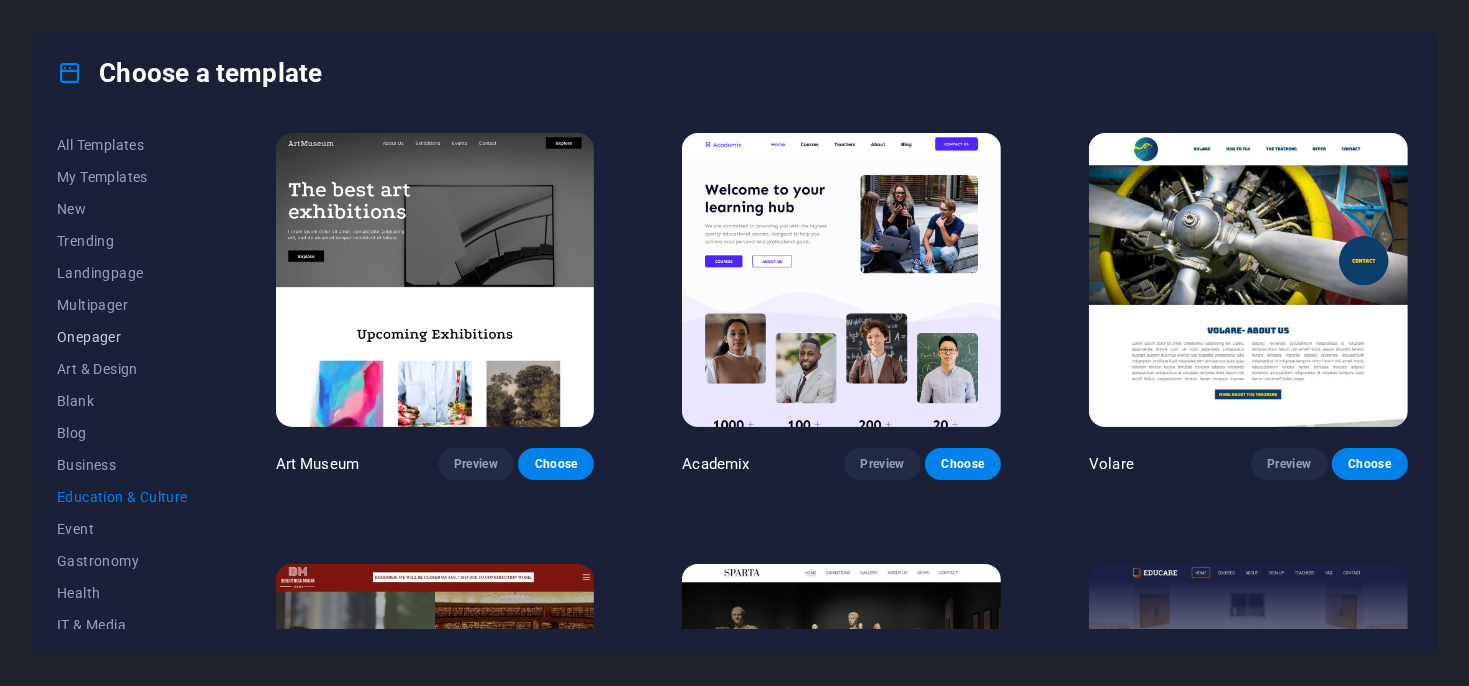 click on "Onepager" at bounding box center [122, 337] 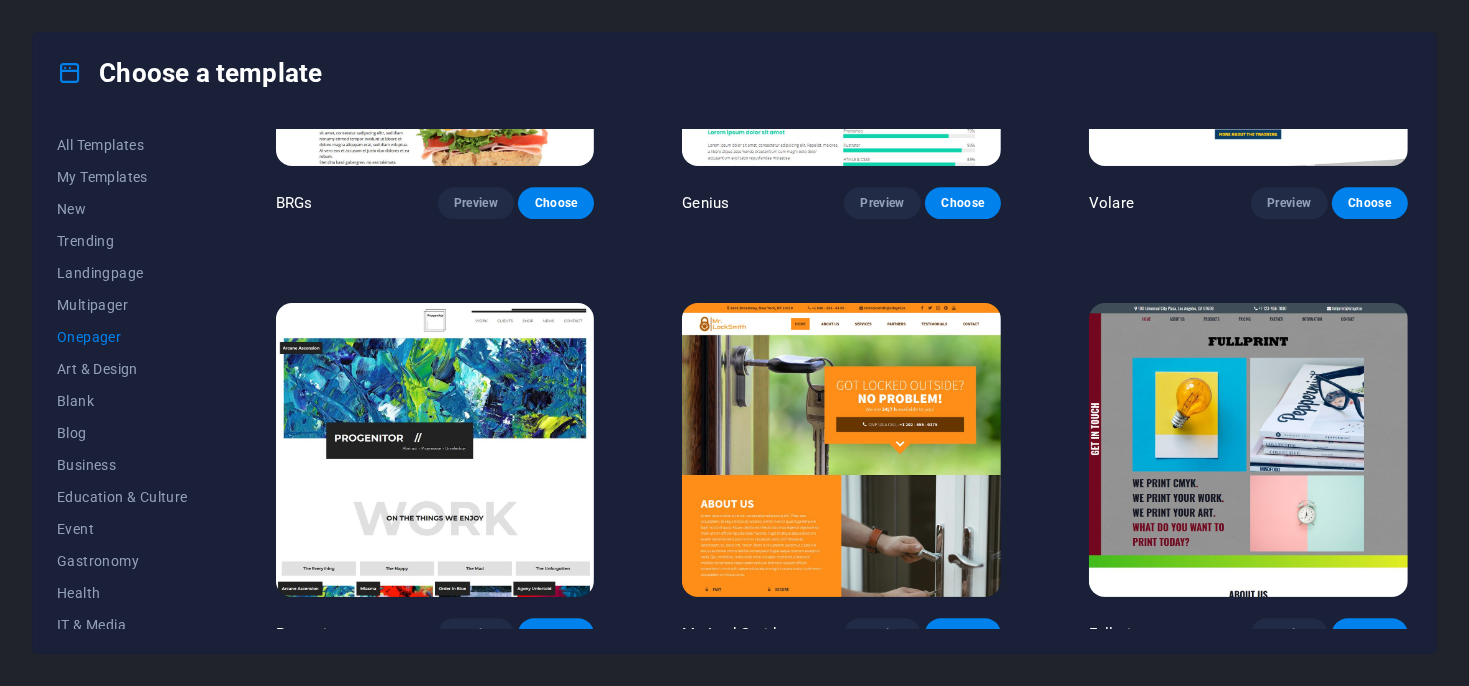 scroll, scrollTop: 5000, scrollLeft: 0, axis: vertical 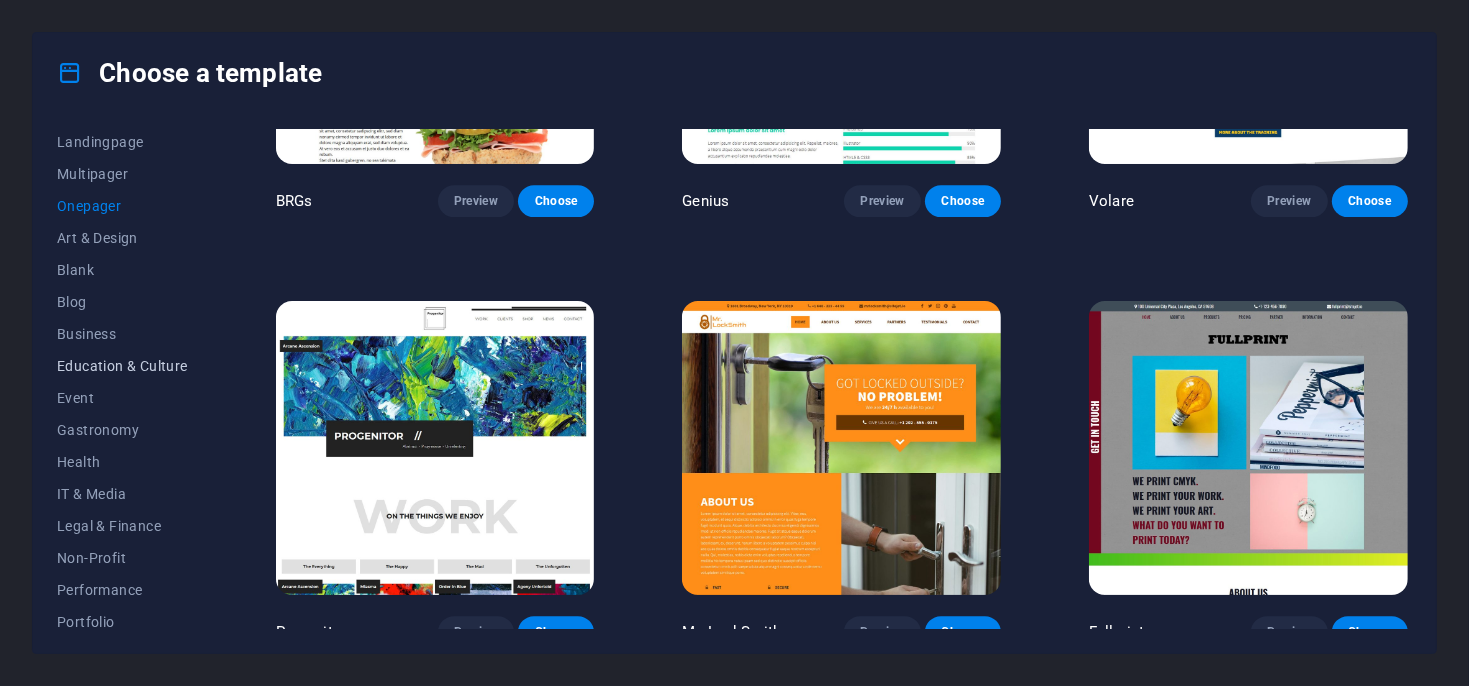 click on "Education & Culture" at bounding box center (122, 366) 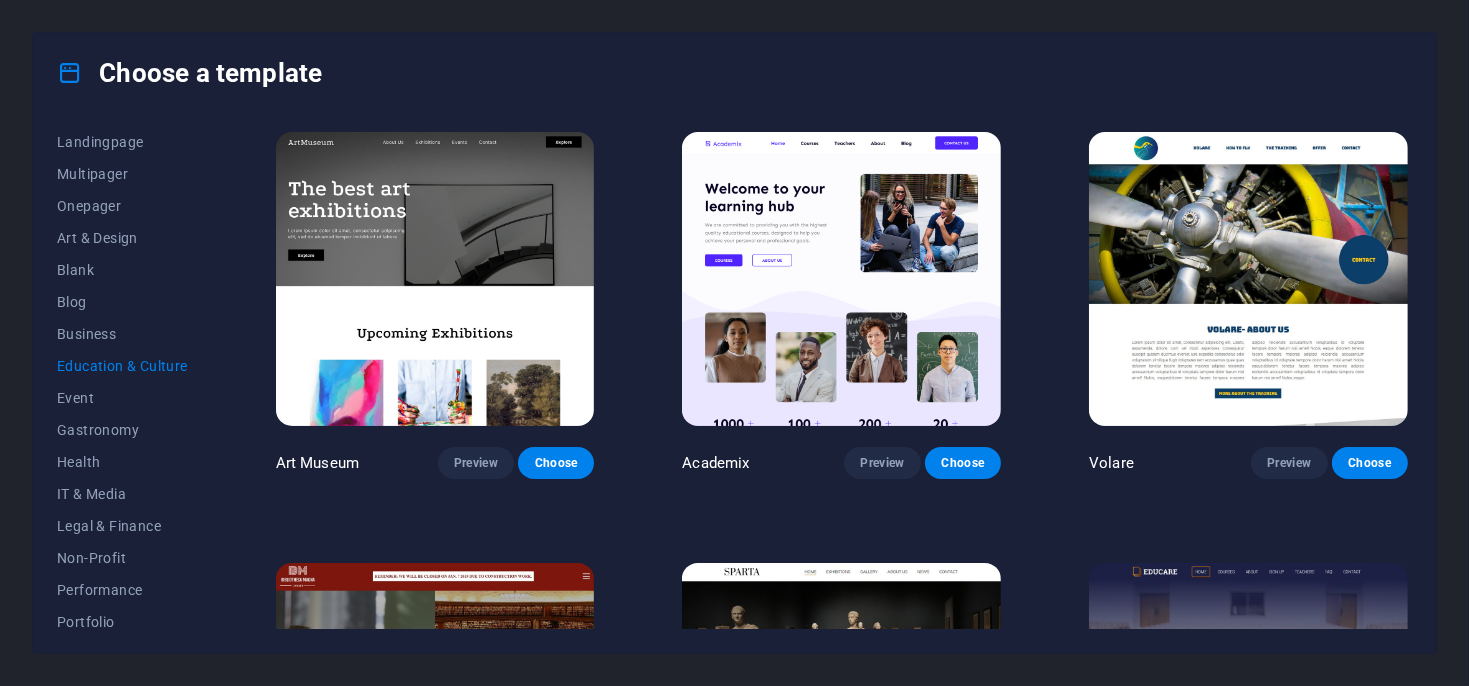 scroll, scrollTop: 0, scrollLeft: 0, axis: both 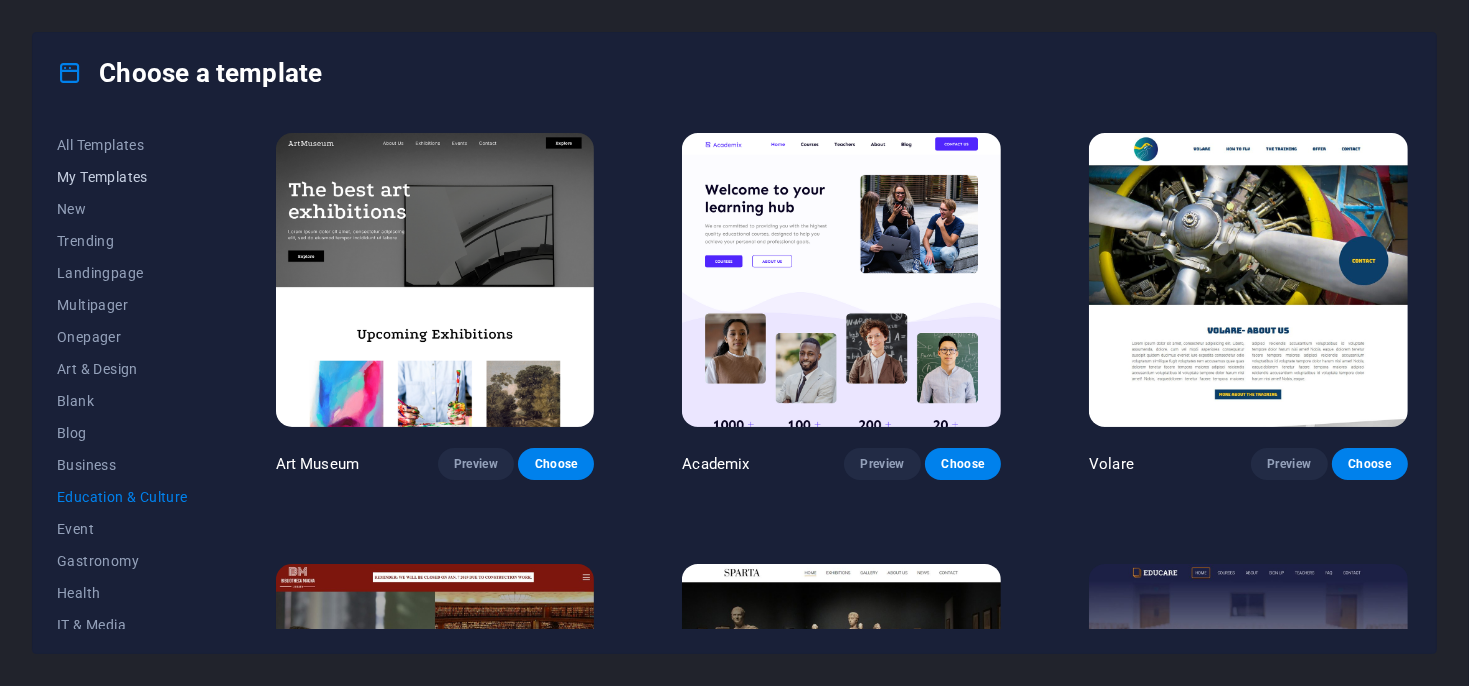 click on "My Templates" at bounding box center (122, 177) 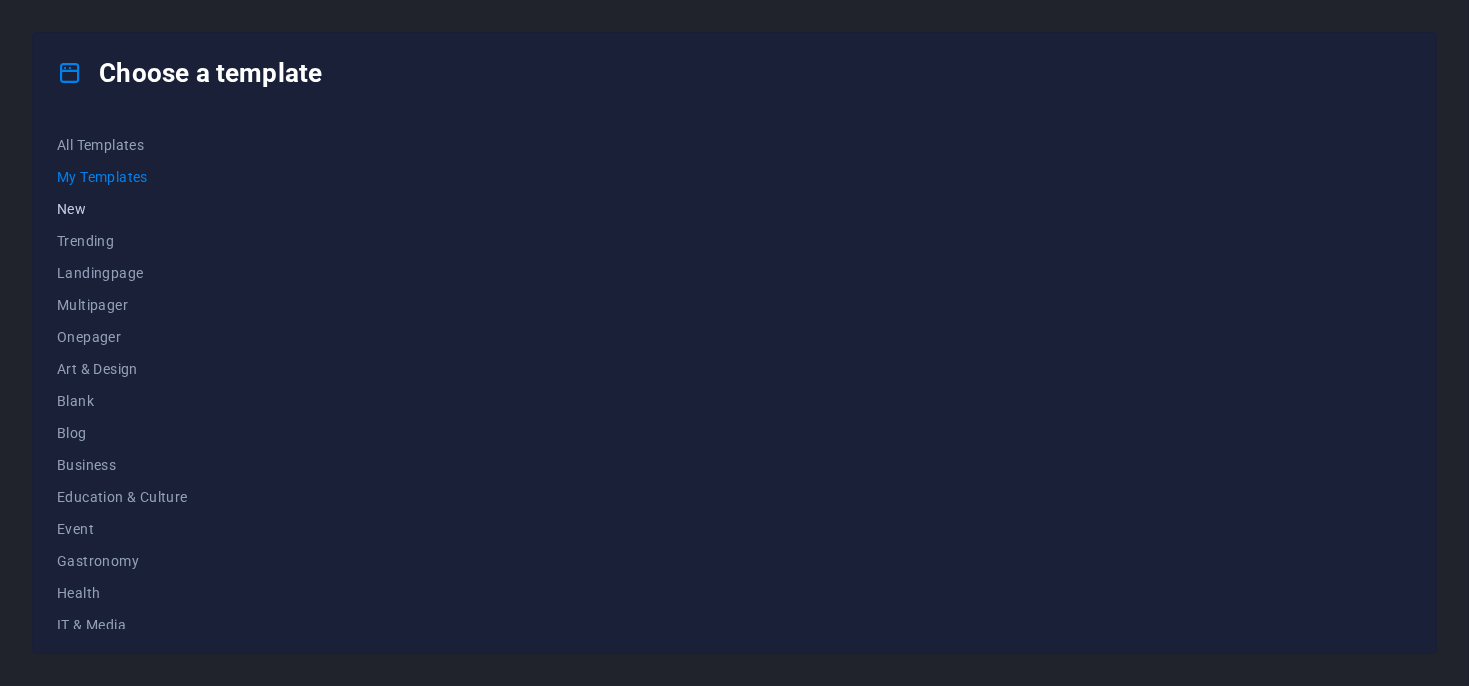 click on "New" at bounding box center (122, 209) 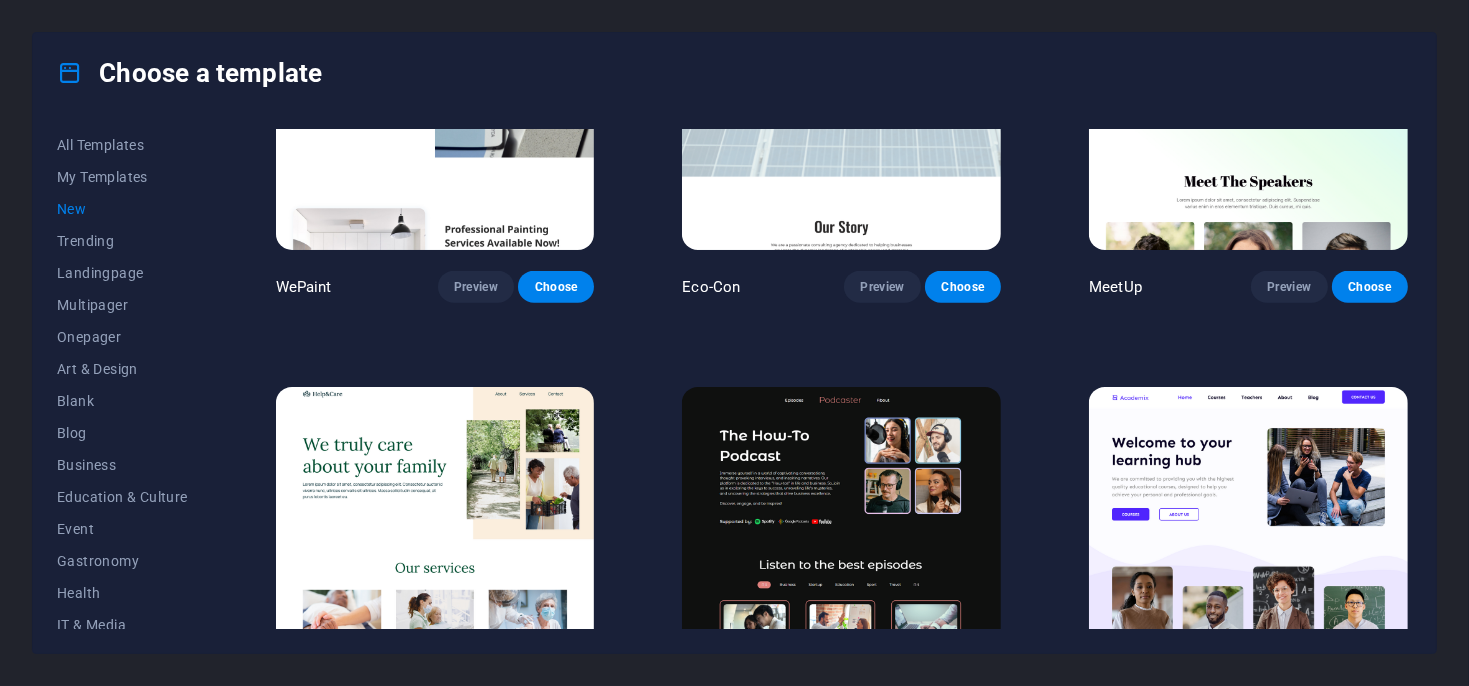 scroll, scrollTop: 1991, scrollLeft: 0, axis: vertical 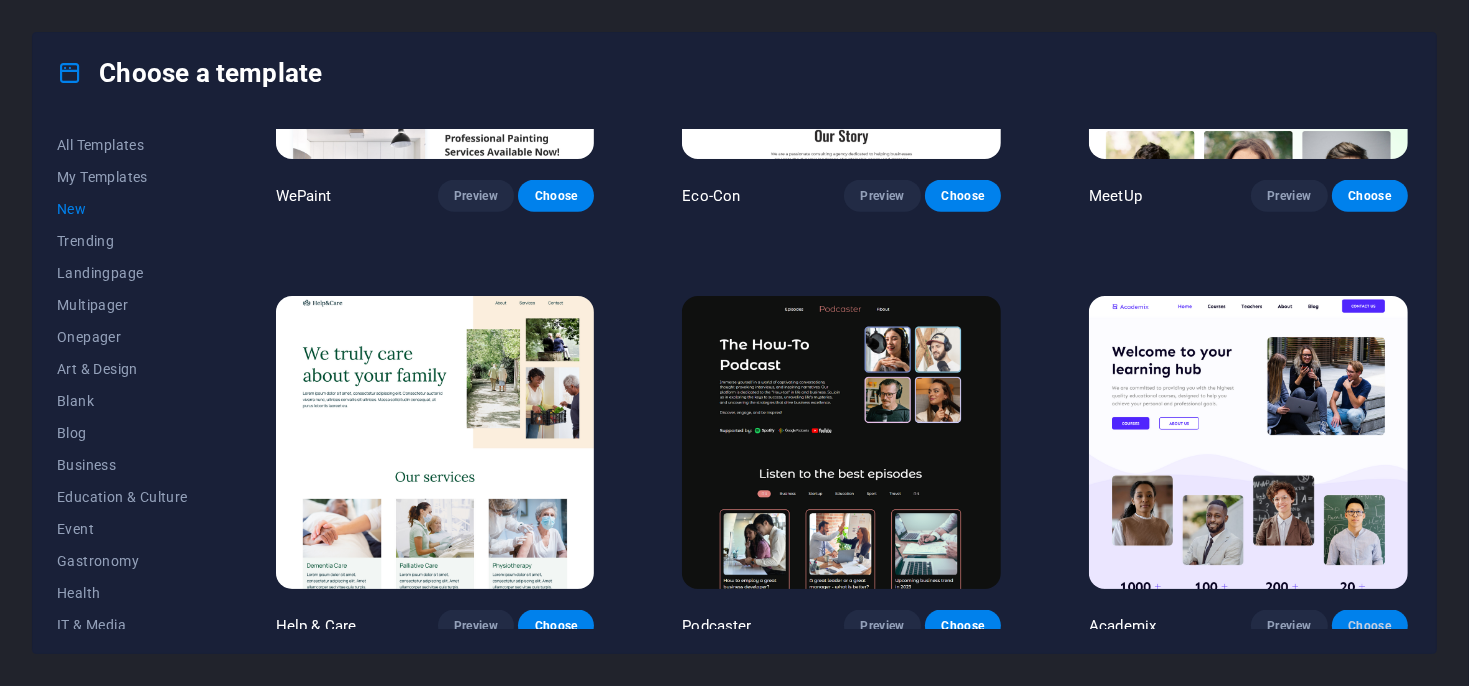 click on "Choose" at bounding box center [1370, 626] 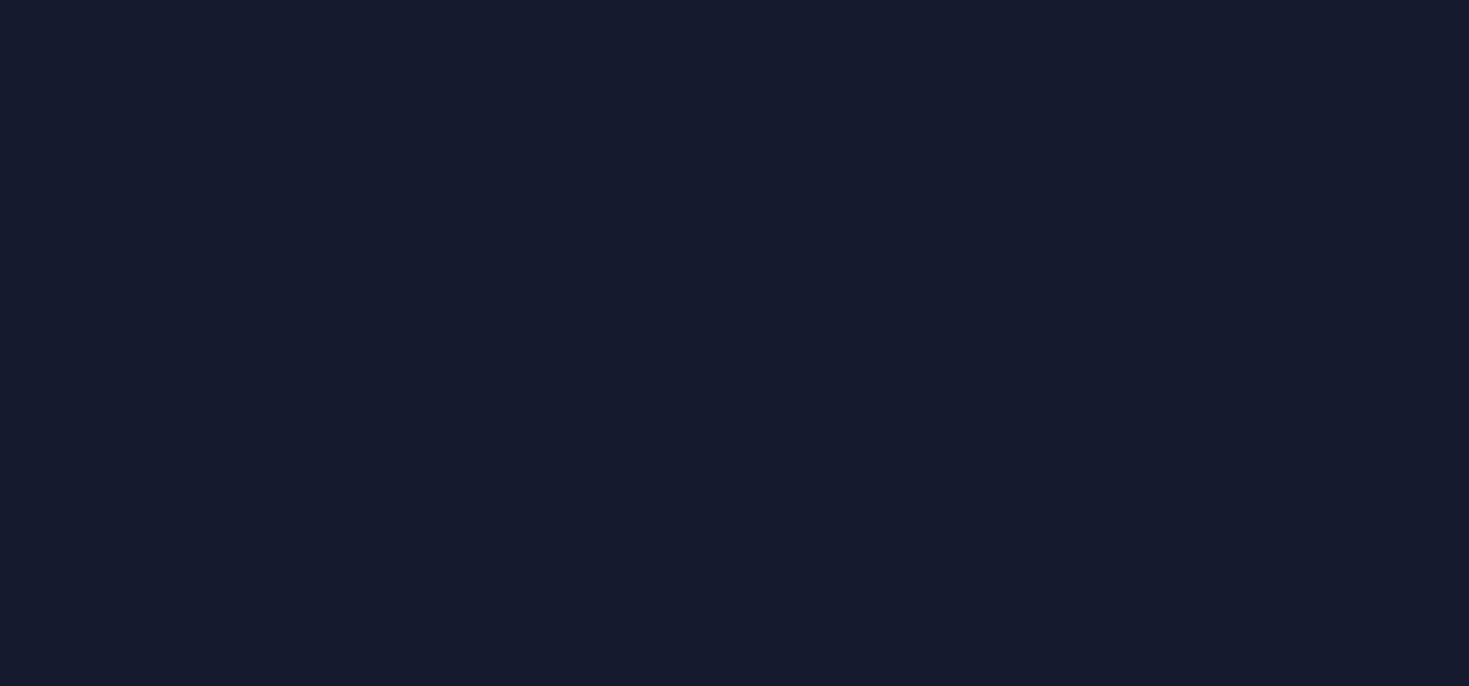 scroll, scrollTop: 0, scrollLeft: 0, axis: both 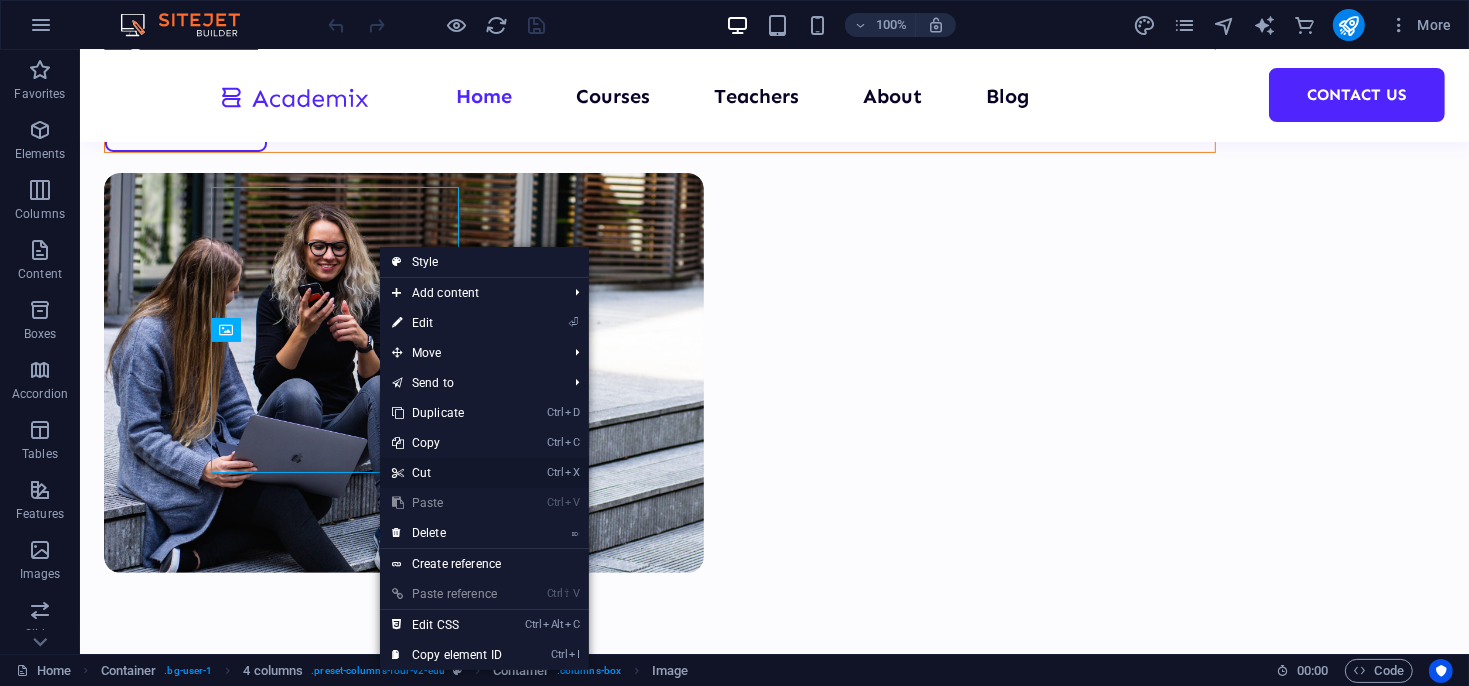 click on "Ctrl X  Cut" at bounding box center (447, 473) 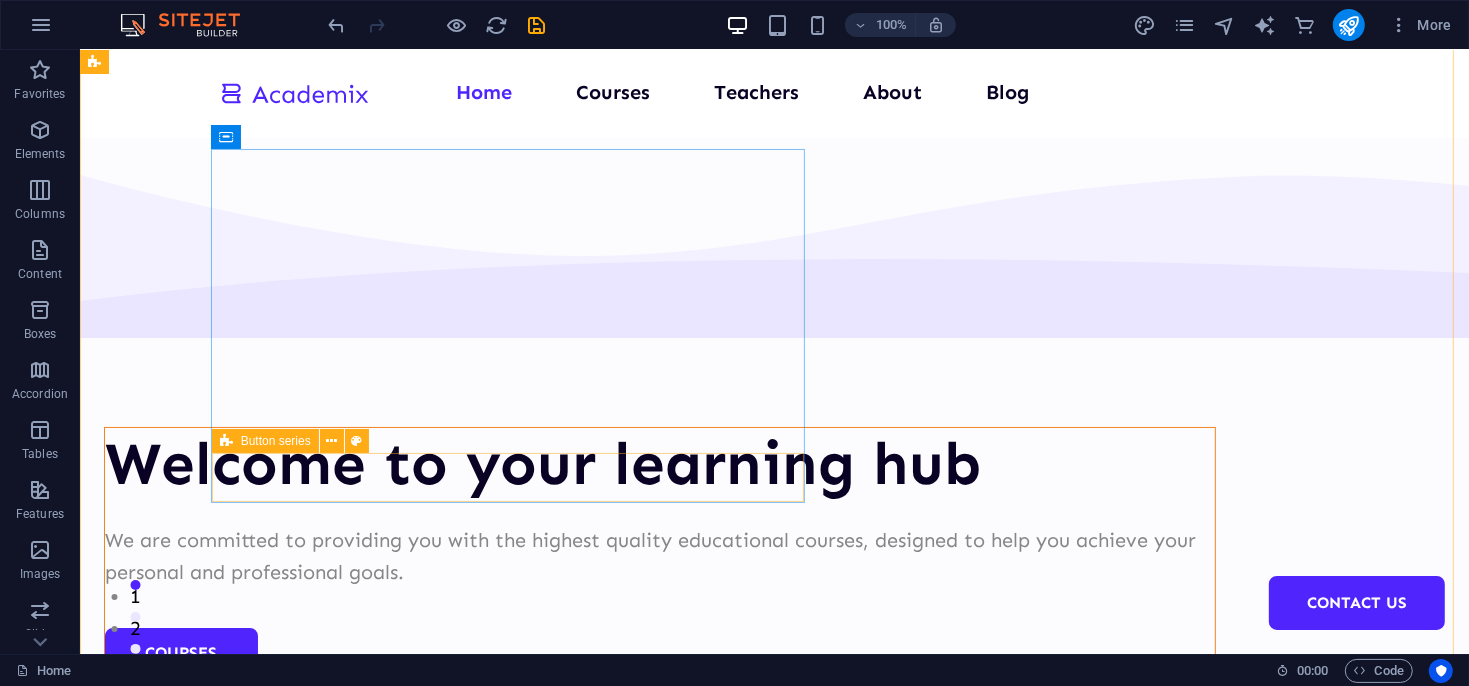 scroll, scrollTop: 0, scrollLeft: 0, axis: both 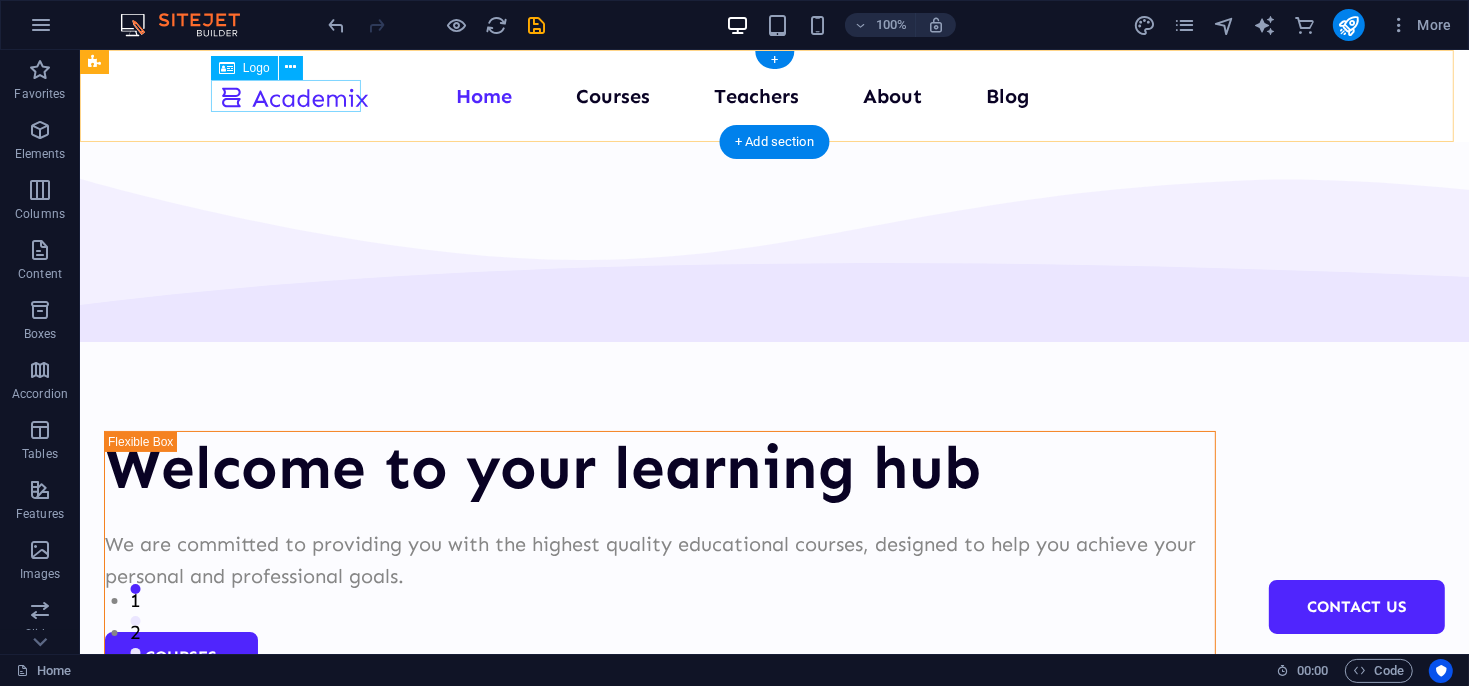 click at bounding box center (293, 95) 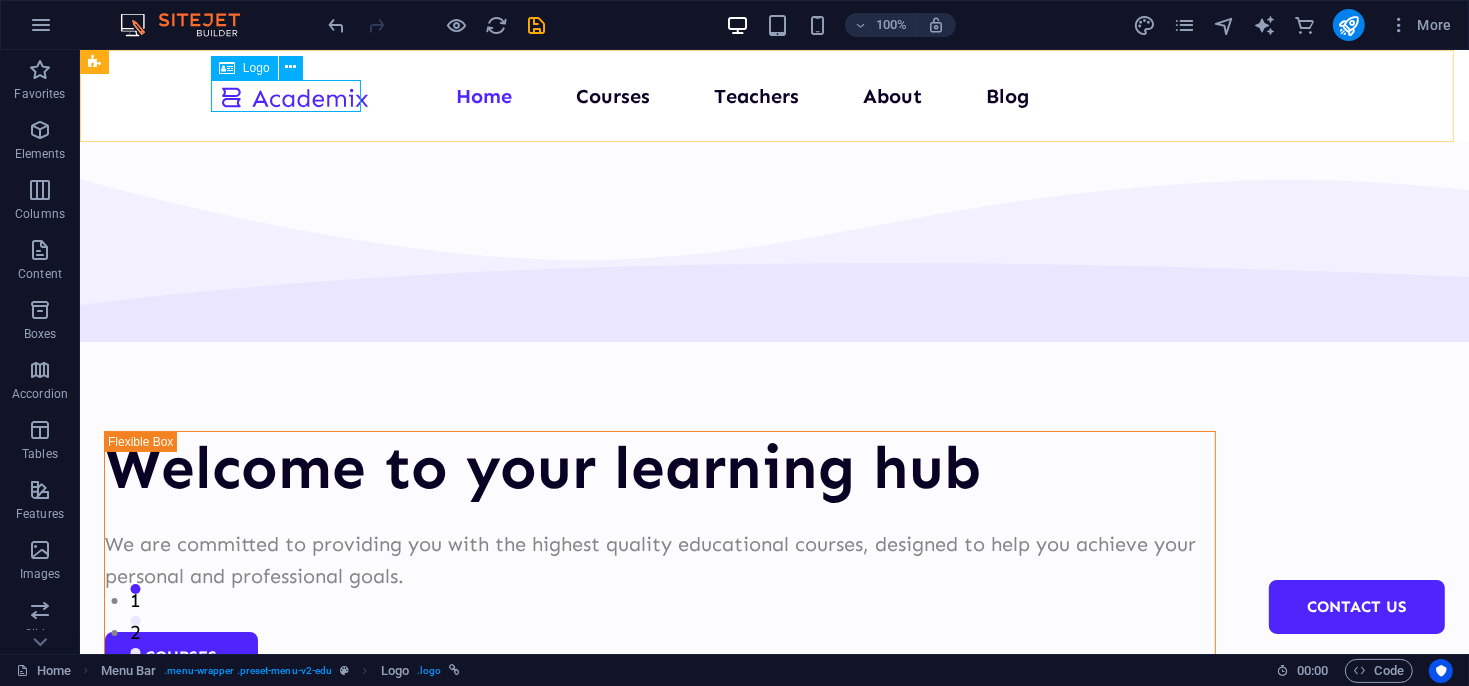 click on "Logo" at bounding box center (244, 68) 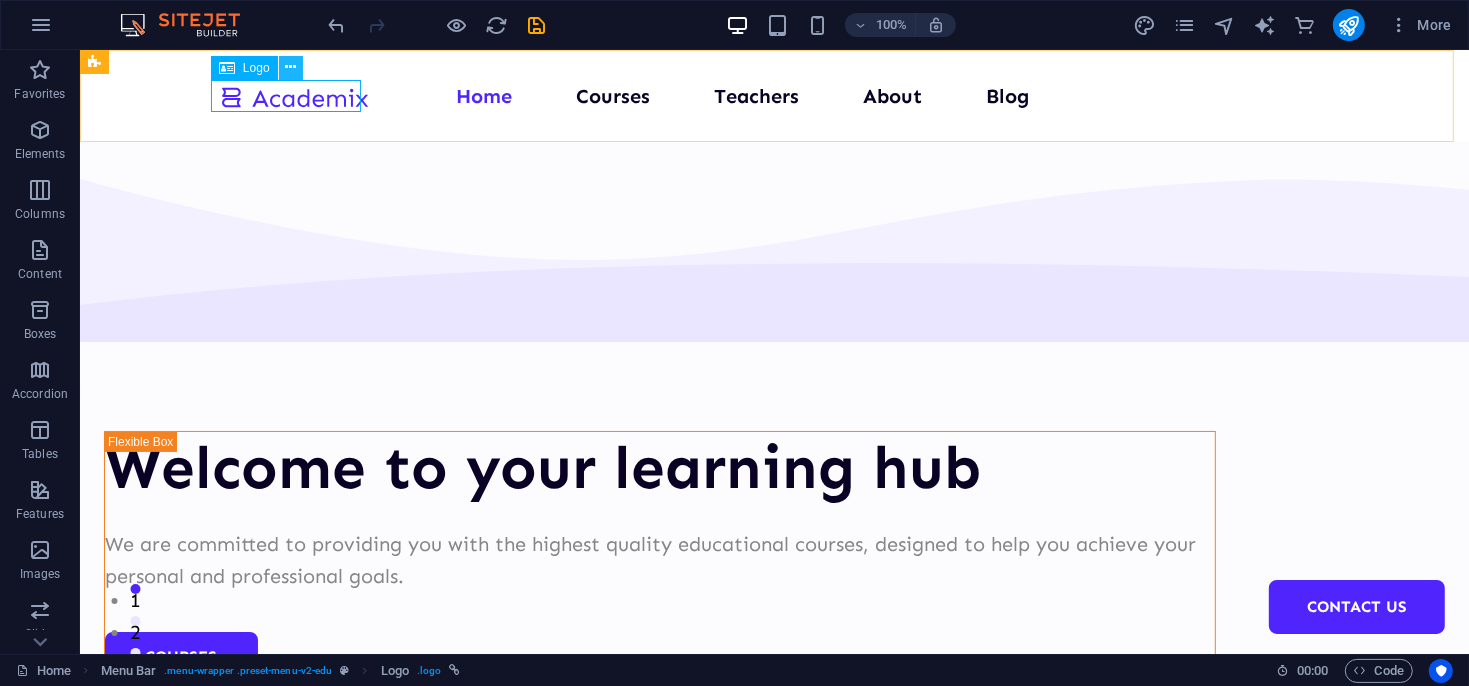 click at bounding box center (290, 67) 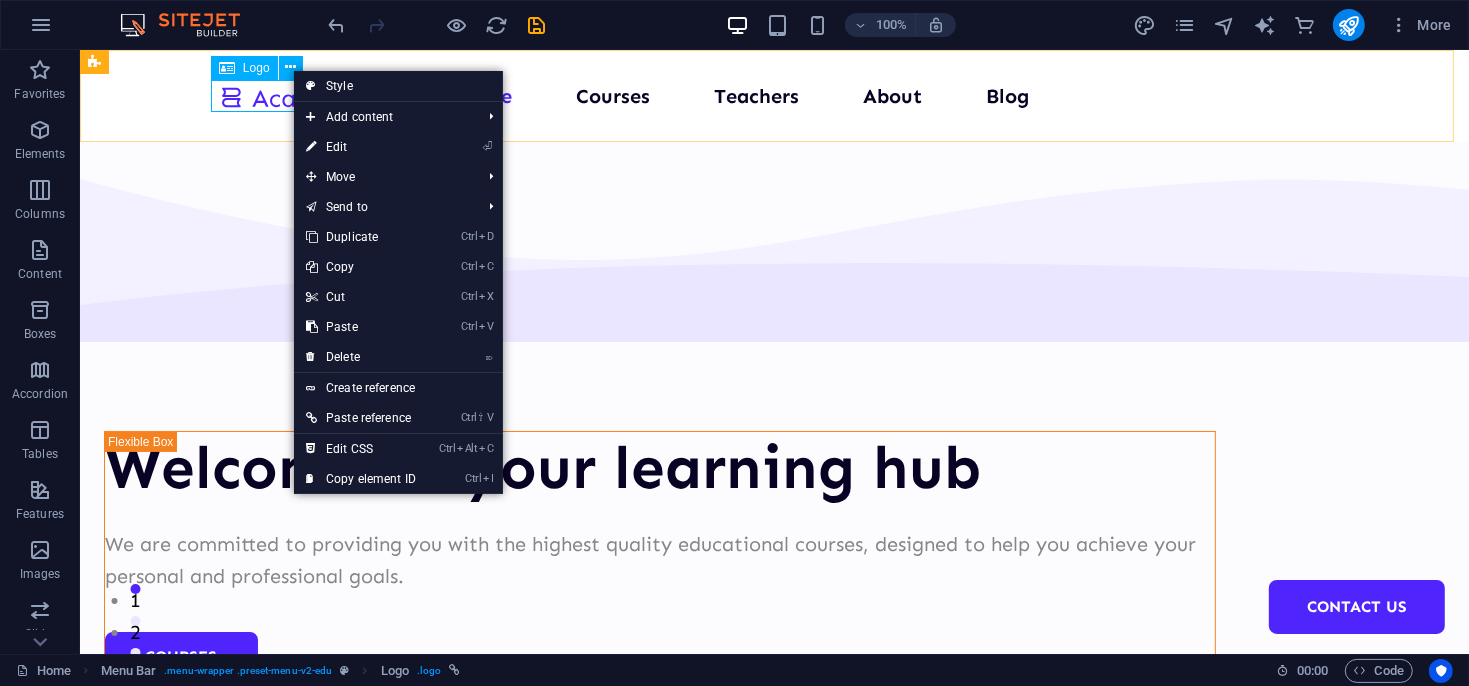 click on "Logo" at bounding box center (256, 68) 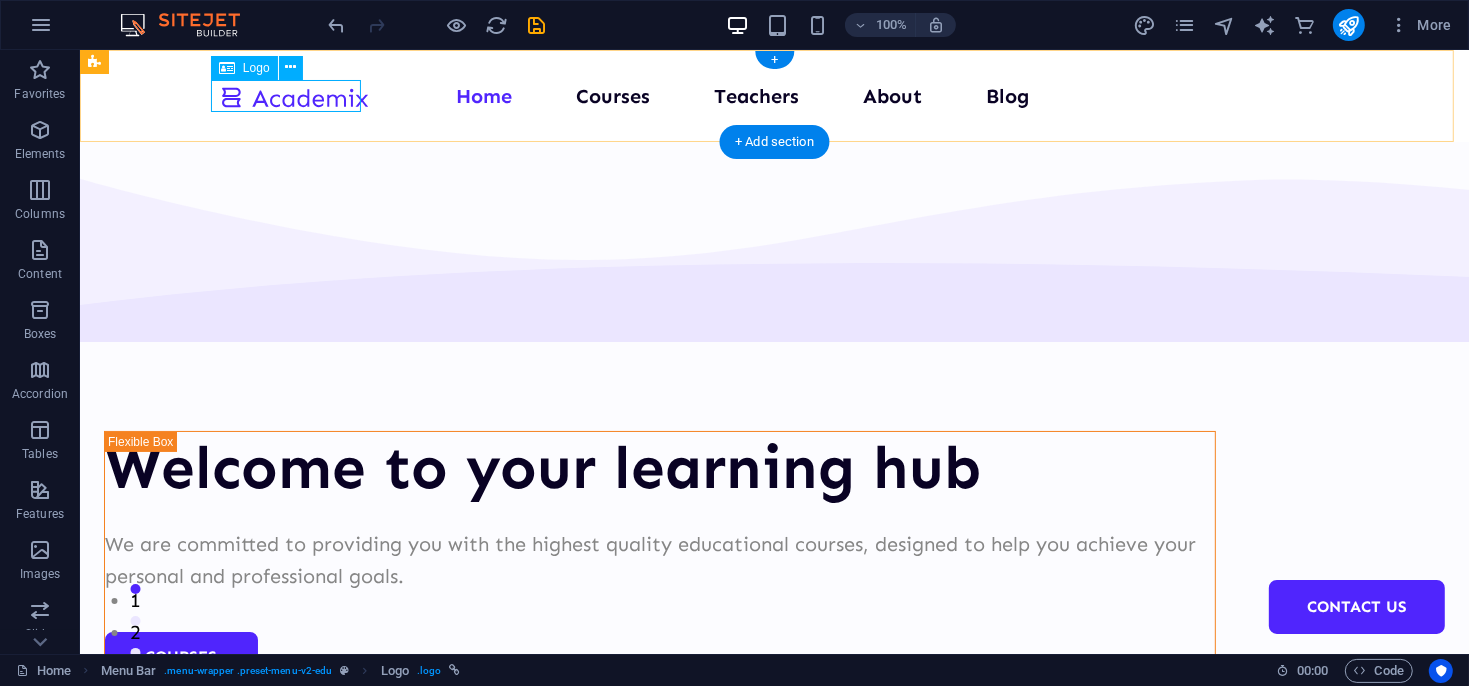 click at bounding box center [293, 95] 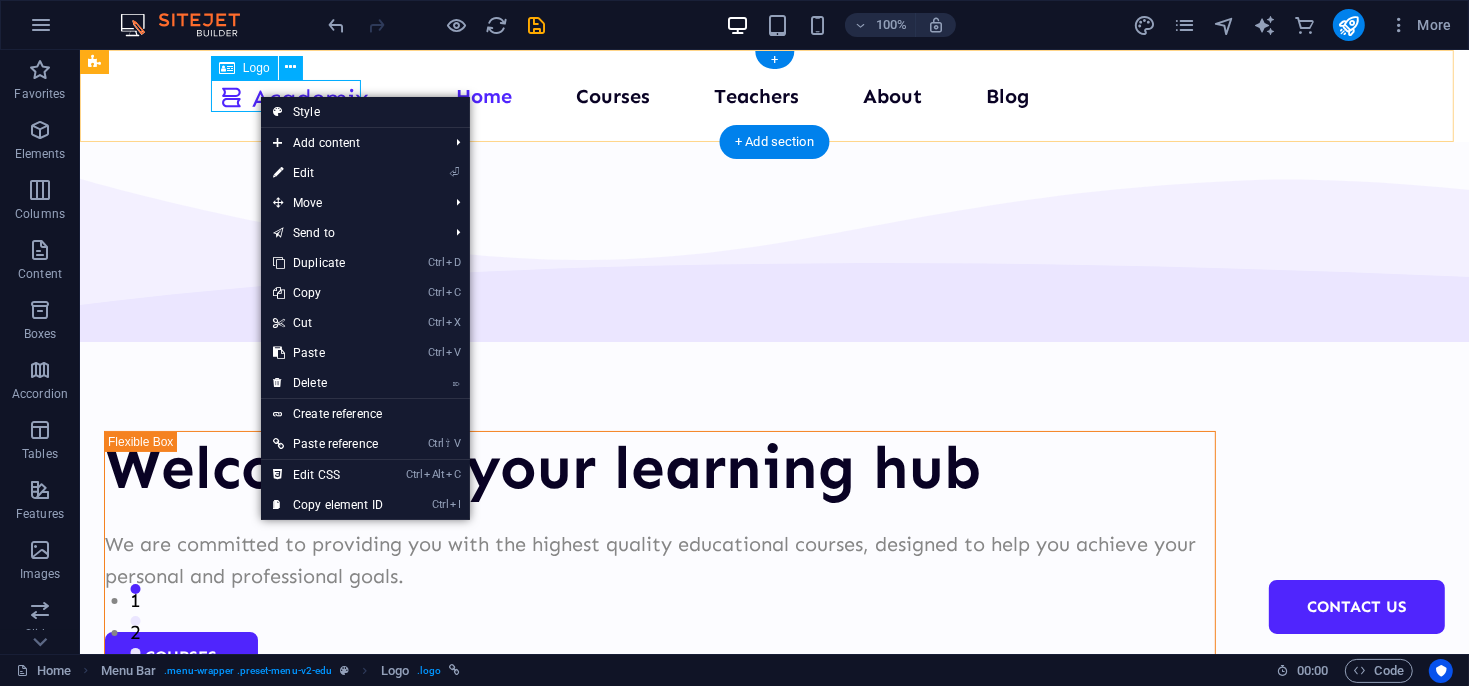click at bounding box center [293, 95] 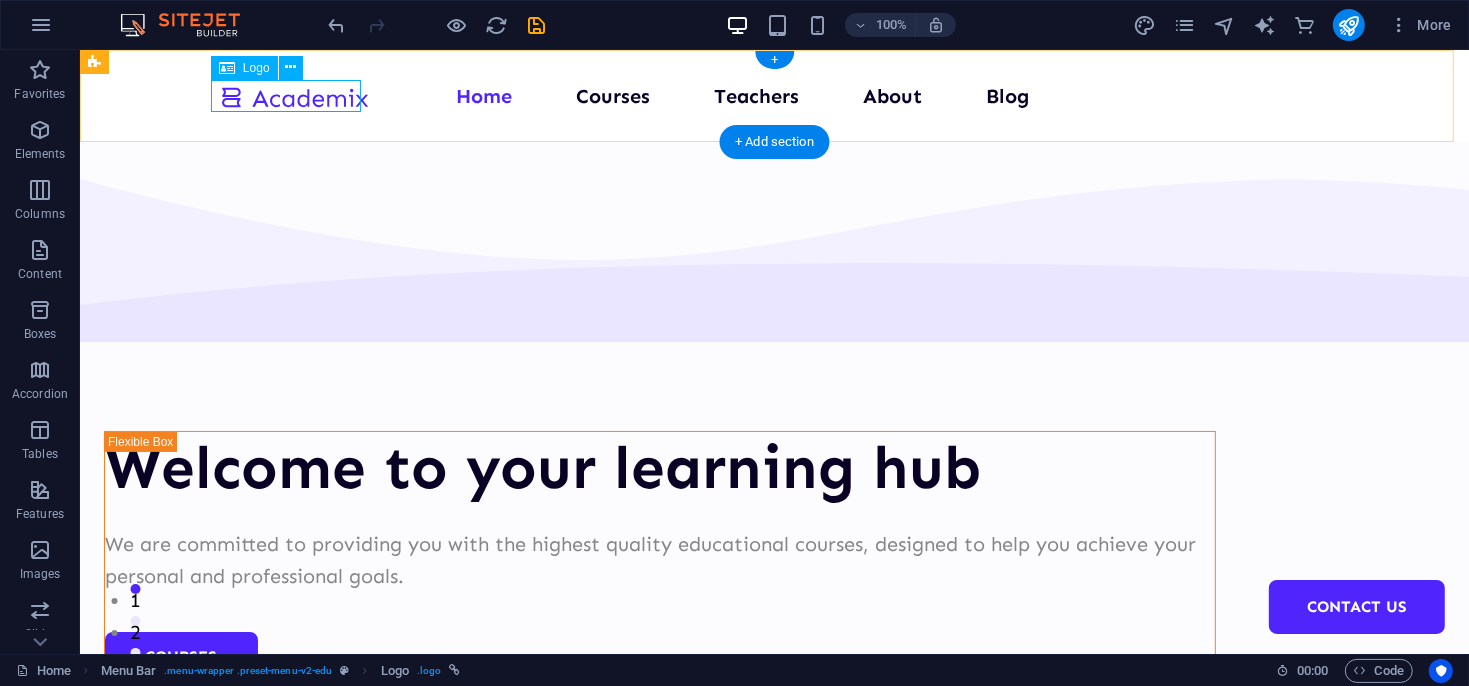 click at bounding box center (293, 95) 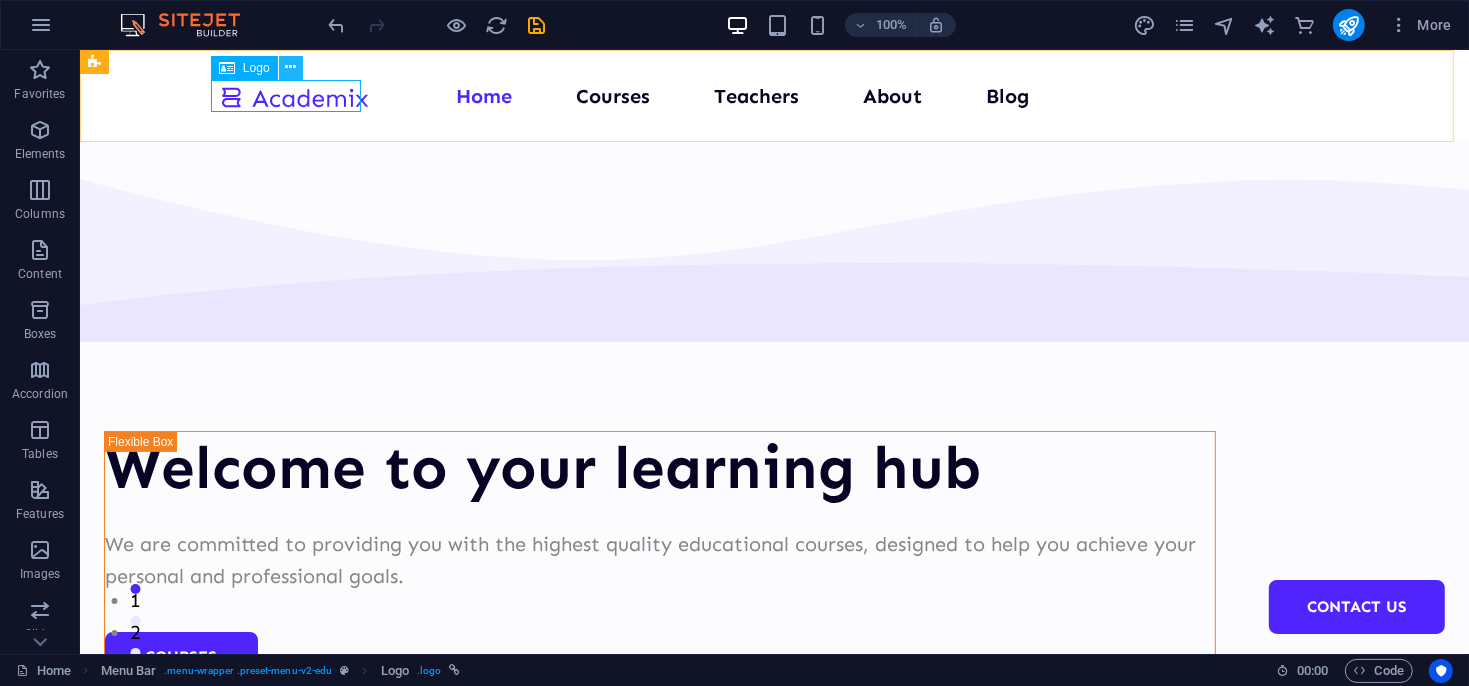 click at bounding box center [290, 67] 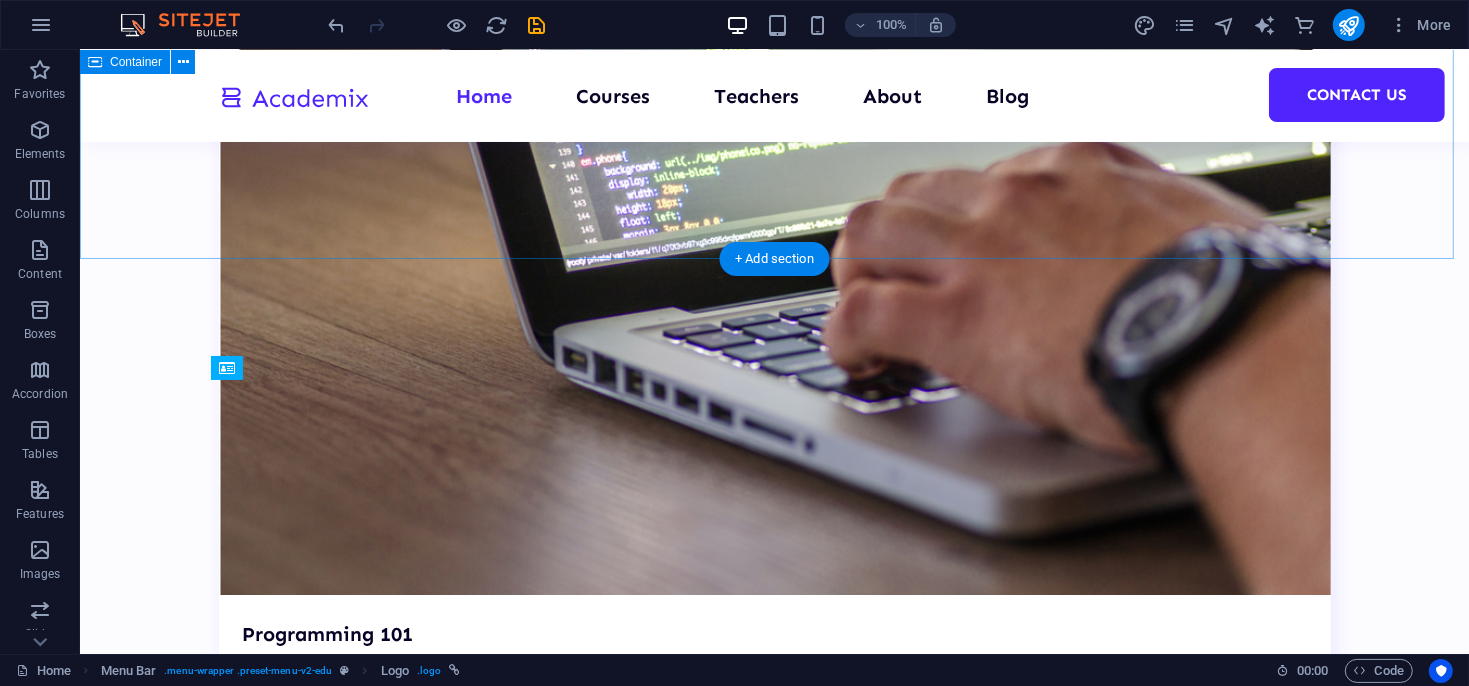 scroll, scrollTop: 5500, scrollLeft: 0, axis: vertical 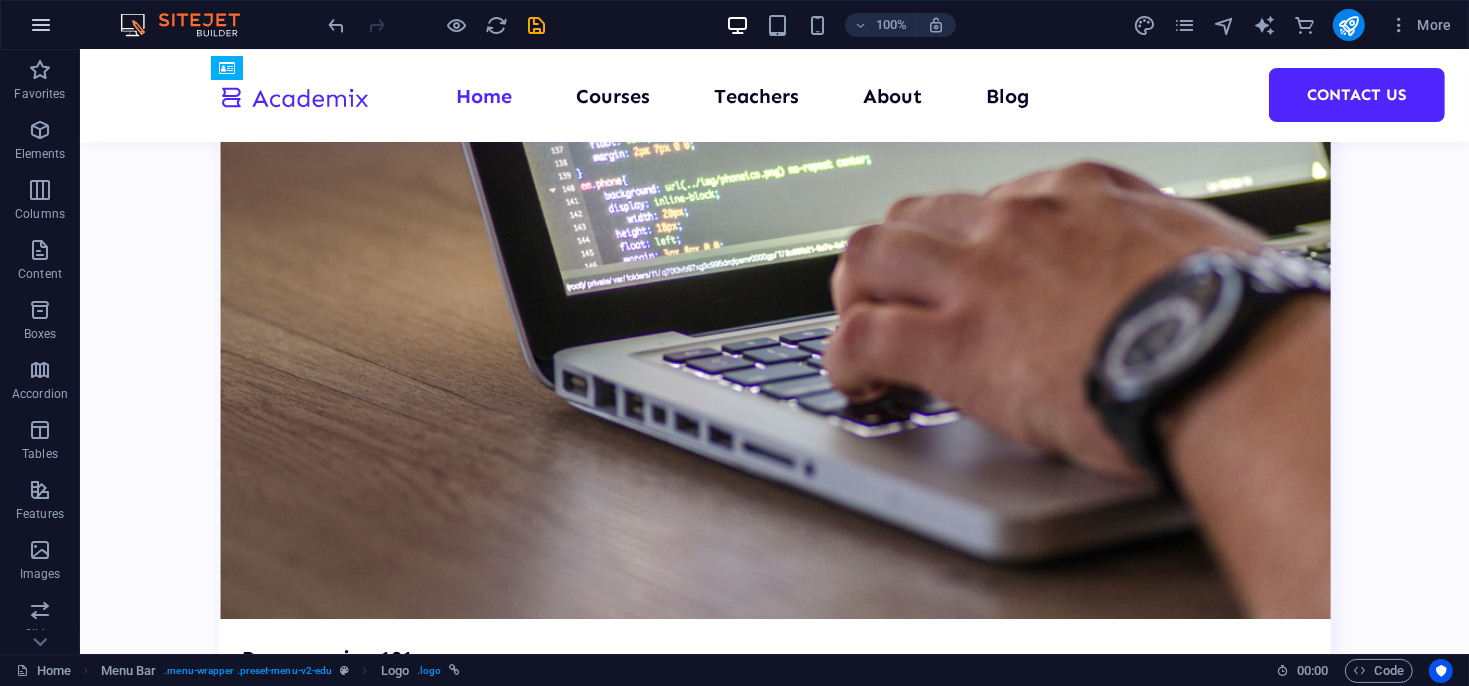 click at bounding box center [41, 25] 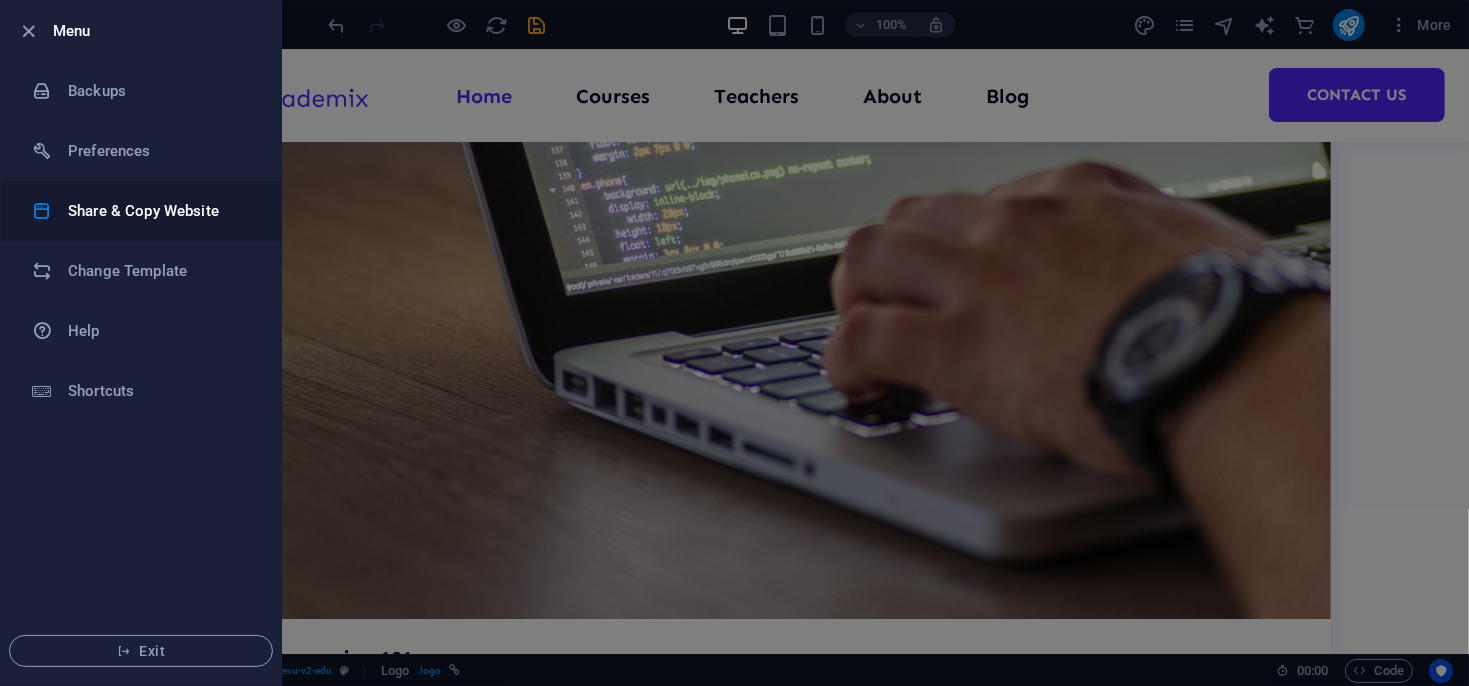 click on "Share & Copy Website" at bounding box center [160, 211] 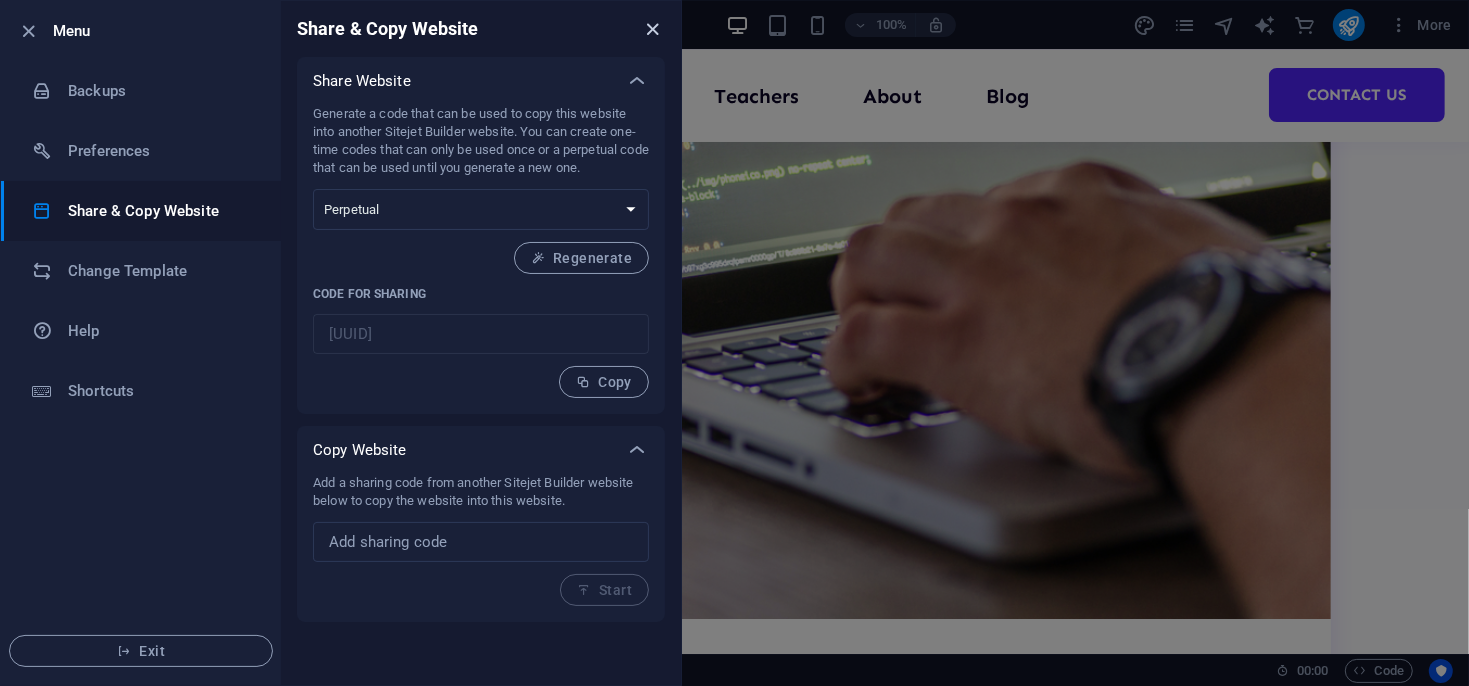 click at bounding box center [653, 29] 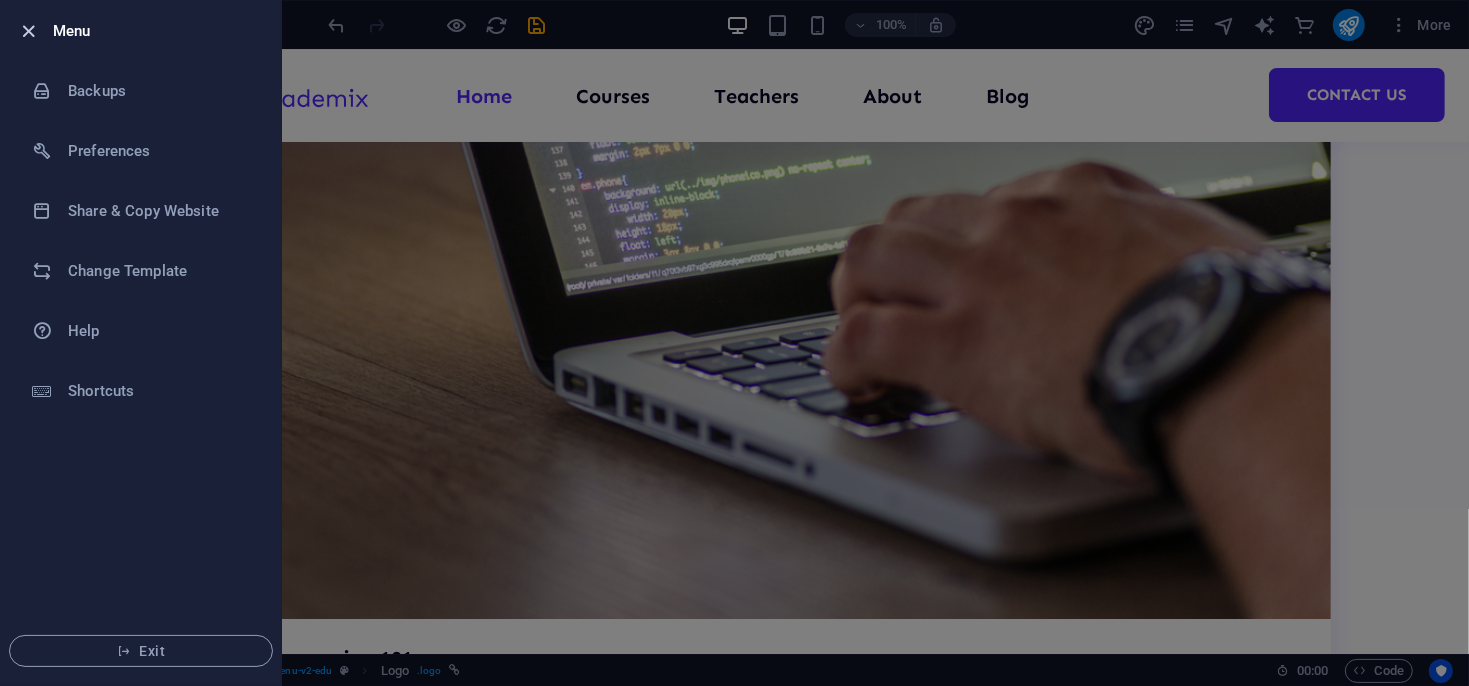 click at bounding box center [29, 31] 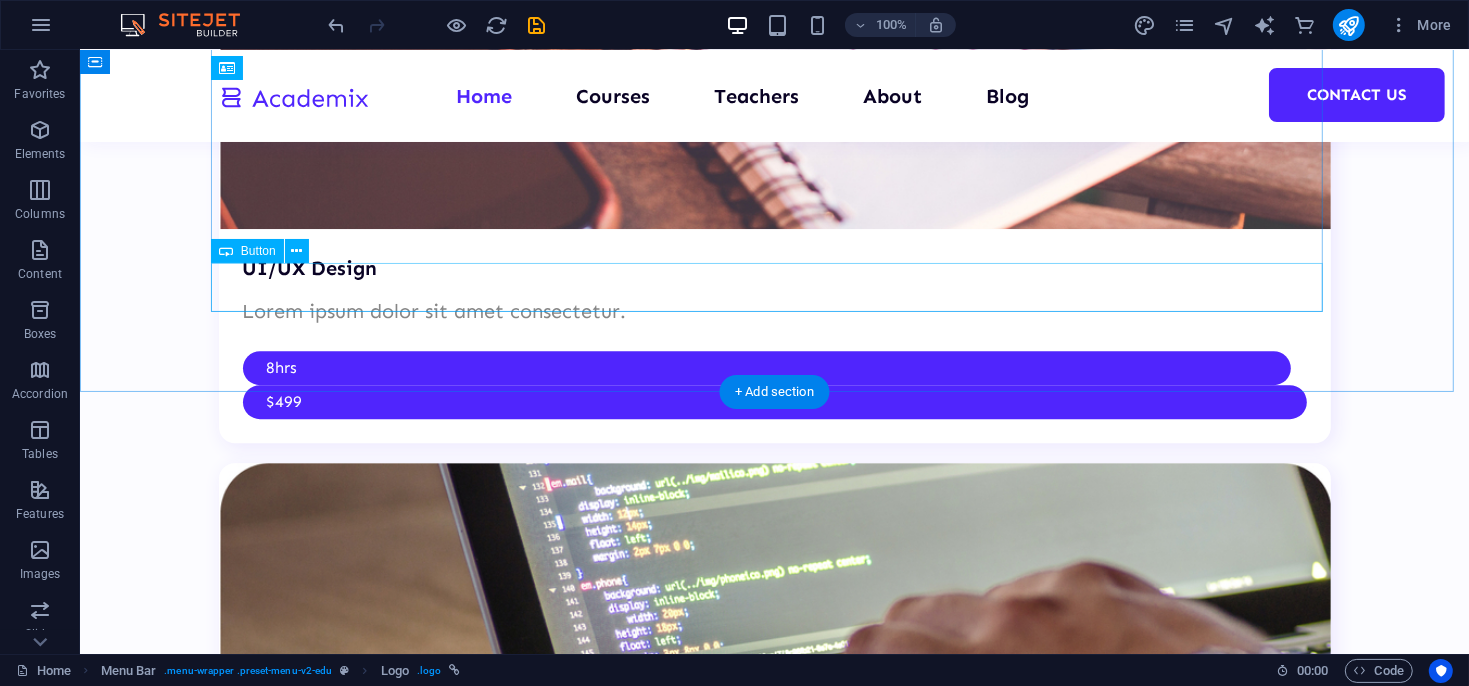 scroll, scrollTop: 4700, scrollLeft: 0, axis: vertical 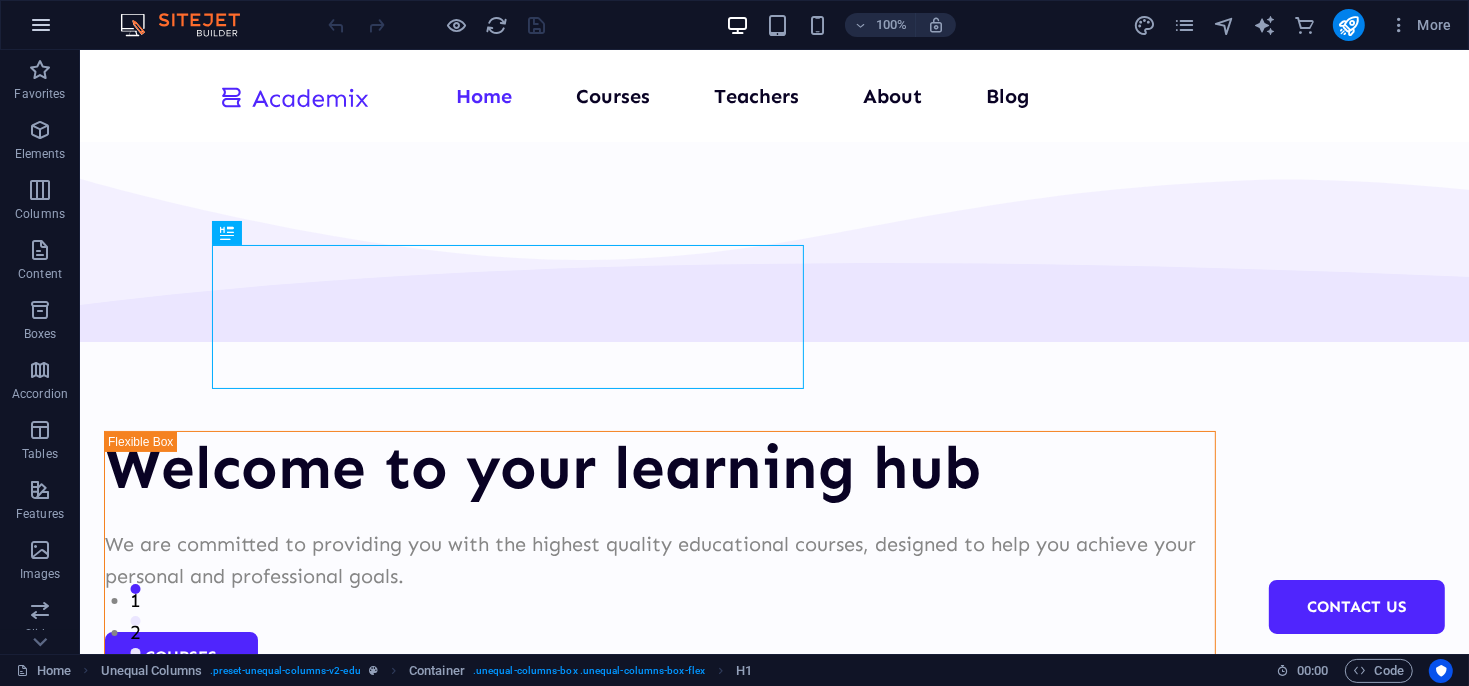 click at bounding box center [41, 25] 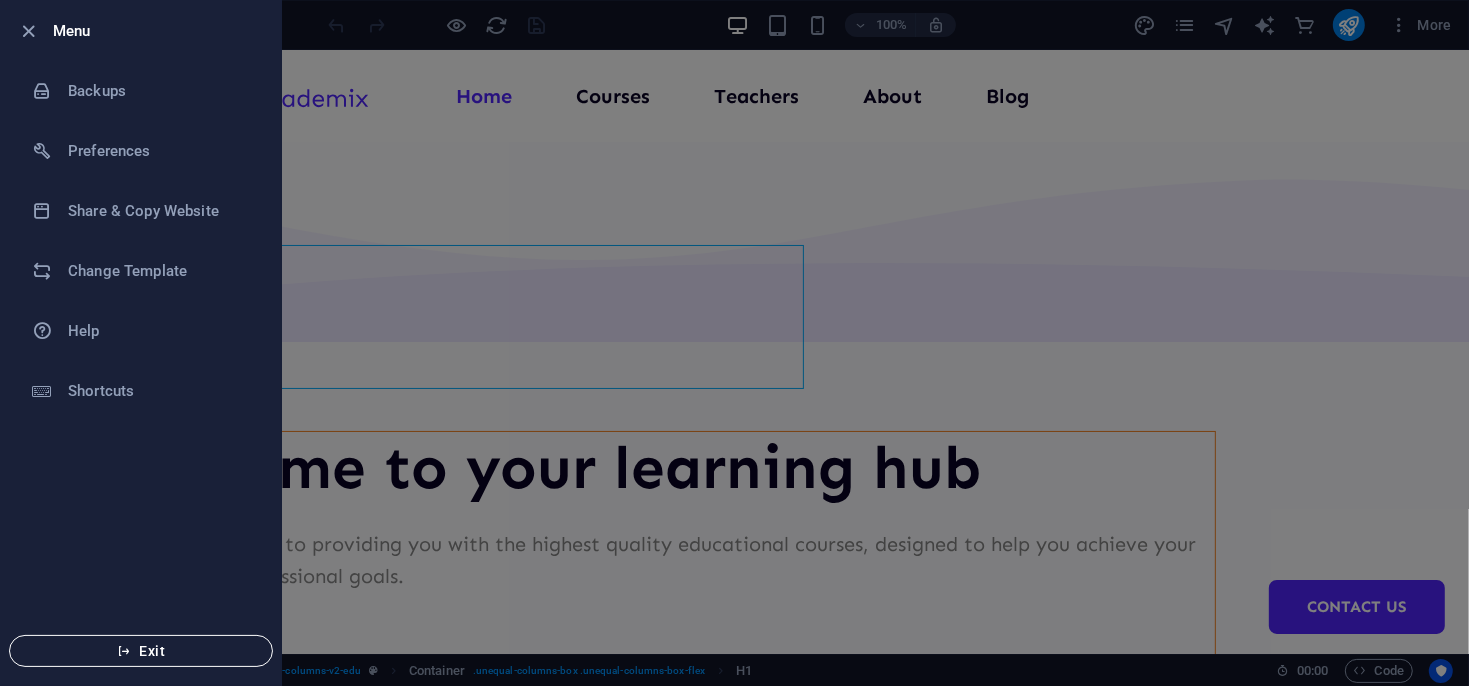 click on "Exit" at bounding box center [141, 651] 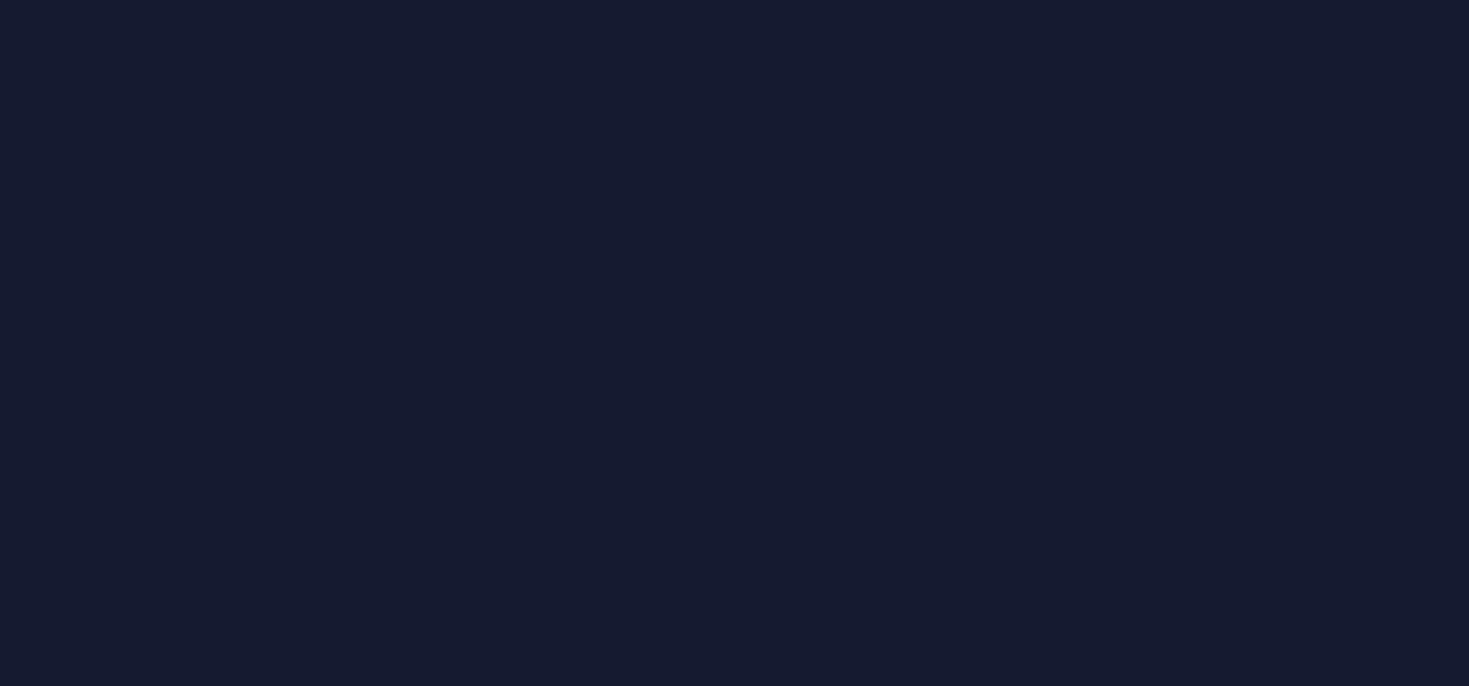 scroll, scrollTop: 0, scrollLeft: 0, axis: both 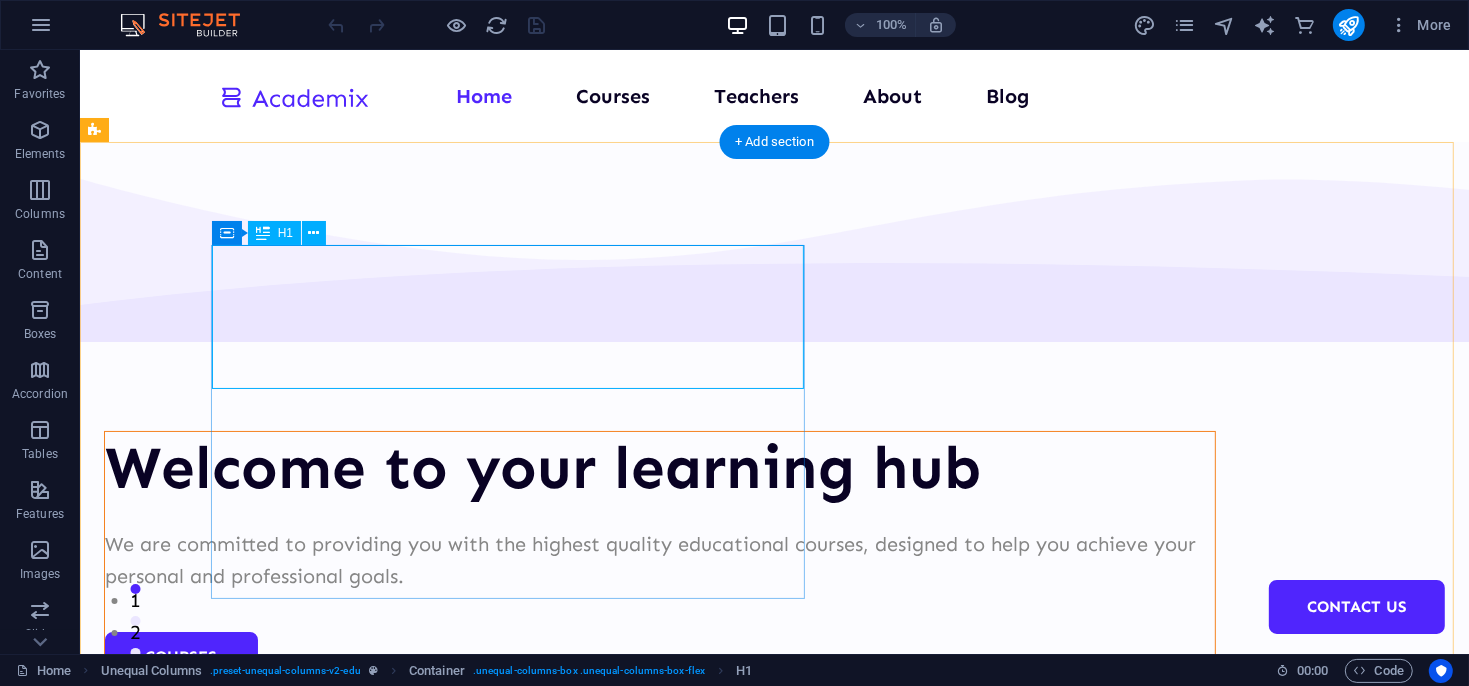 click on "Welcome to your learning hub" at bounding box center [659, 467] 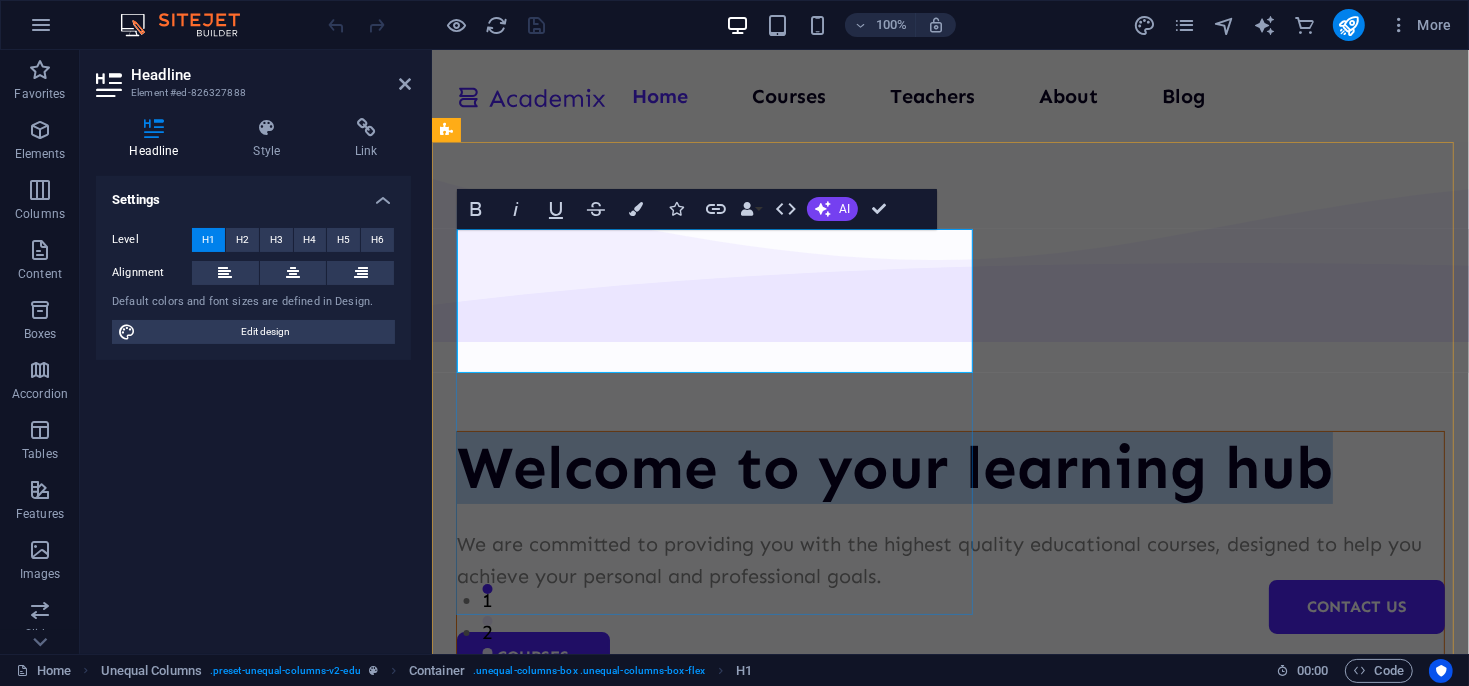 drag, startPoint x: 822, startPoint y: 343, endPoint x: 469, endPoint y: 261, distance: 362.39896 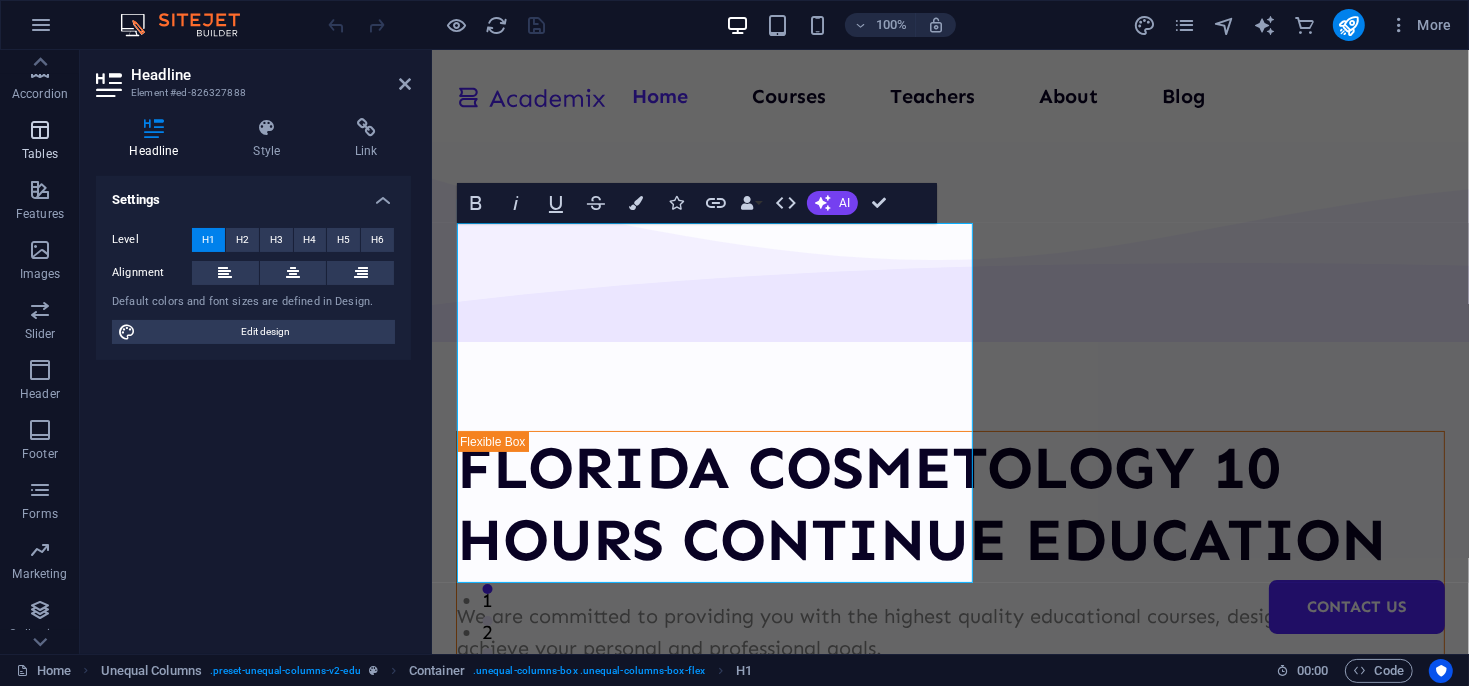 scroll, scrollTop: 356, scrollLeft: 0, axis: vertical 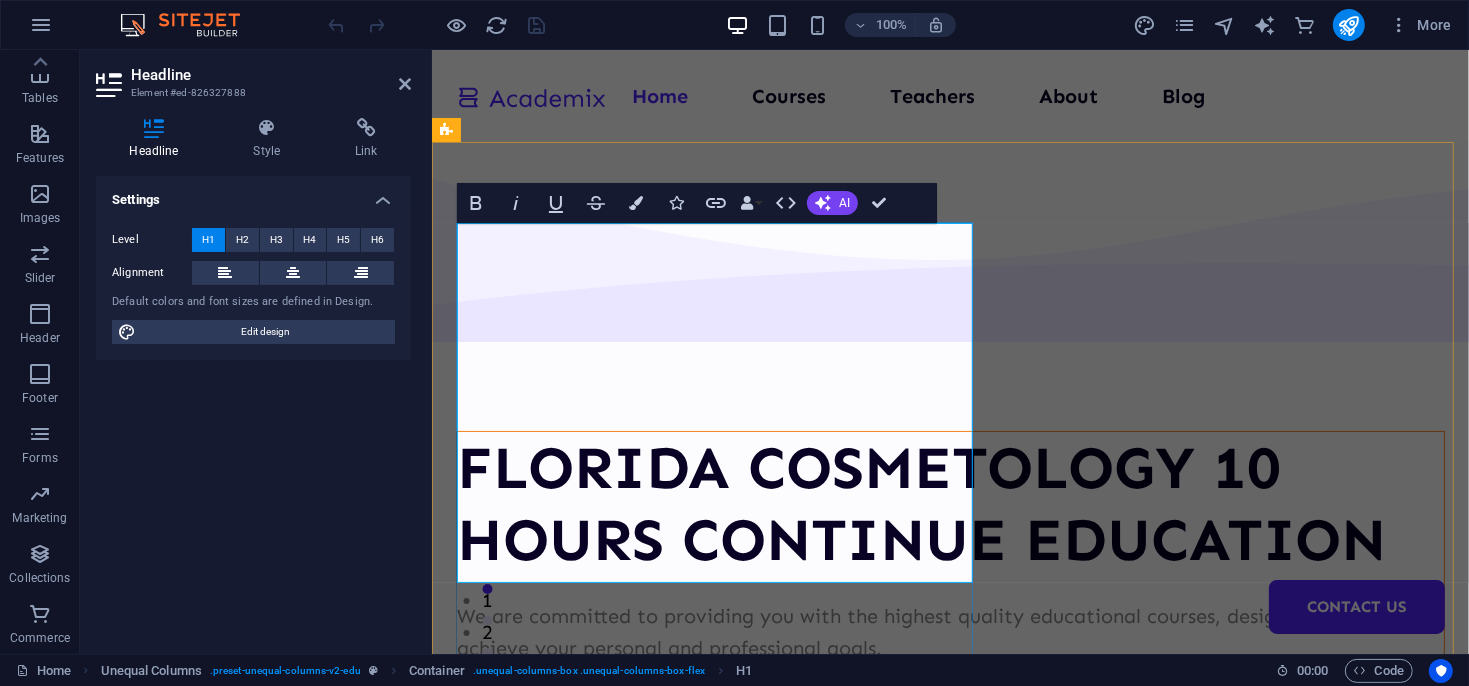 click on "FLORIDA COSMETOLOGY 10 HOURS CONTINUE EDUCATION" at bounding box center (949, 503) 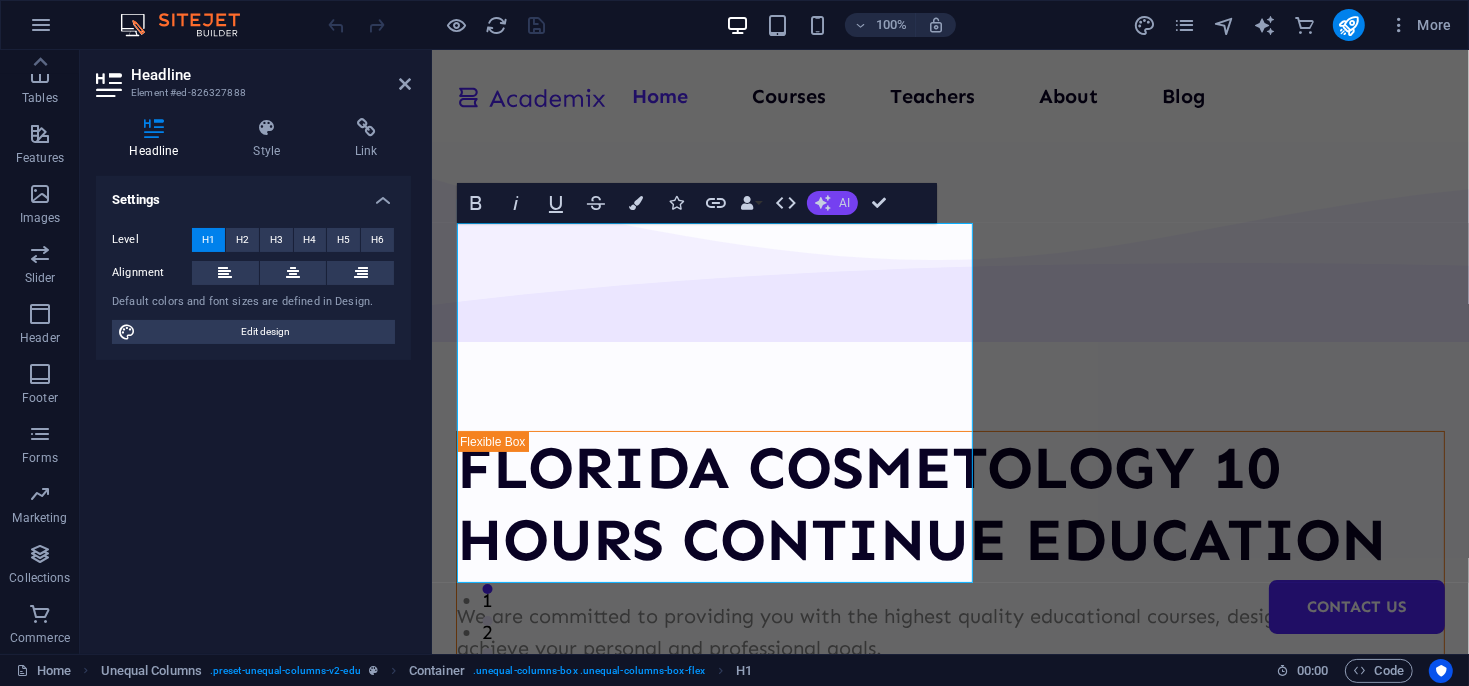 click 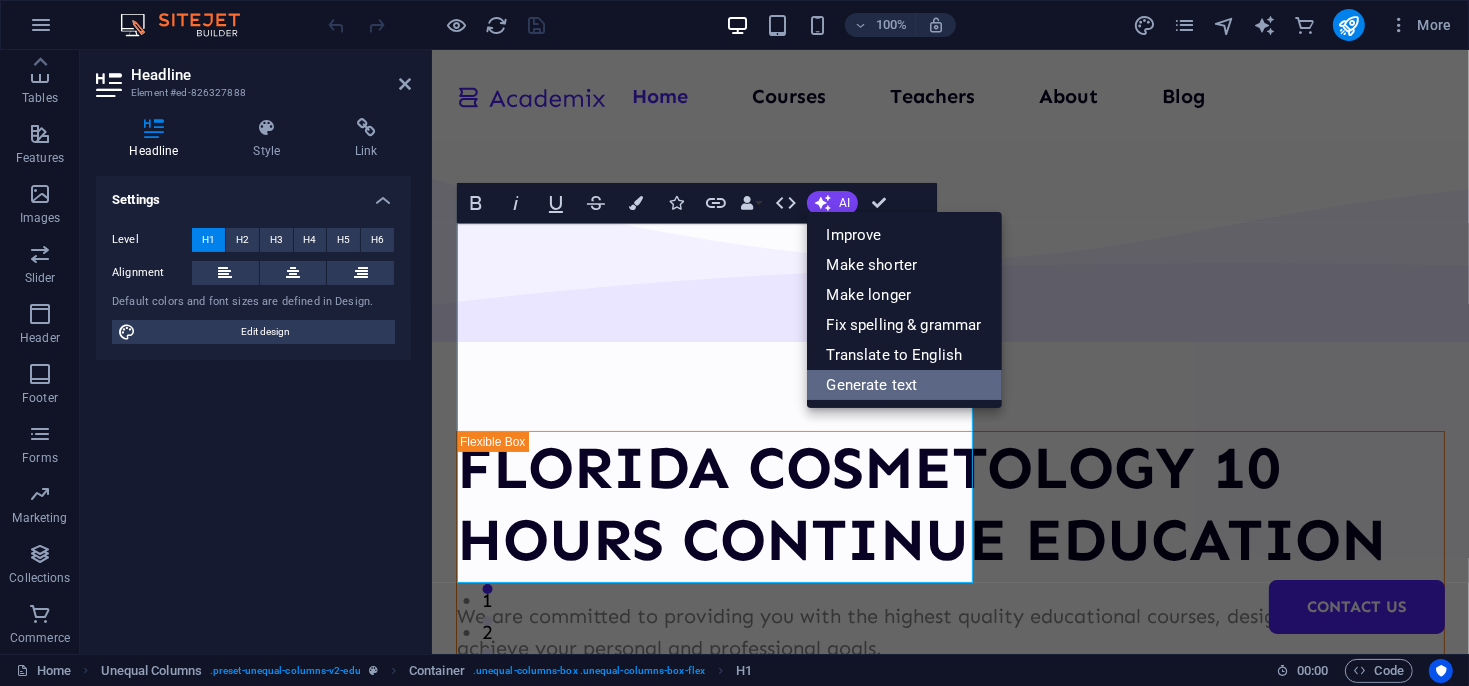 click on "Generate text" at bounding box center [904, 385] 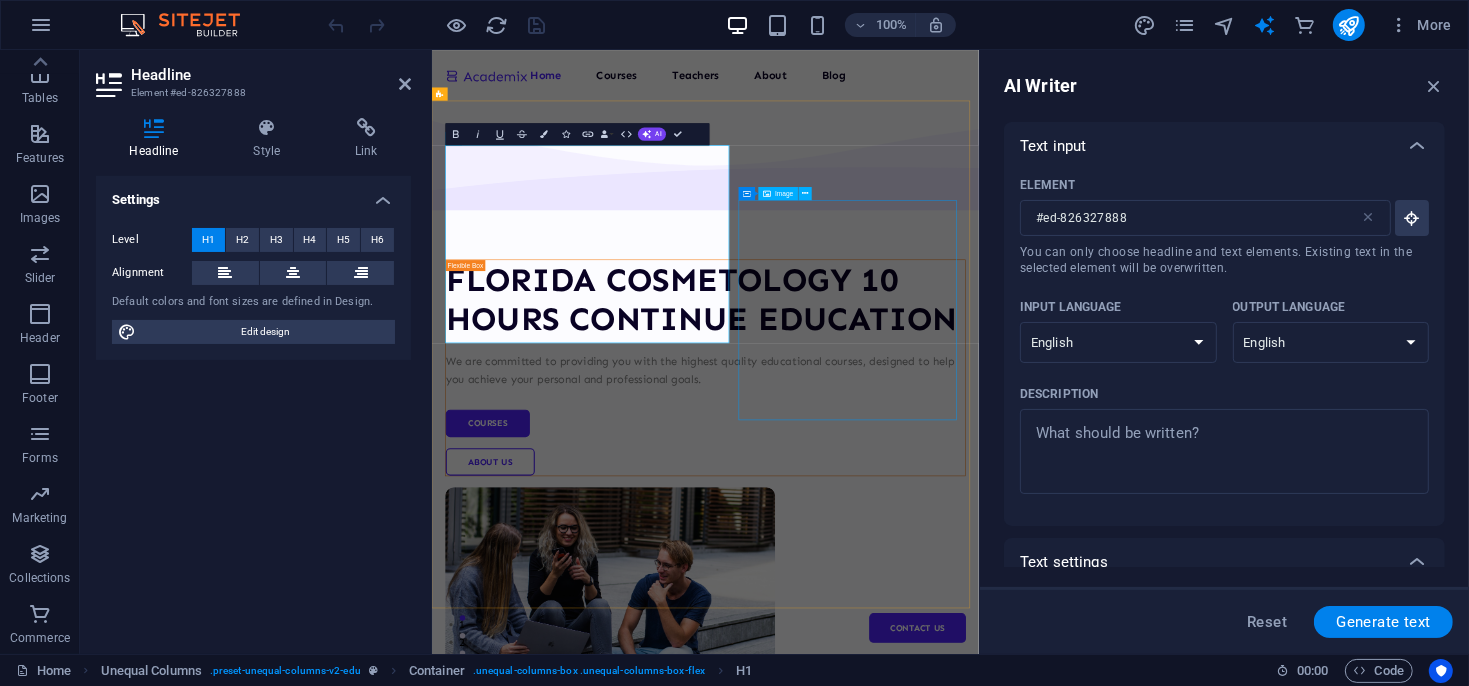 scroll, scrollTop: 0, scrollLeft: 0, axis: both 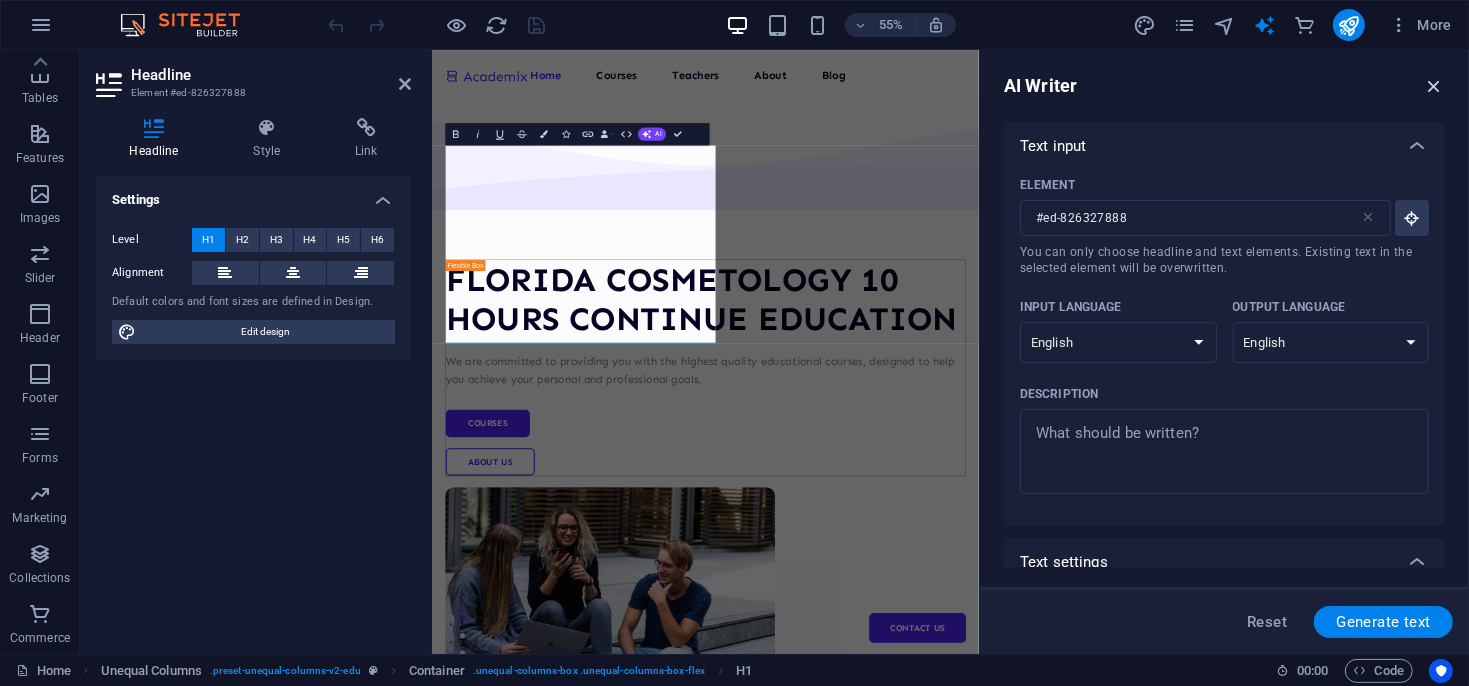 click at bounding box center (1434, 86) 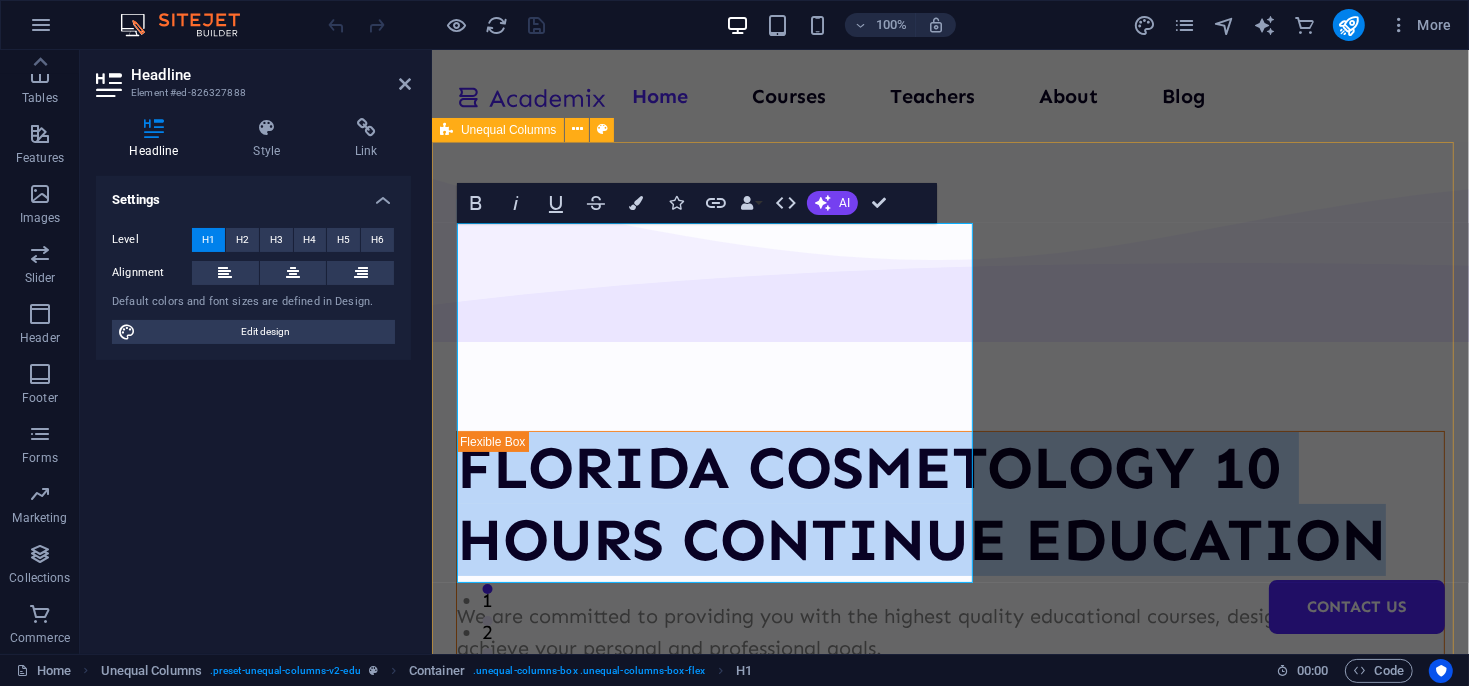 drag, startPoint x: 834, startPoint y: 530, endPoint x: 445, endPoint y: 256, distance: 475.81195 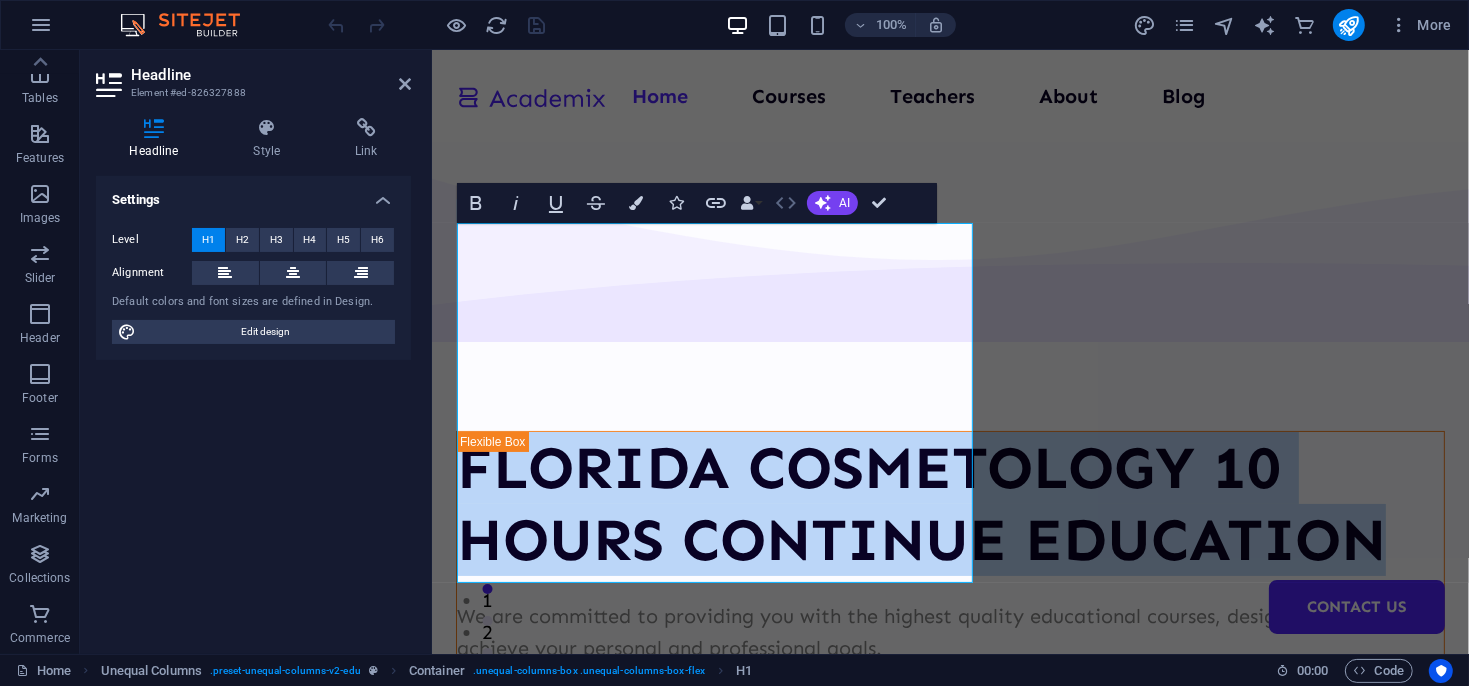 click 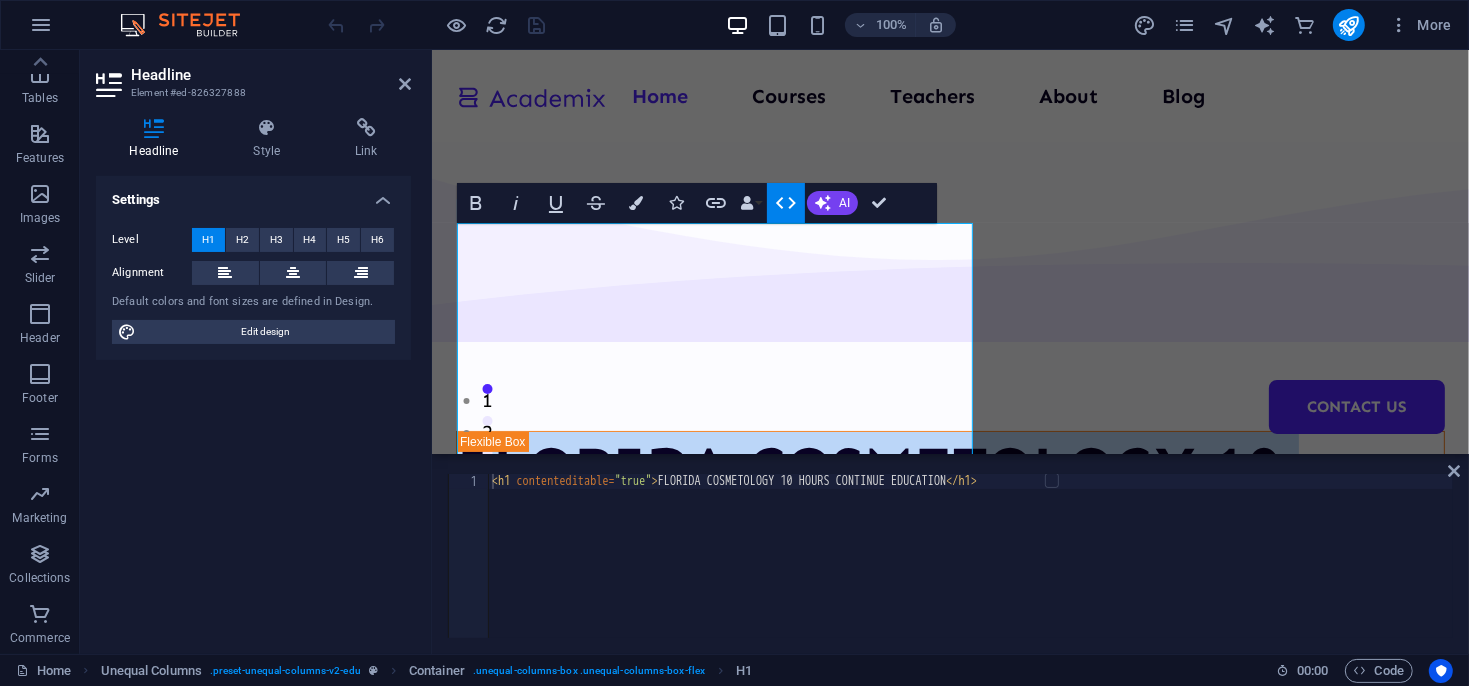 click 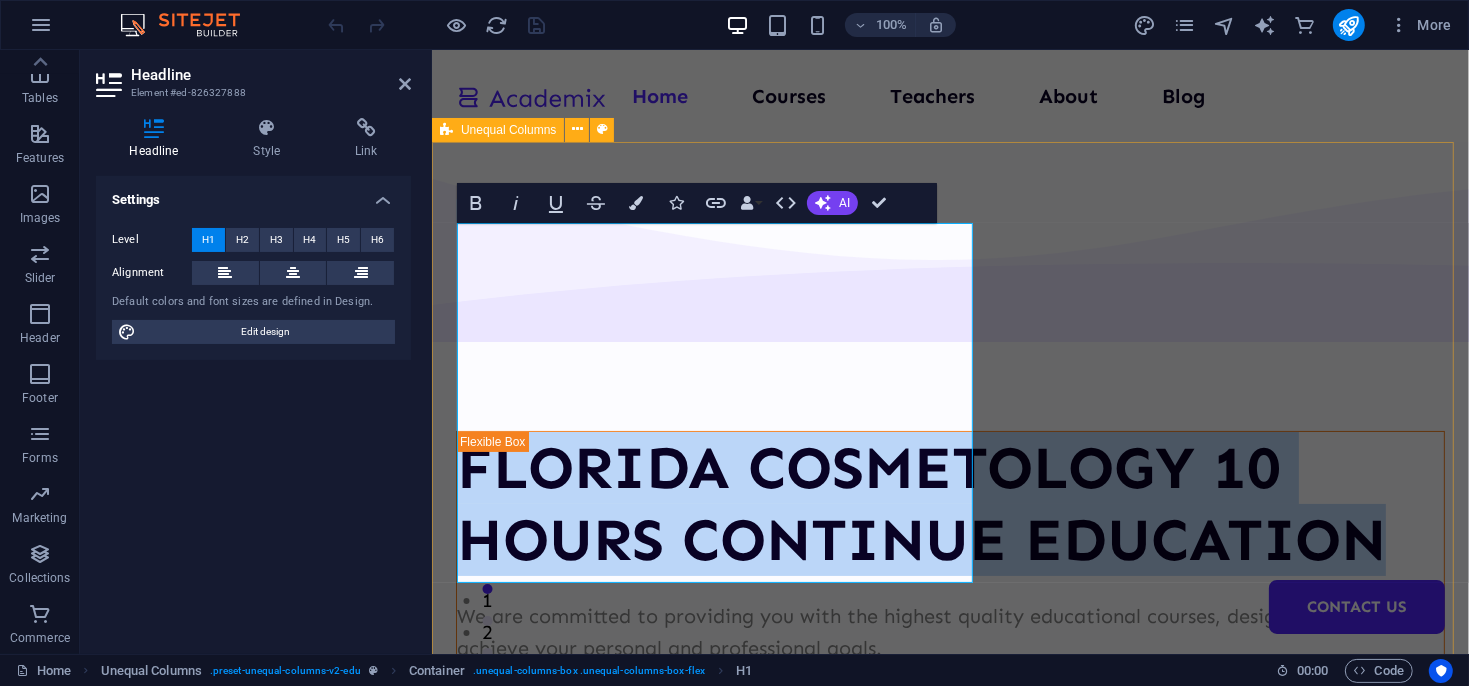 click on "FLORIDA COSMETOLOGY 10 HOURS CONTINUE EDUCATION We are committed to providing you with the highest quality educational courses, designed to help you achieve your personal and professional goals. Courses About Us" at bounding box center [949, 812] 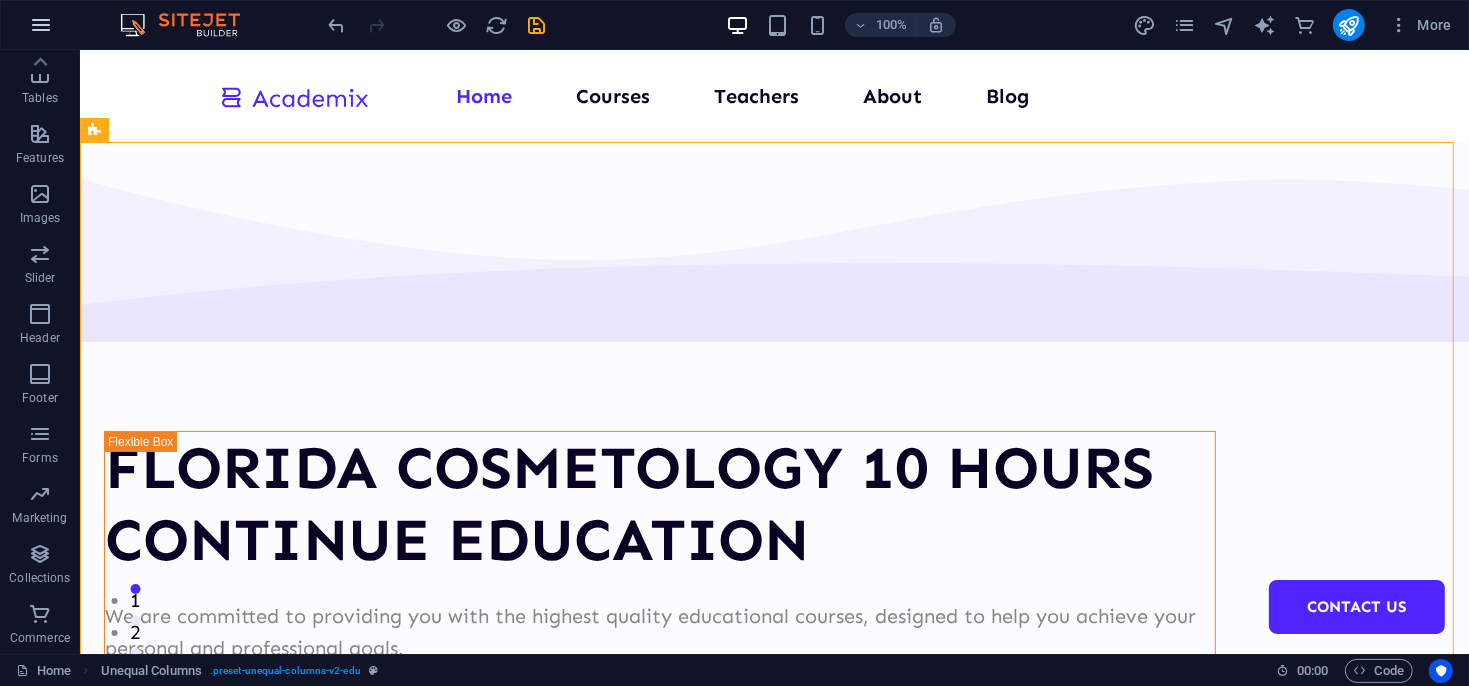 click at bounding box center [41, 25] 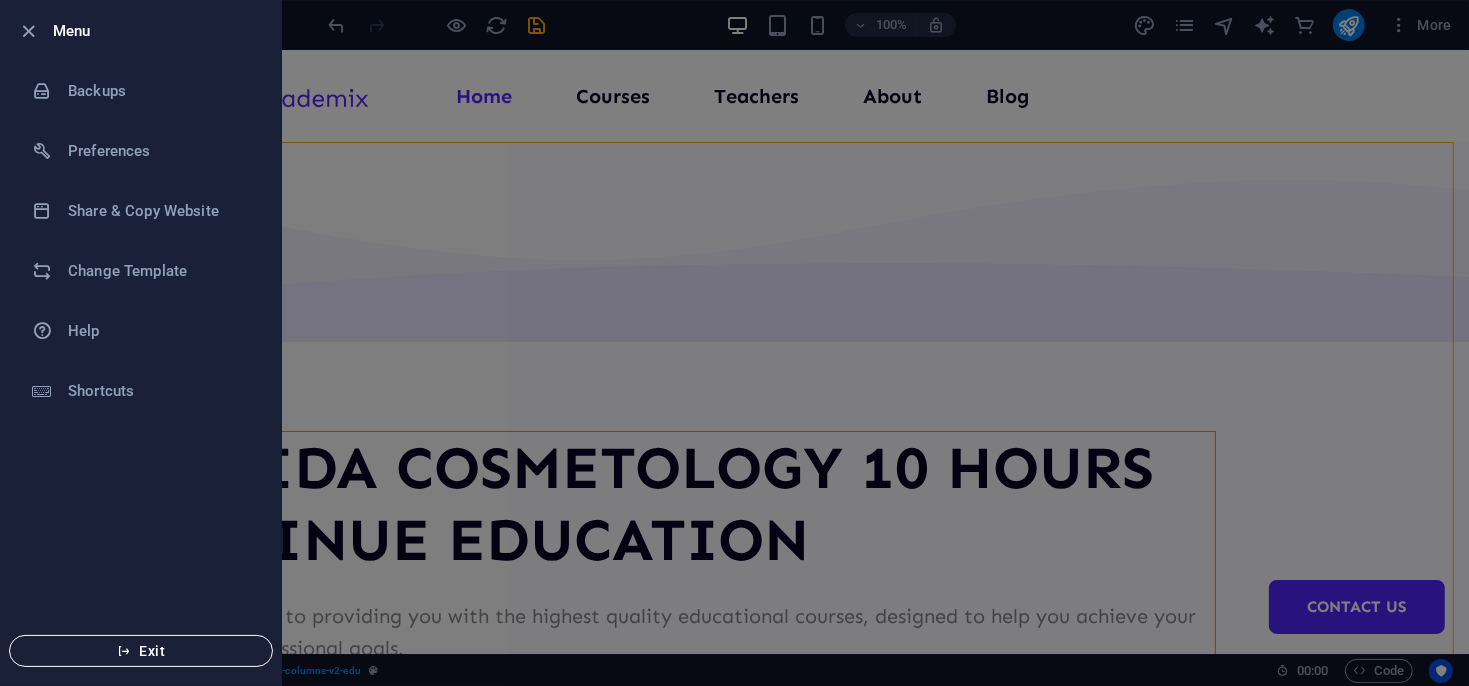 click on "Exit" at bounding box center [141, 651] 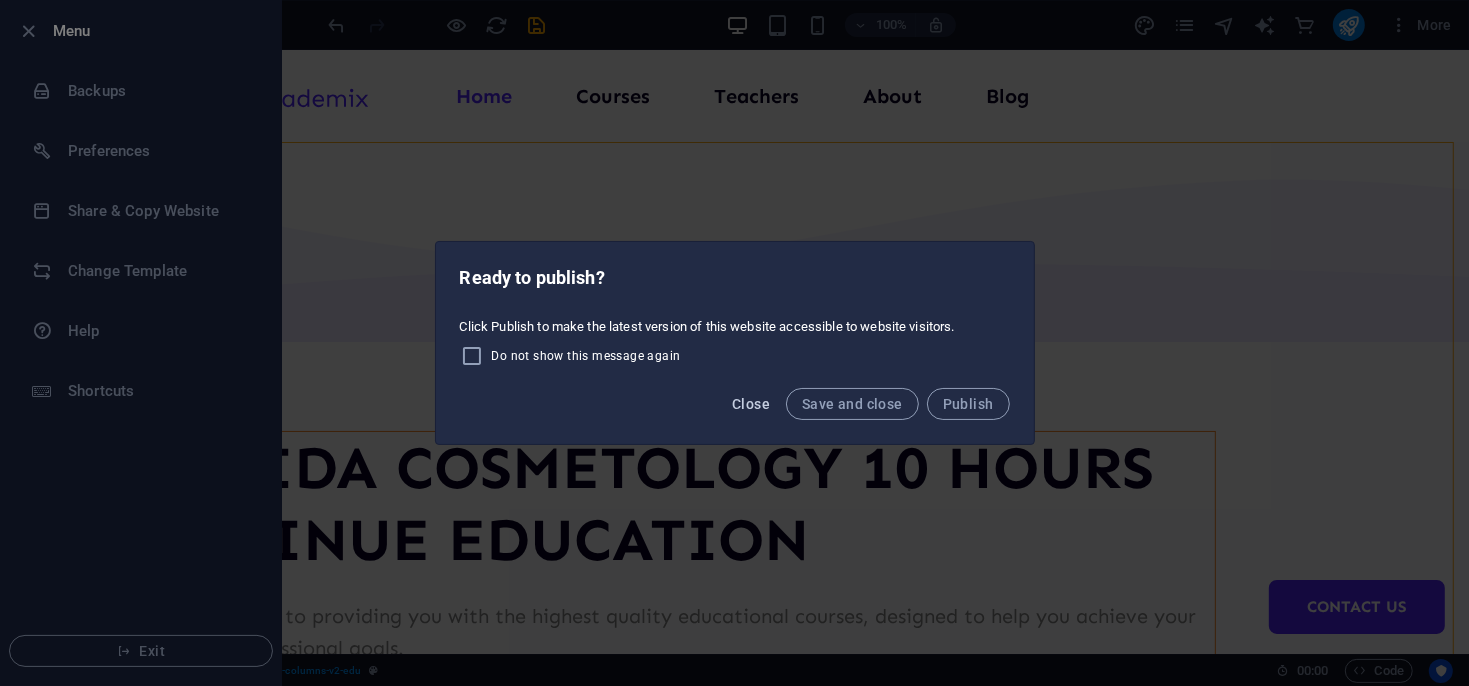 click on "Close" at bounding box center (751, 404) 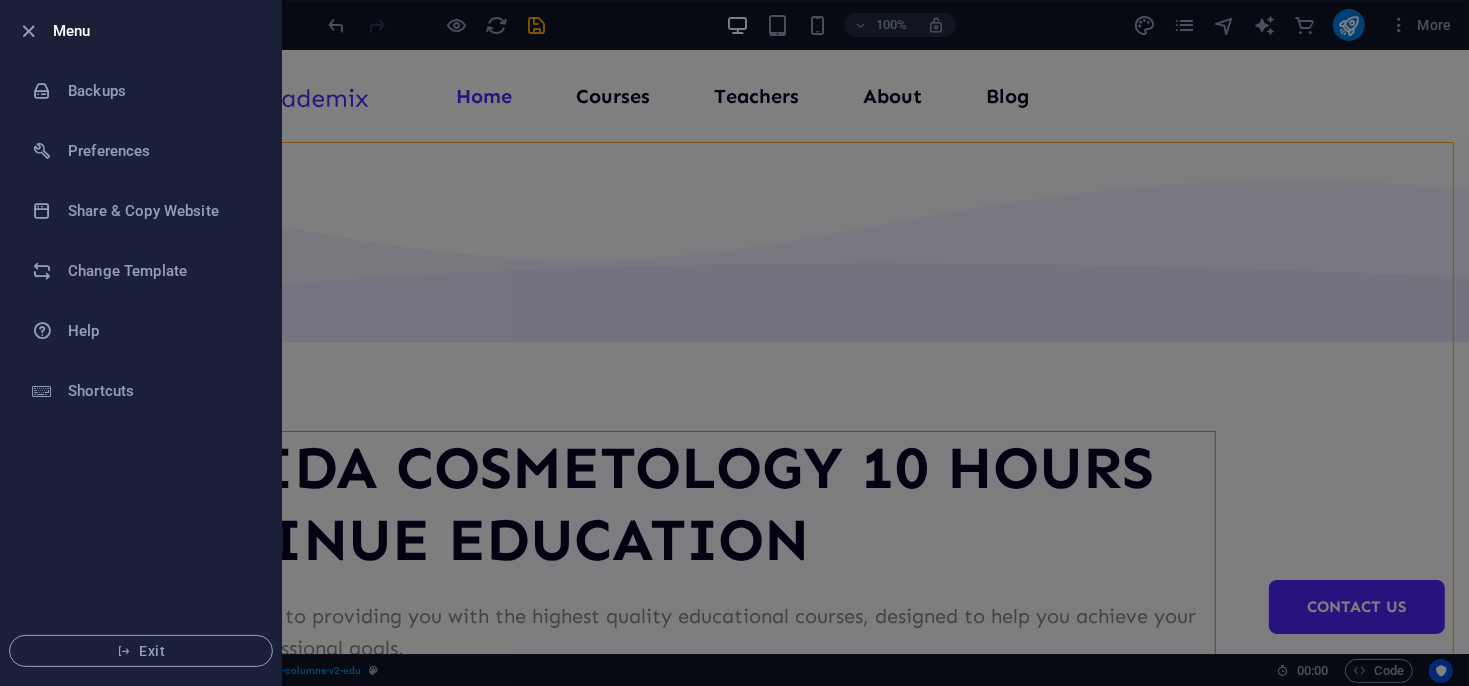 click at bounding box center [734, 343] 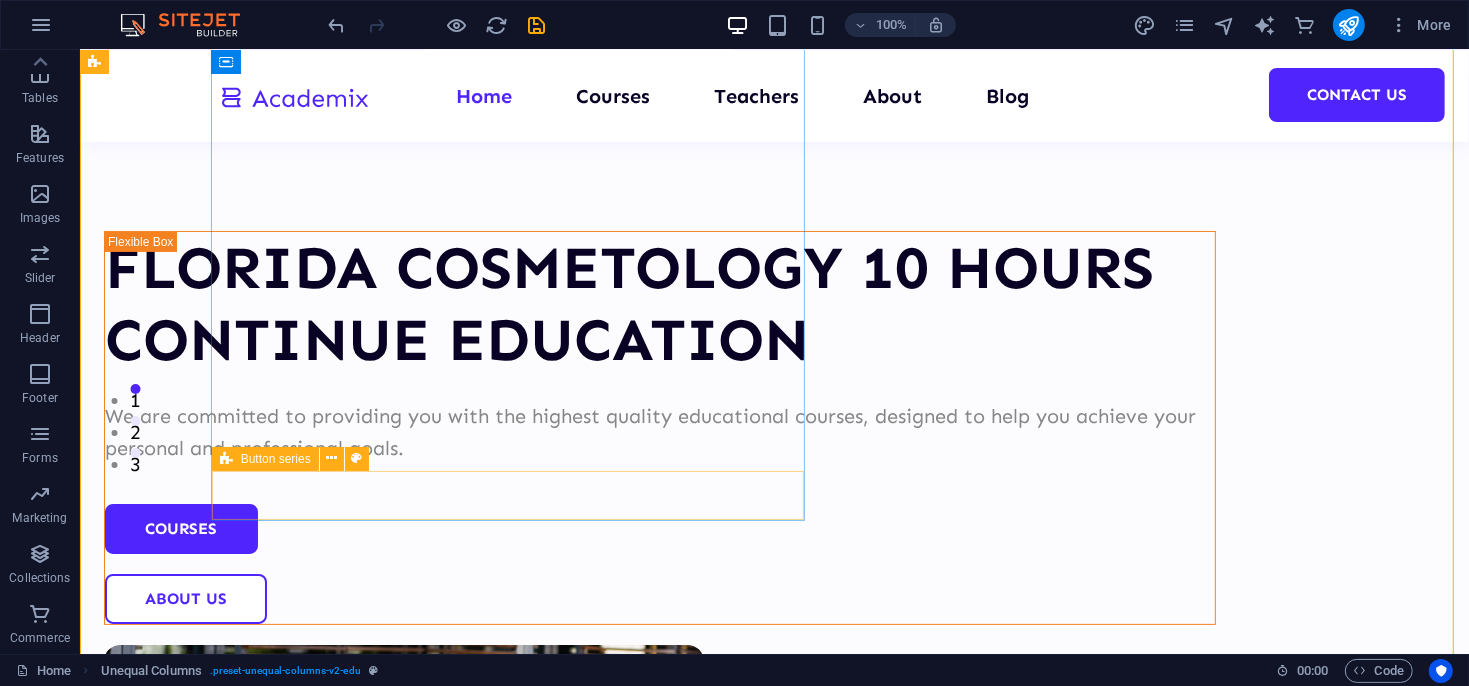 scroll, scrollTop: 0, scrollLeft: 0, axis: both 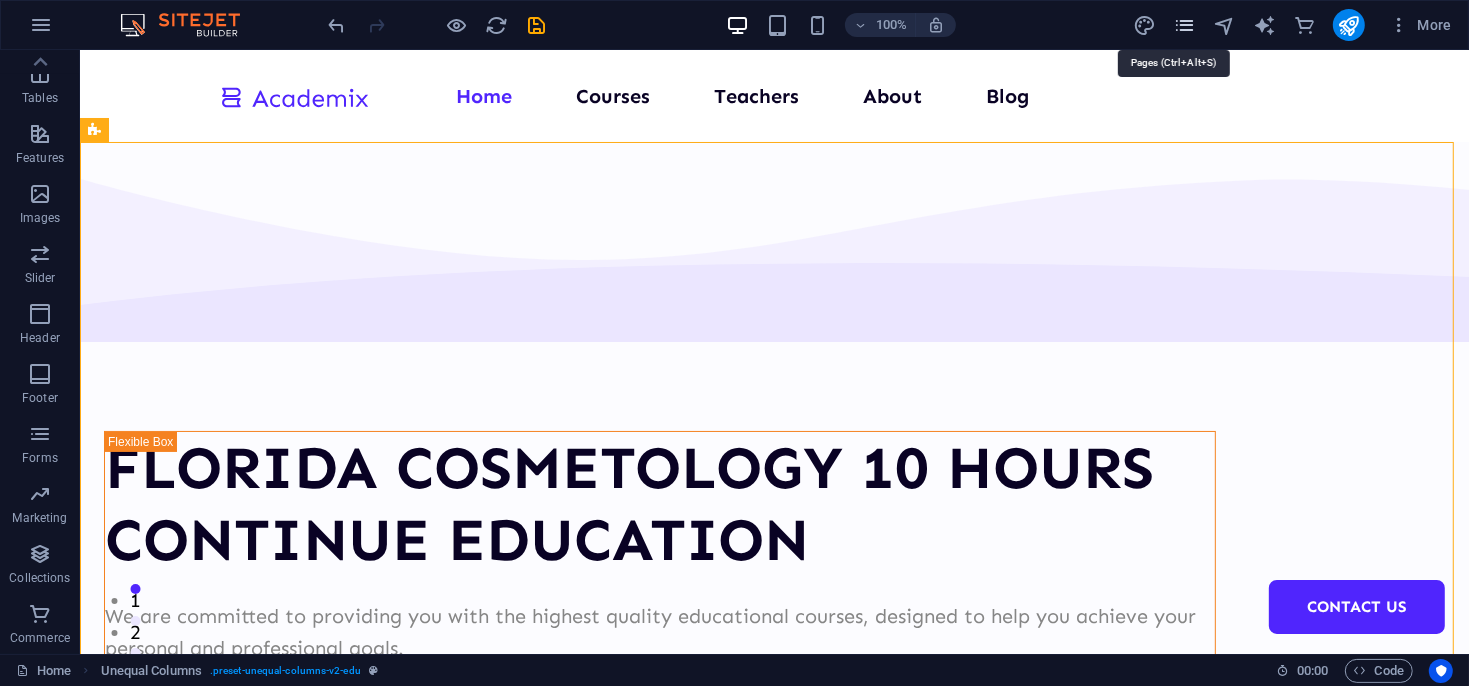 click at bounding box center (1184, 25) 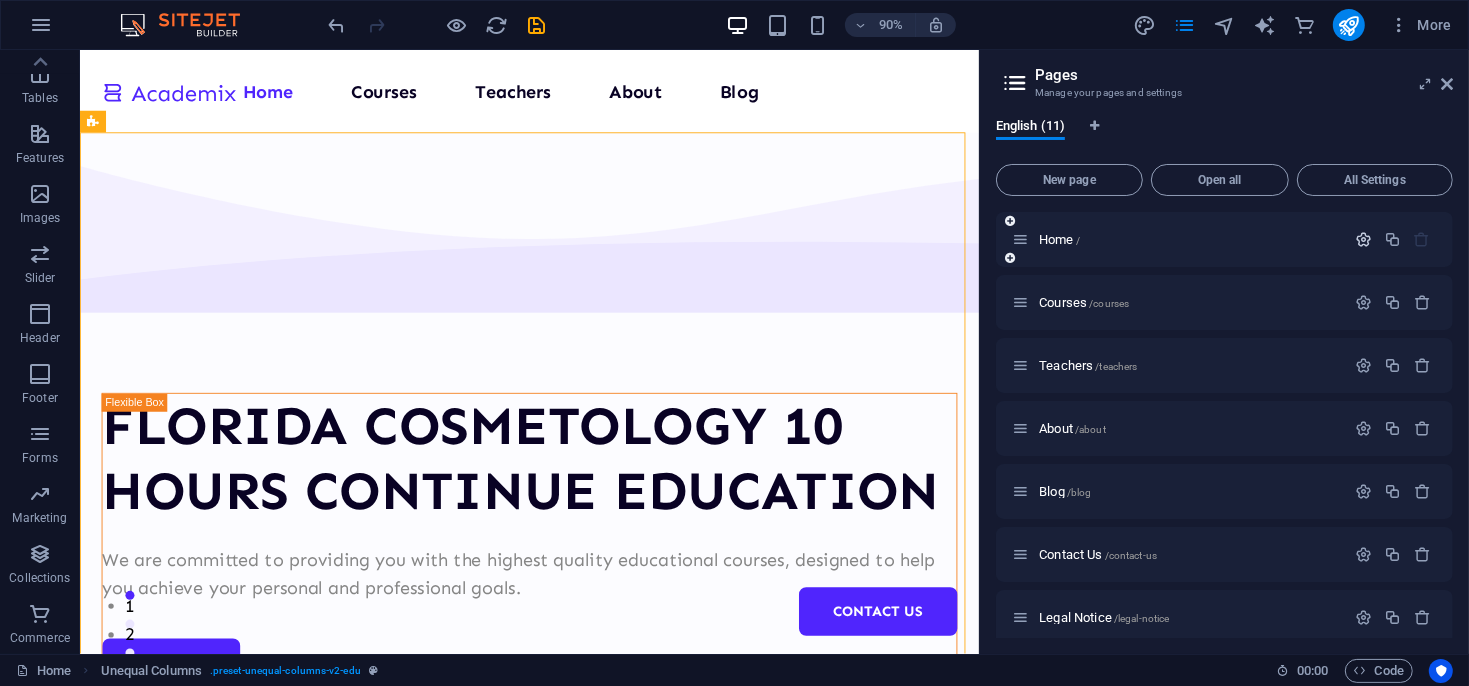 click at bounding box center [1363, 239] 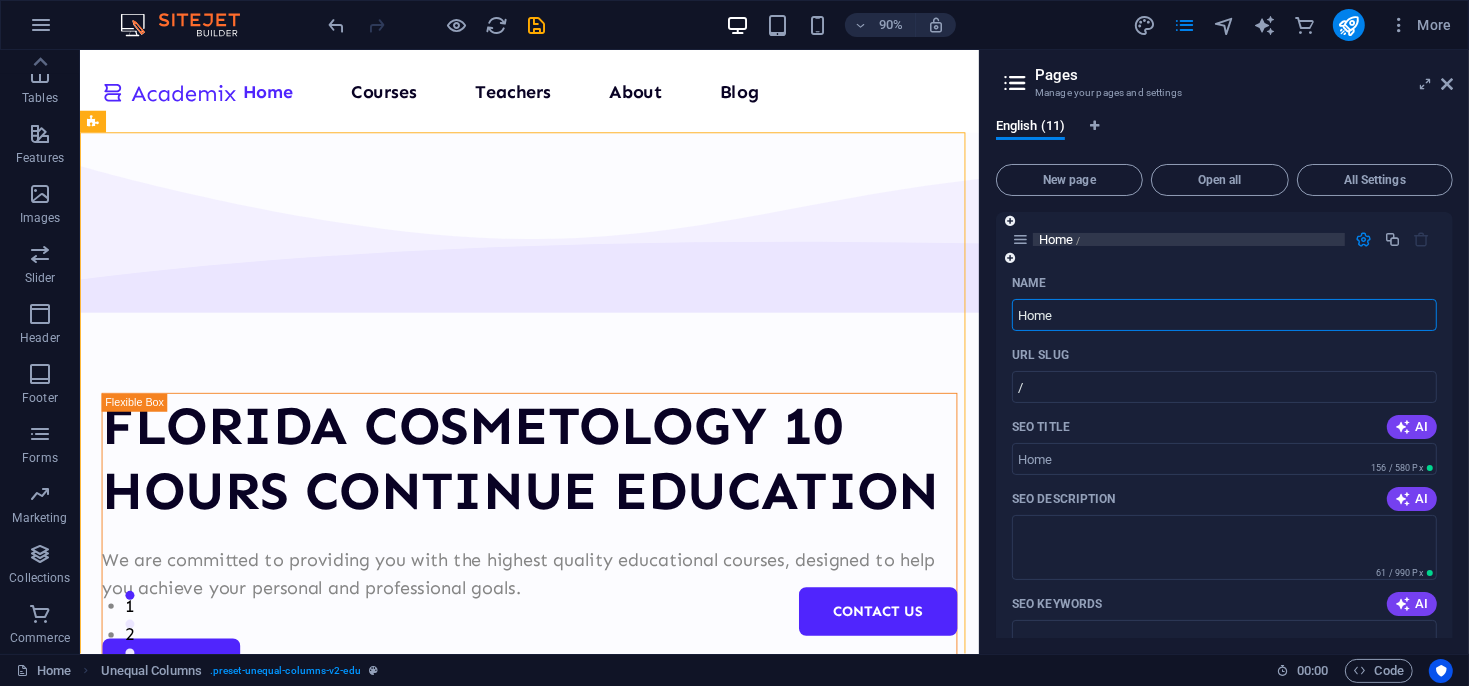click on "Home /" at bounding box center [1189, 239] 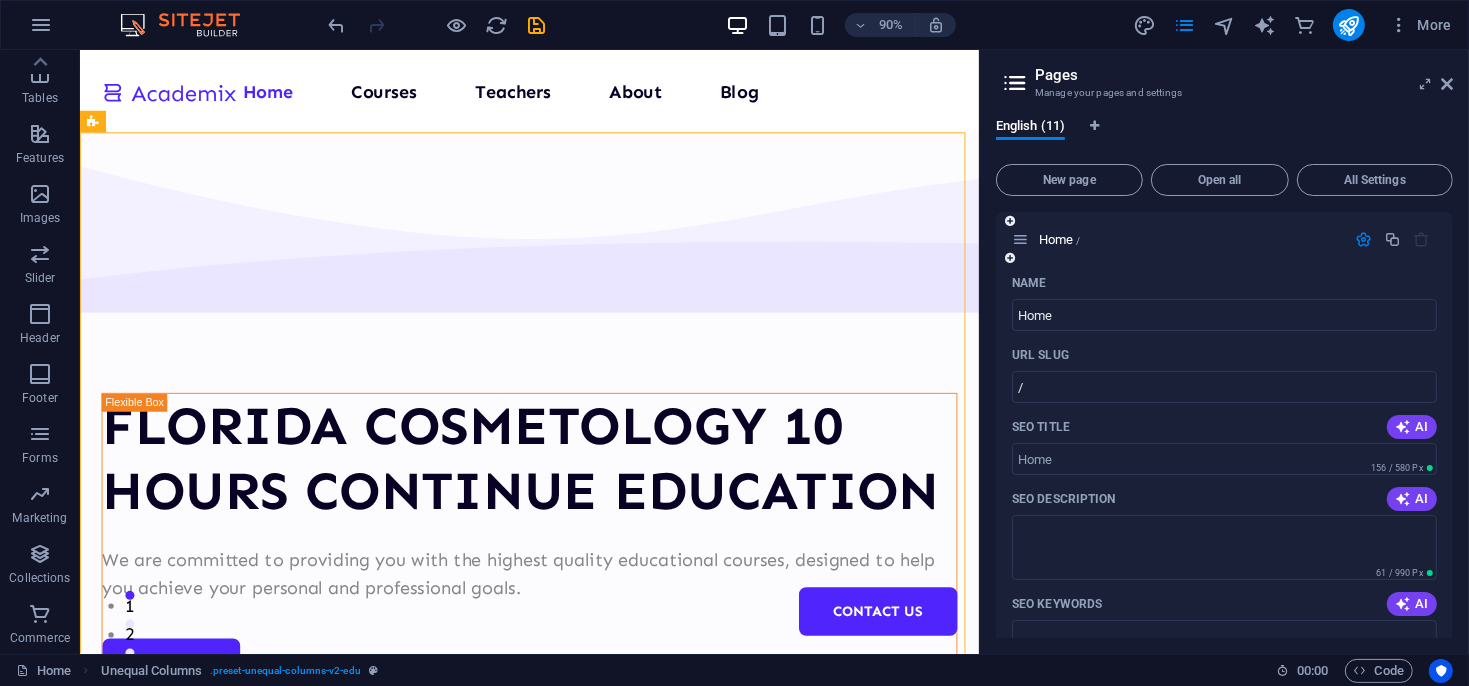 click at bounding box center [1020, 239] 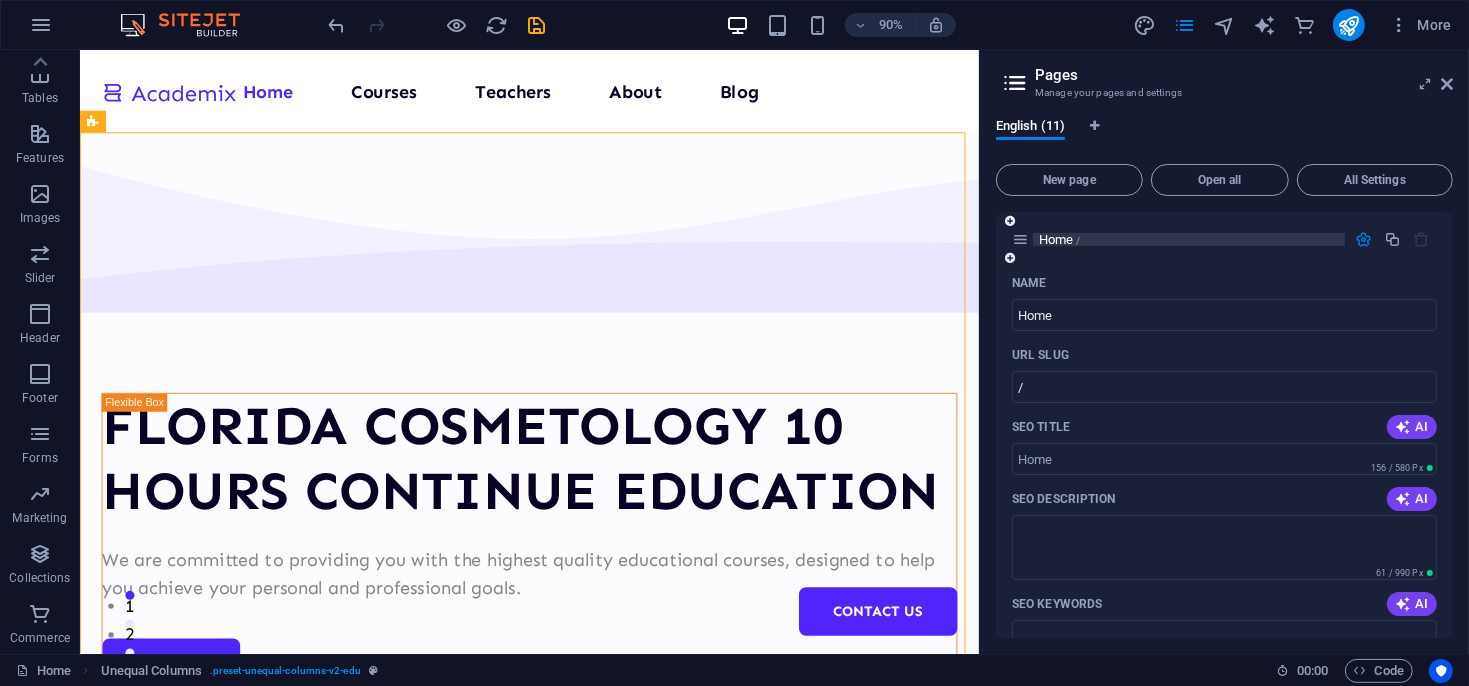 click on "Home /" at bounding box center (1059, 239) 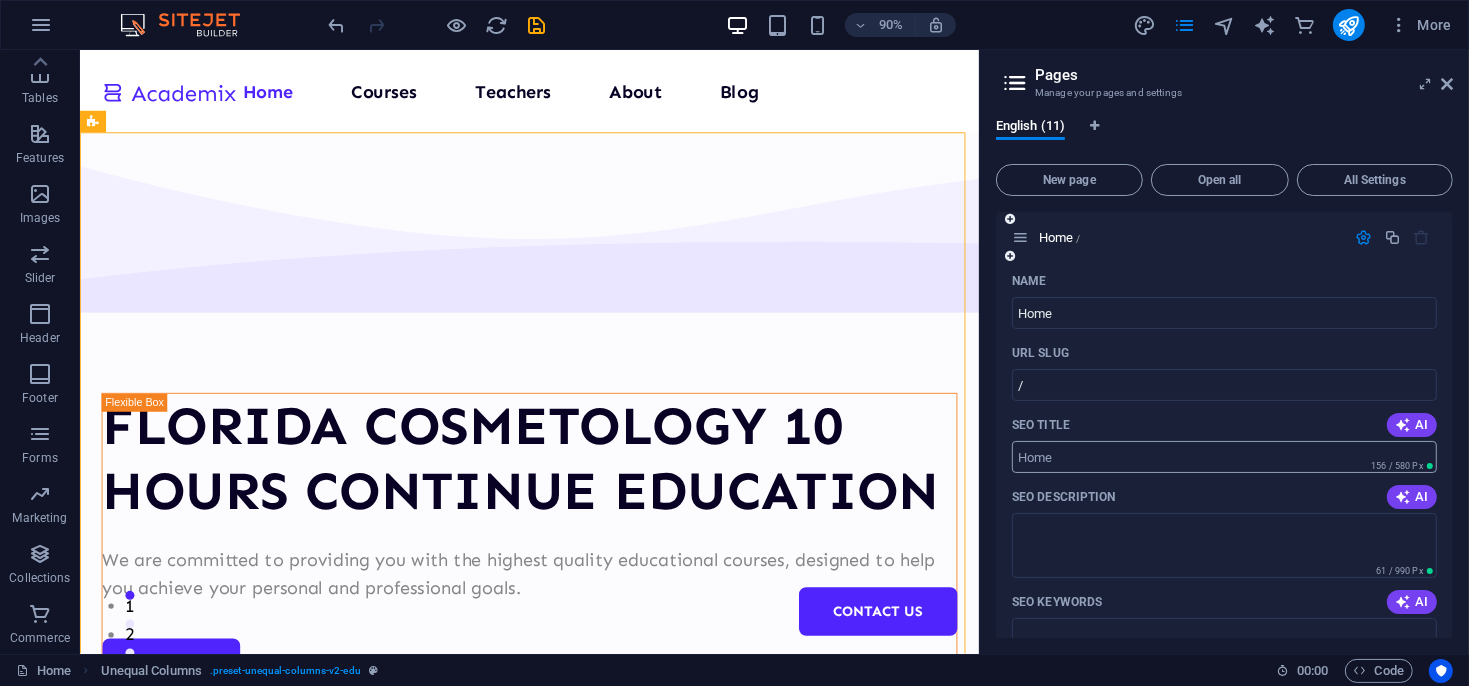 scroll, scrollTop: 0, scrollLeft: 0, axis: both 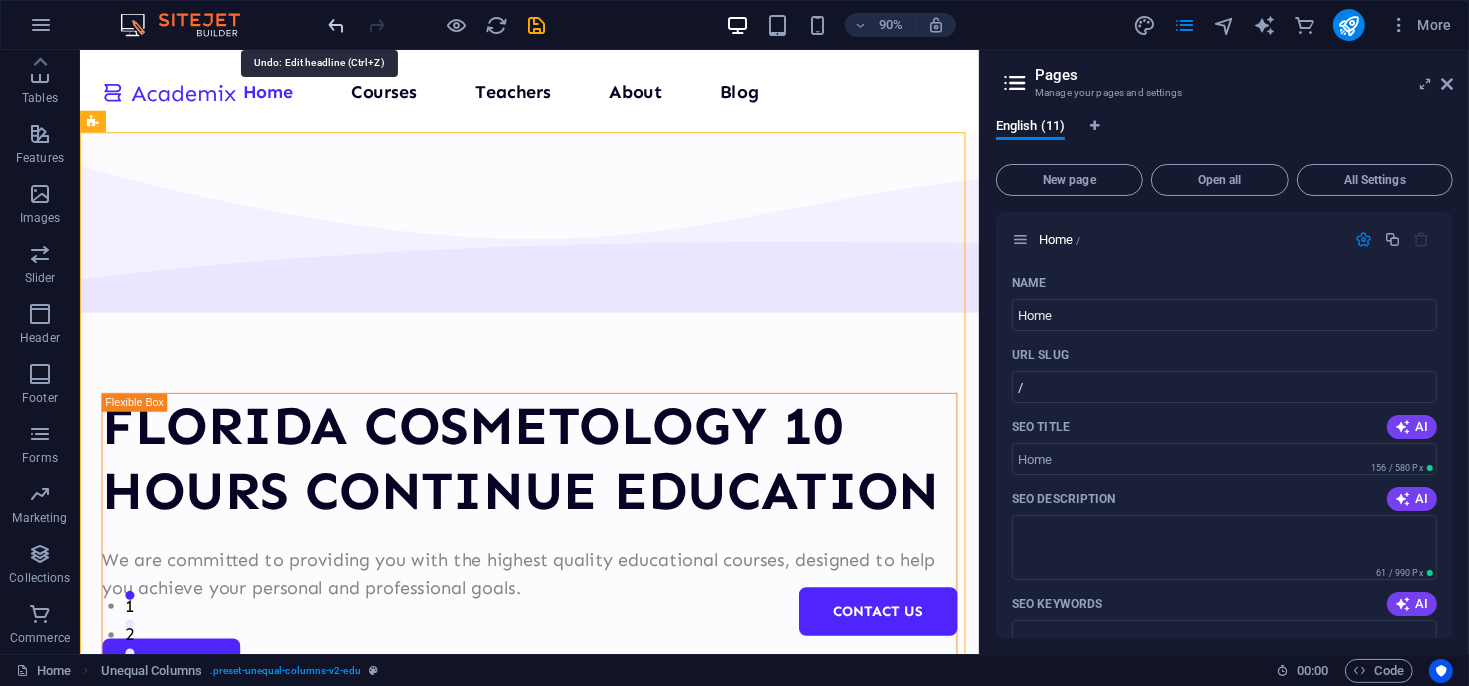 click at bounding box center (337, 25) 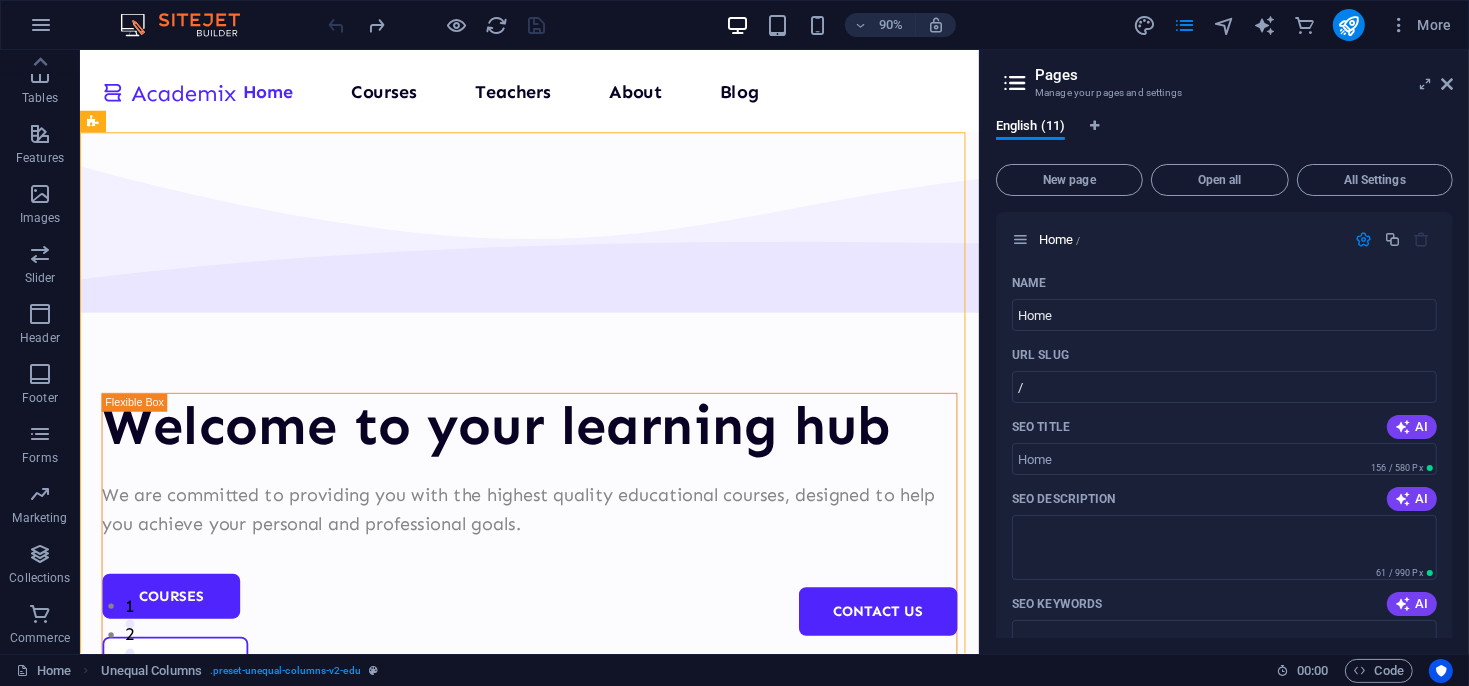 click at bounding box center (437, 25) 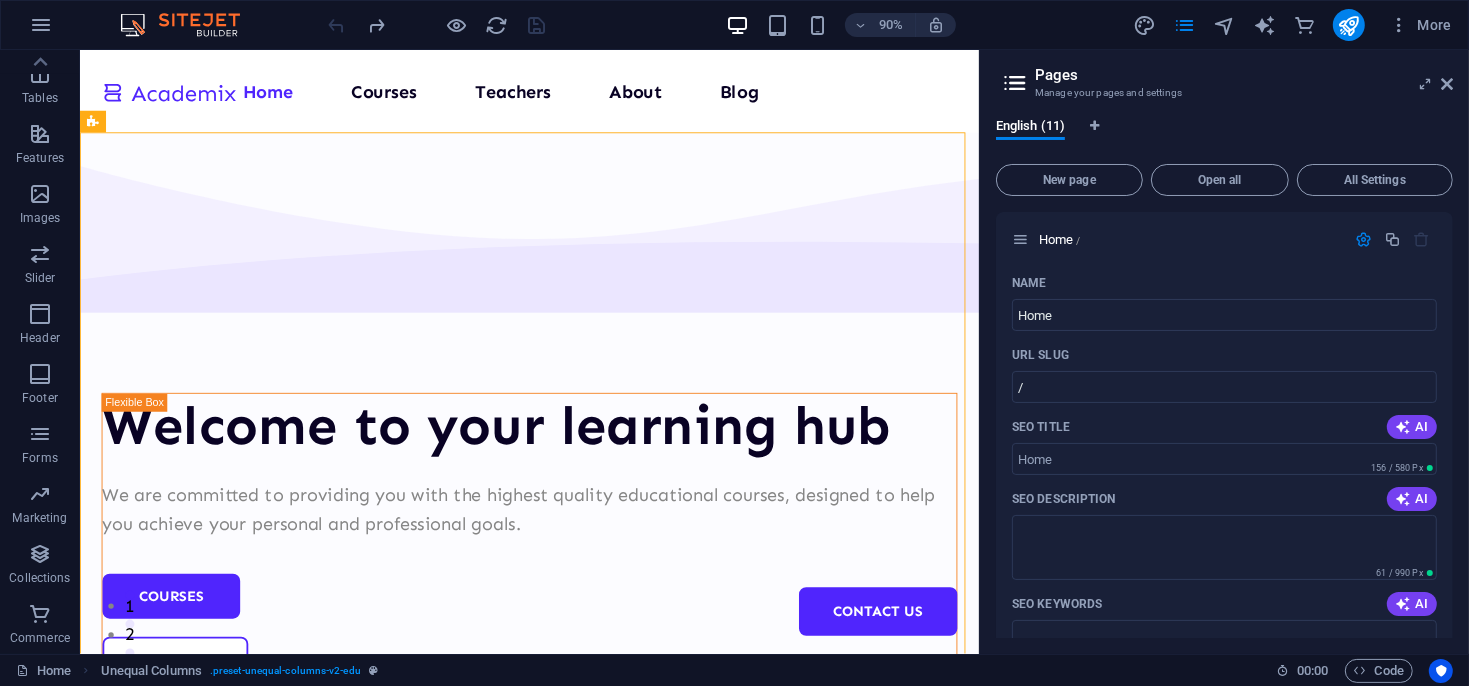 click at bounding box center (190, 25) 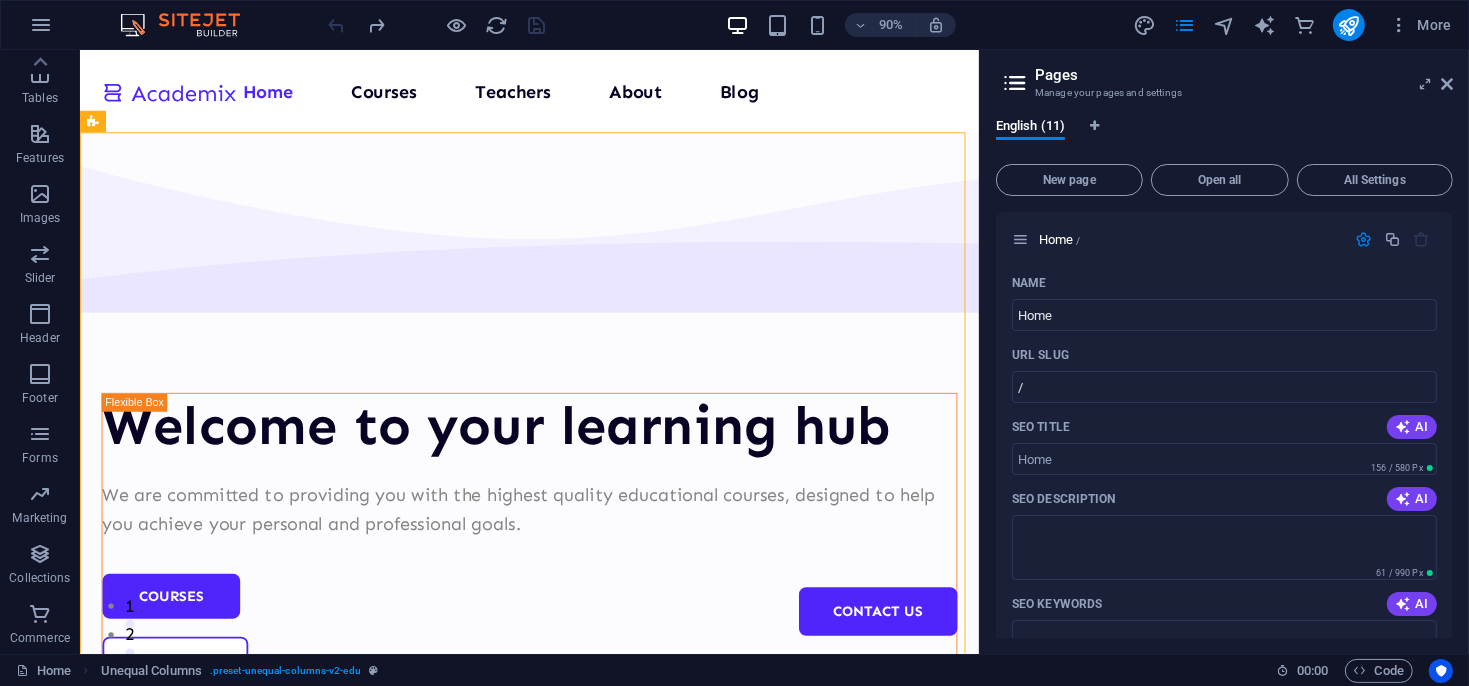 click at bounding box center [190, 25] 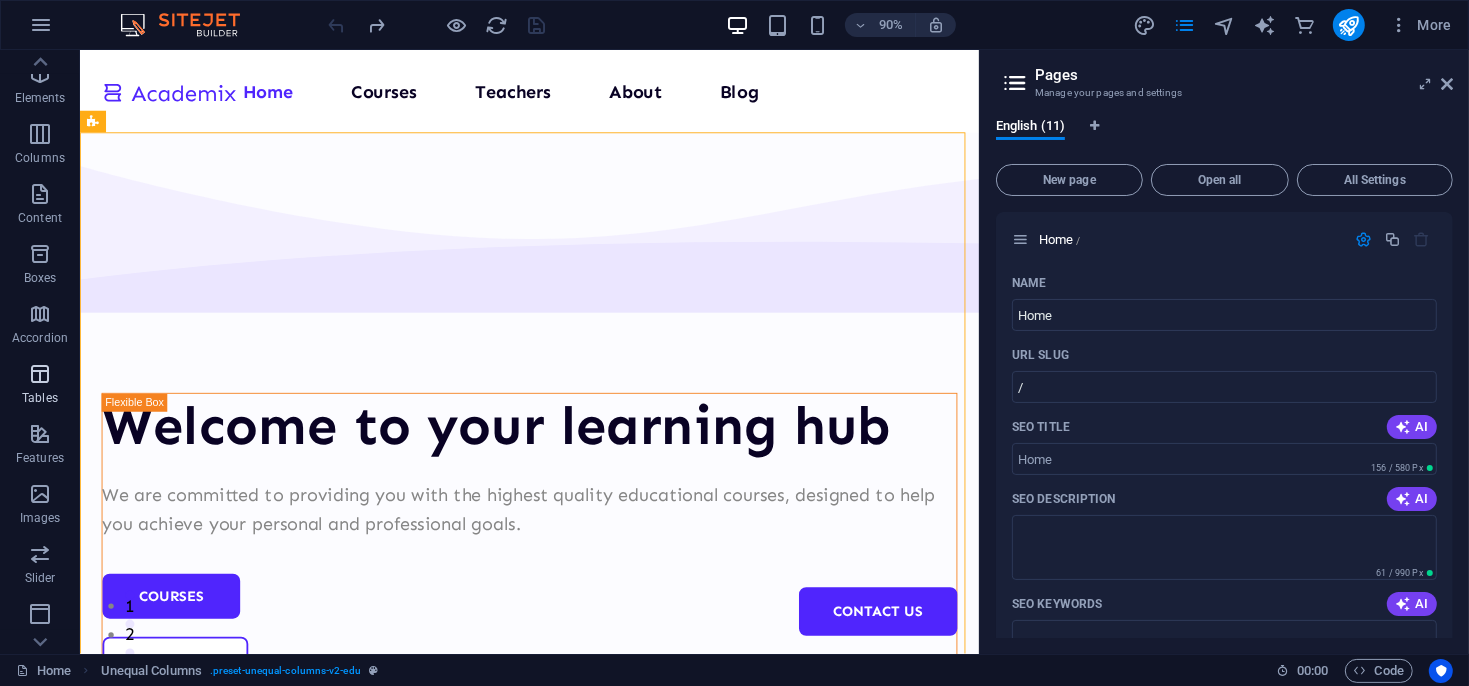 scroll, scrollTop: 0, scrollLeft: 0, axis: both 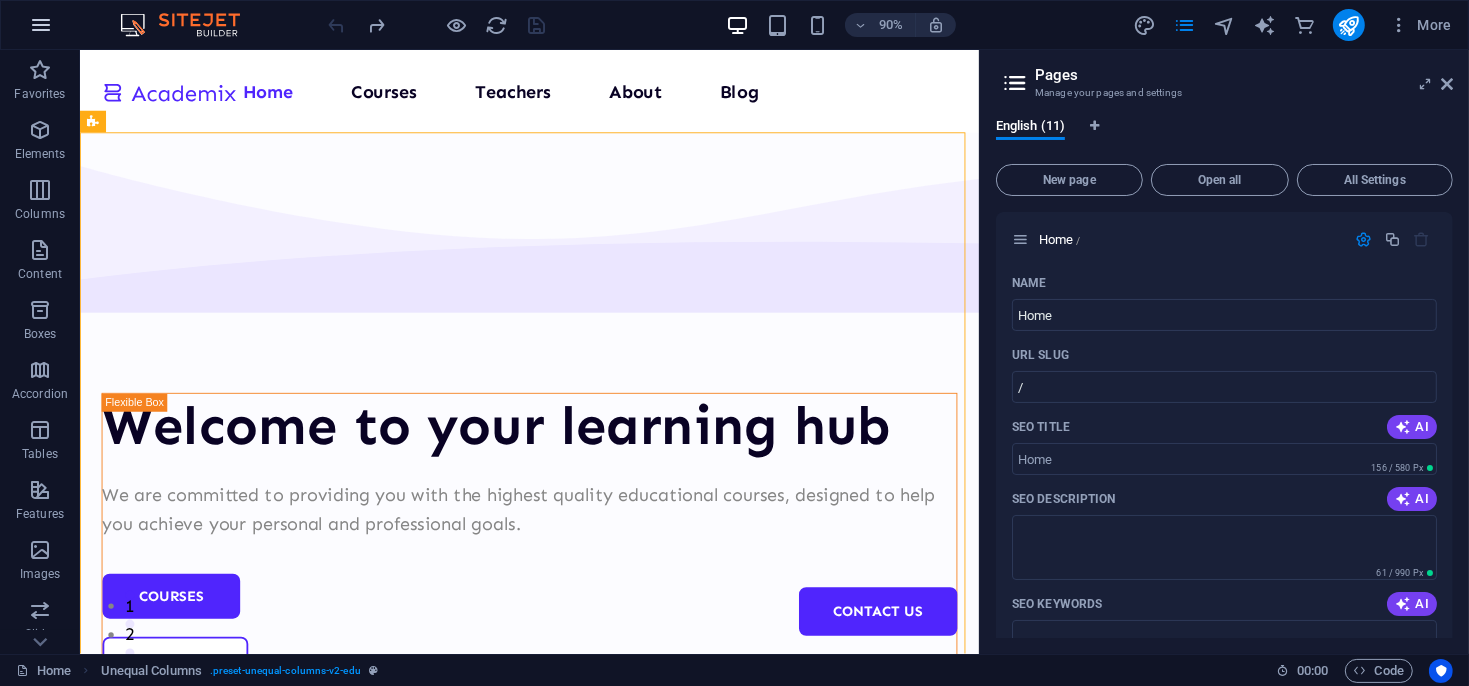 click at bounding box center [41, 25] 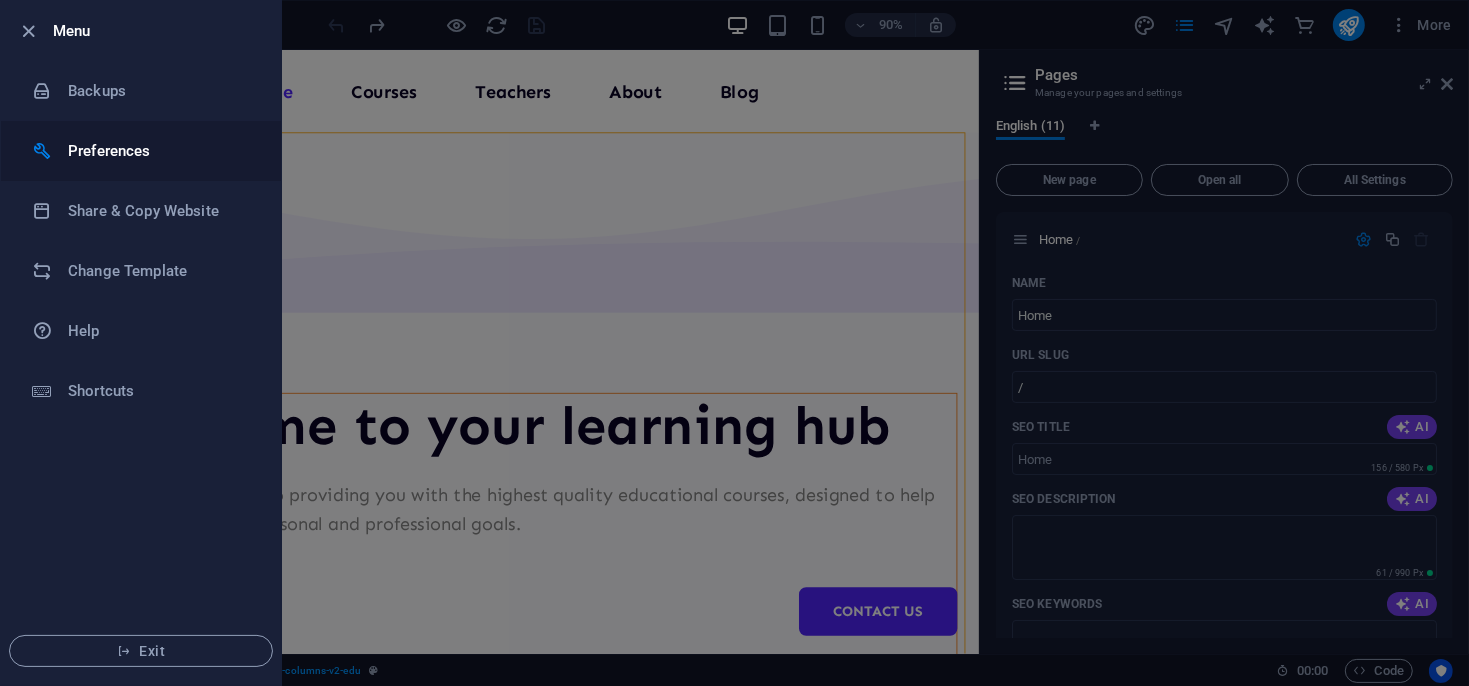 click on "Preferences" at bounding box center [160, 151] 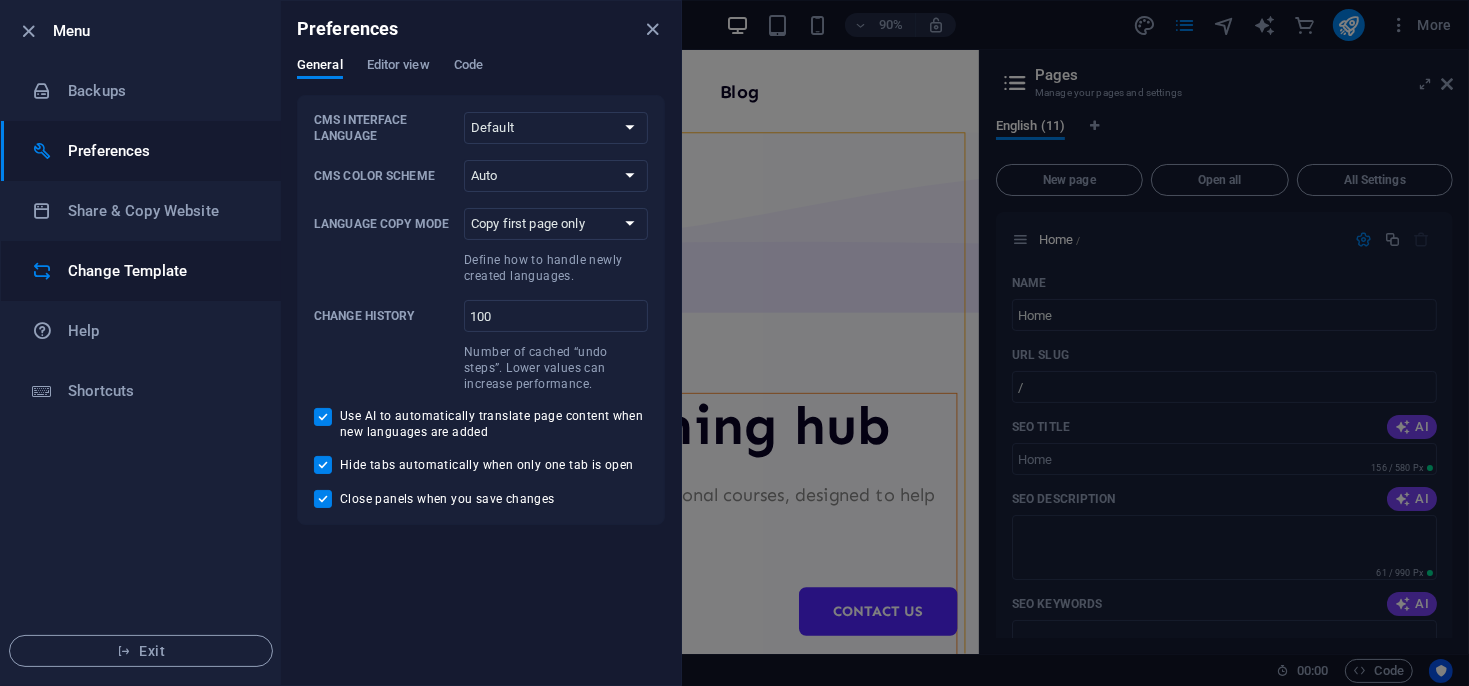 click on "Change Template" at bounding box center (160, 271) 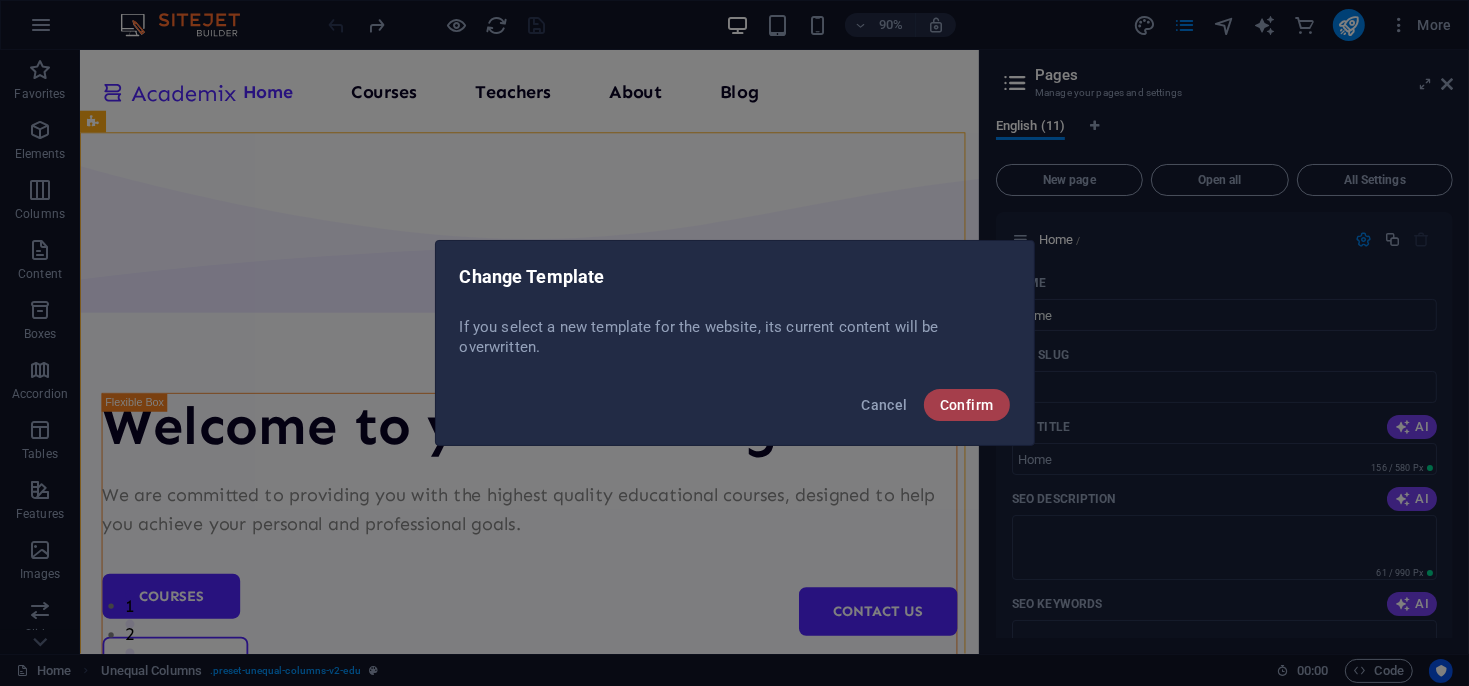 click on "Confirm" at bounding box center (967, 405) 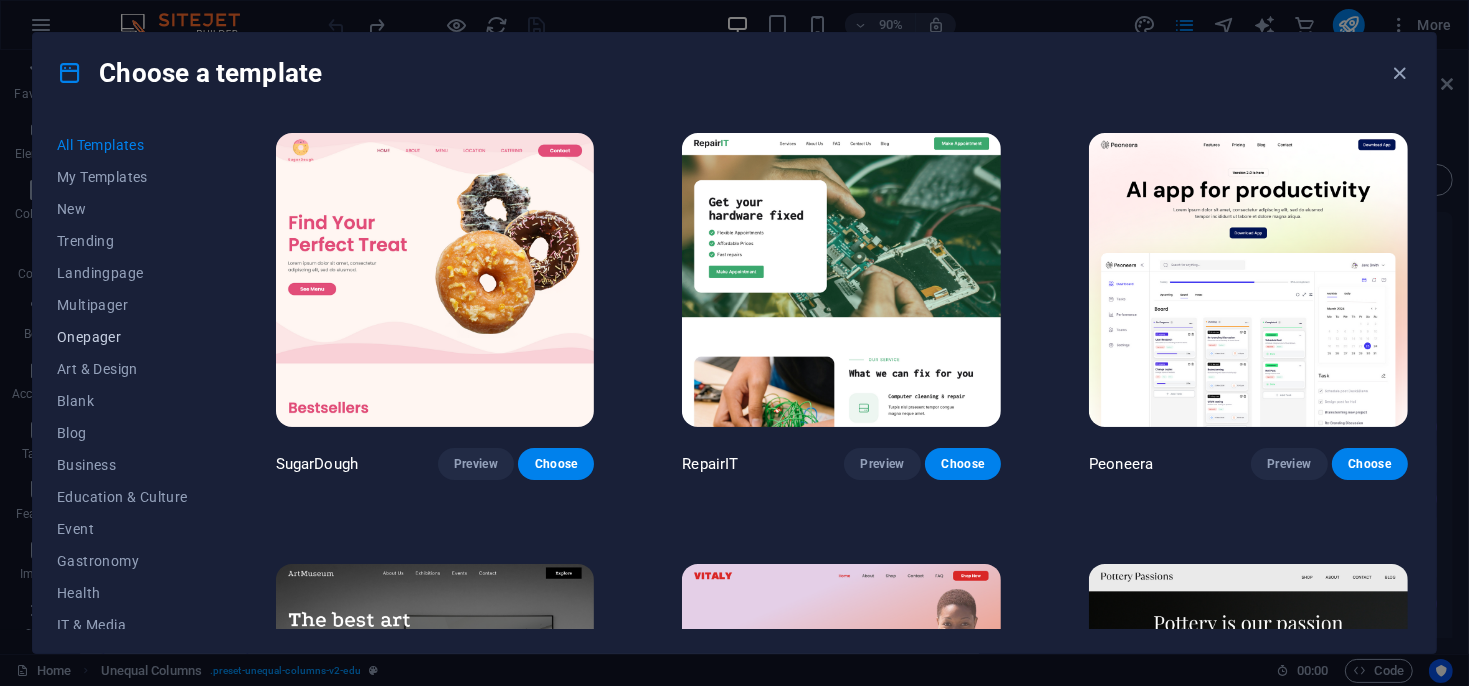 click on "Onepager" at bounding box center (122, 337) 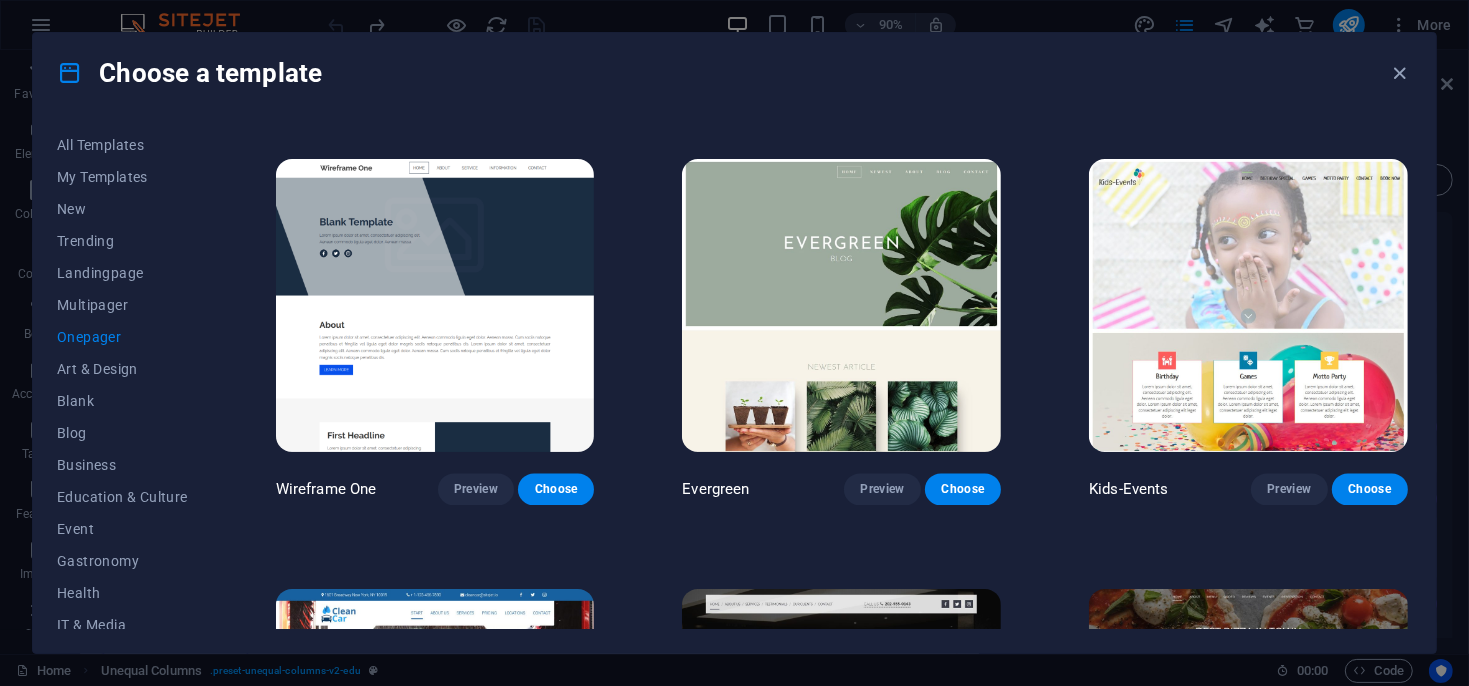scroll, scrollTop: 3400, scrollLeft: 0, axis: vertical 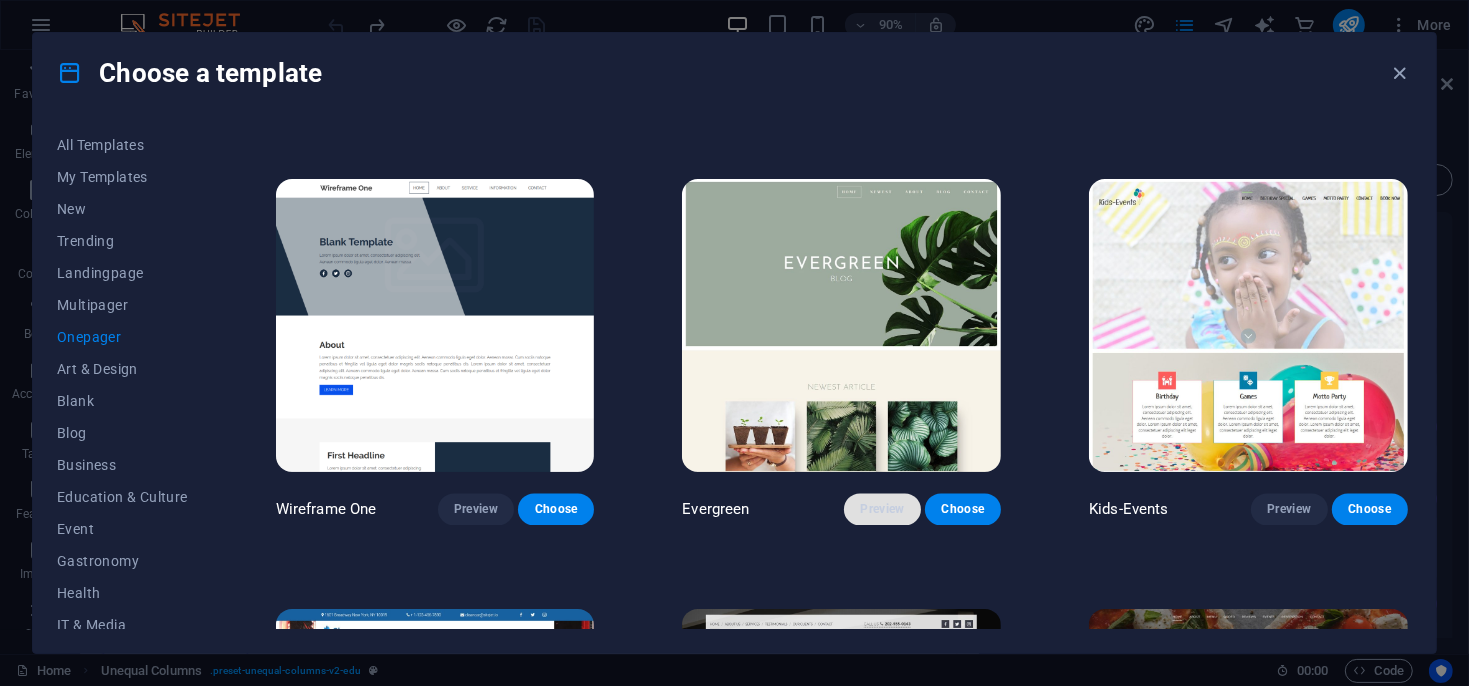 click on "Preview" at bounding box center (882, 509) 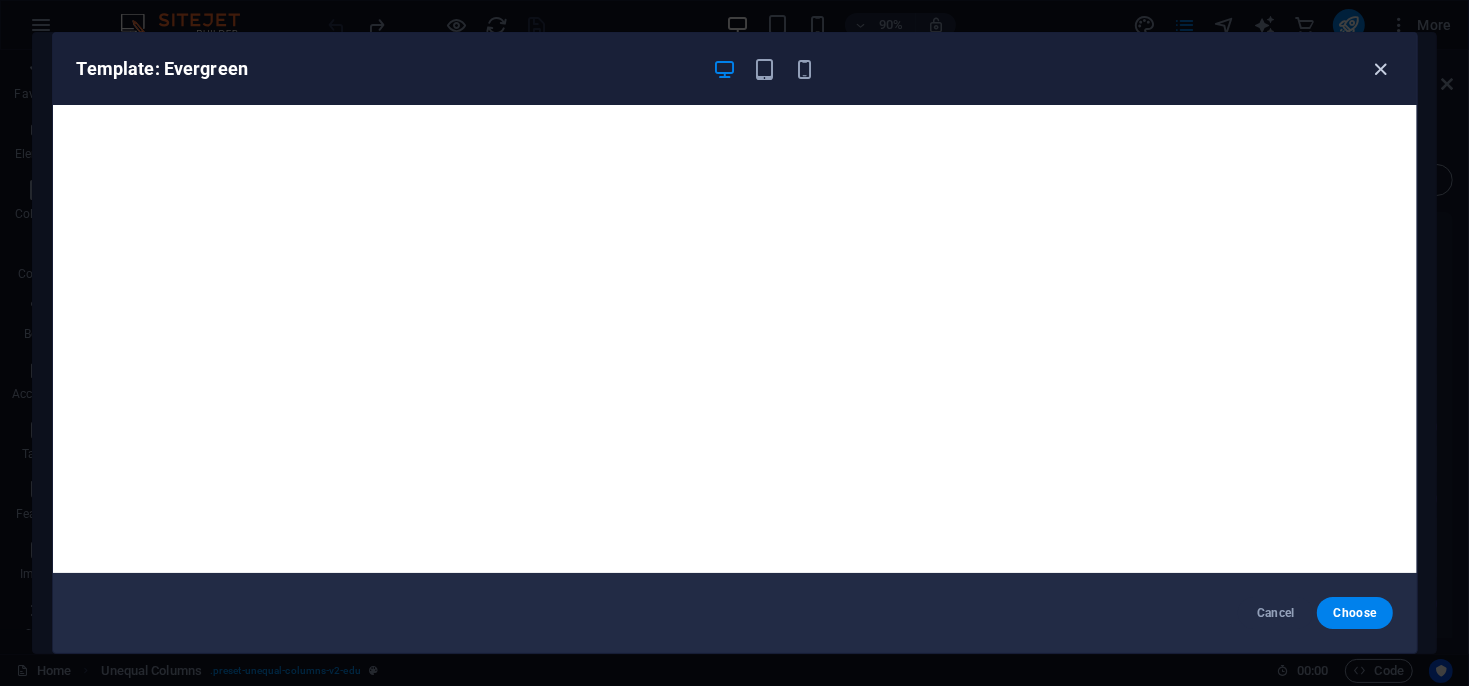 click at bounding box center (1380, 69) 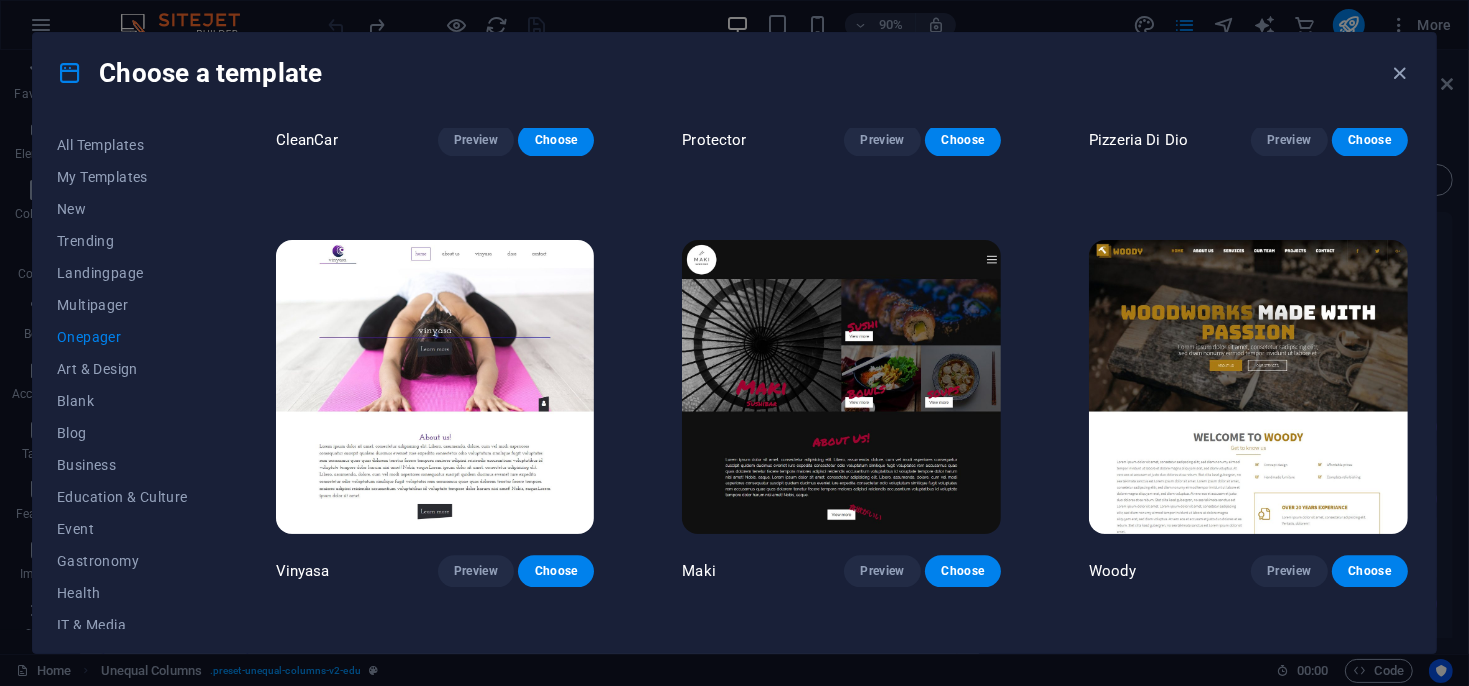 scroll, scrollTop: 4400, scrollLeft: 0, axis: vertical 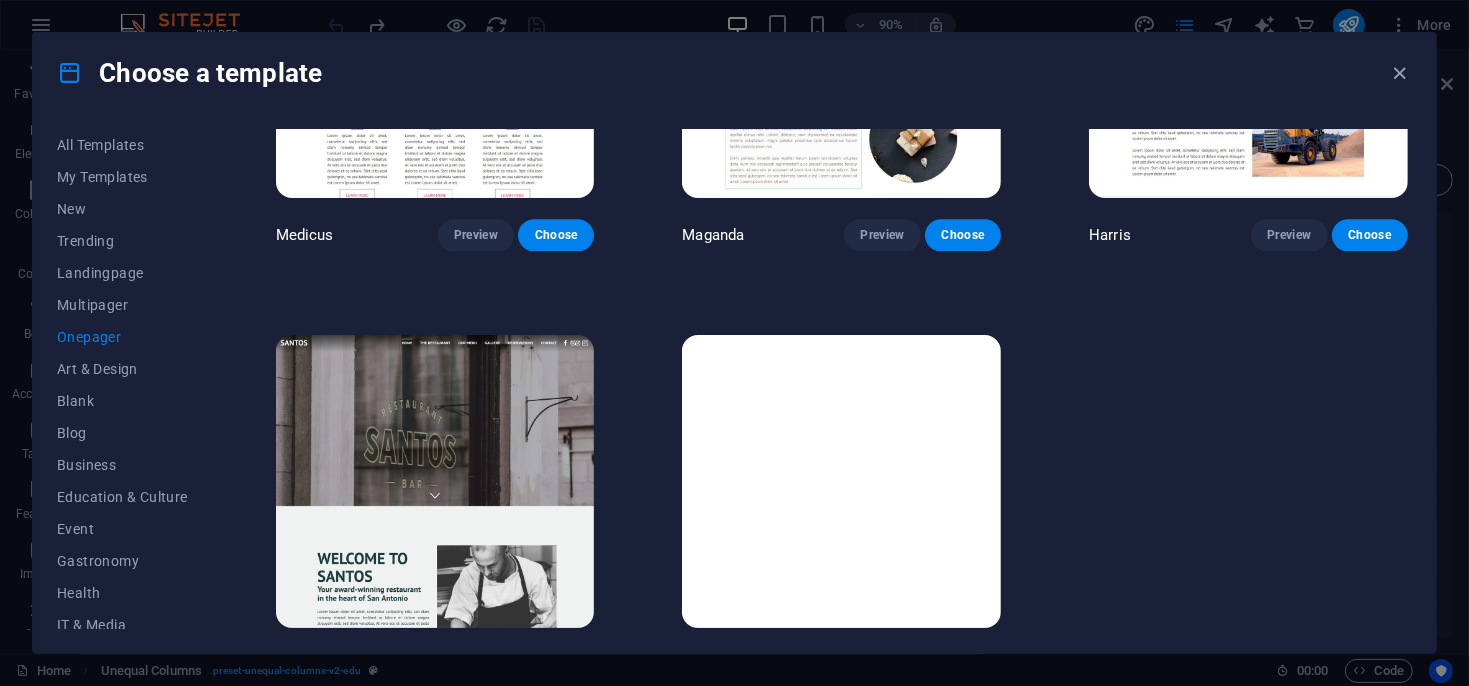 click on "Choose" at bounding box center [963, 665] 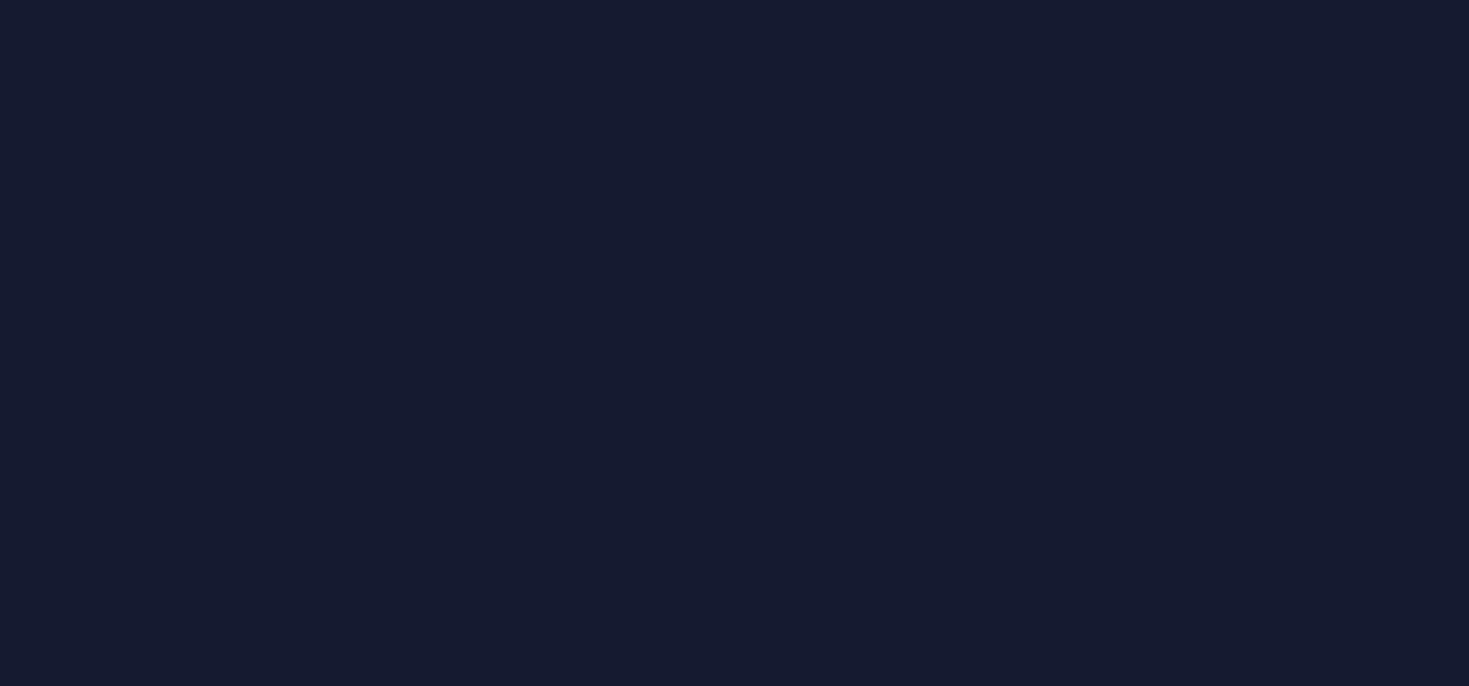 scroll, scrollTop: 0, scrollLeft: 0, axis: both 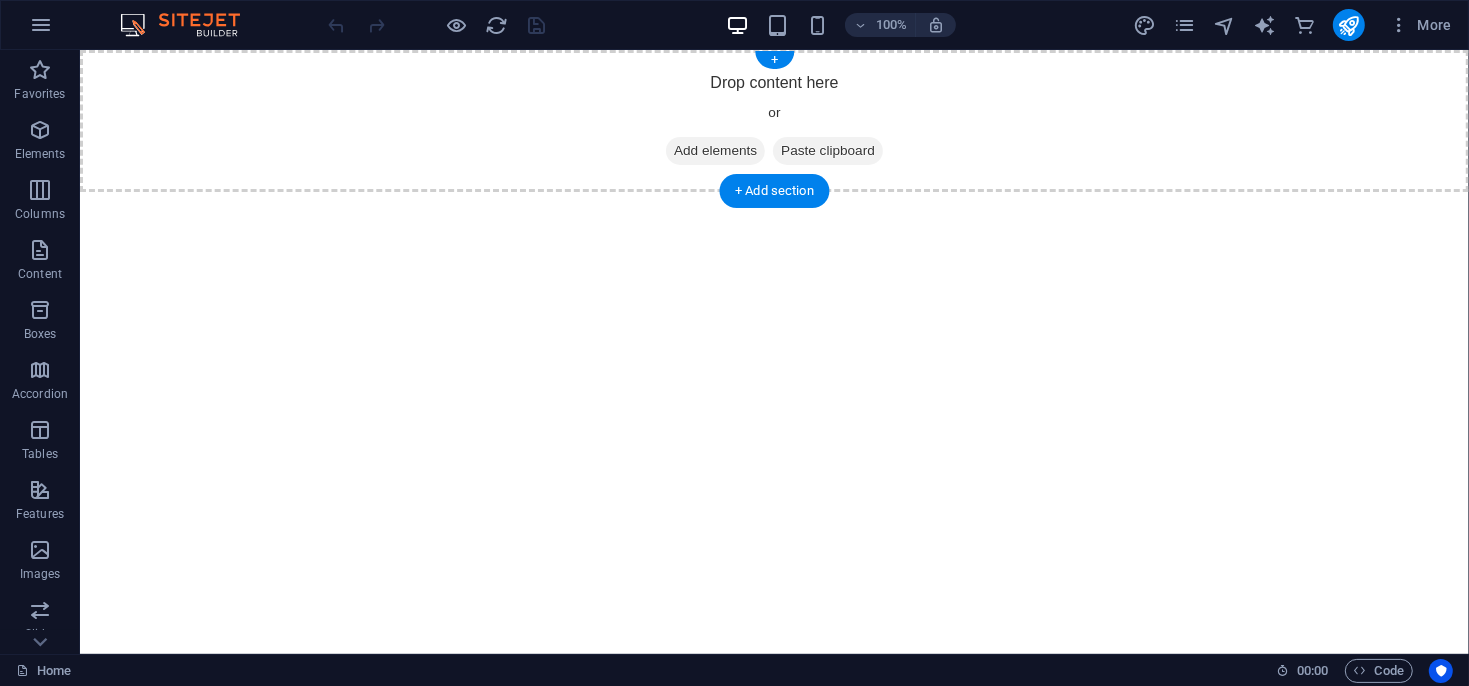 click on "Drop content here or  Add elements  Paste clipboard" at bounding box center [773, 120] 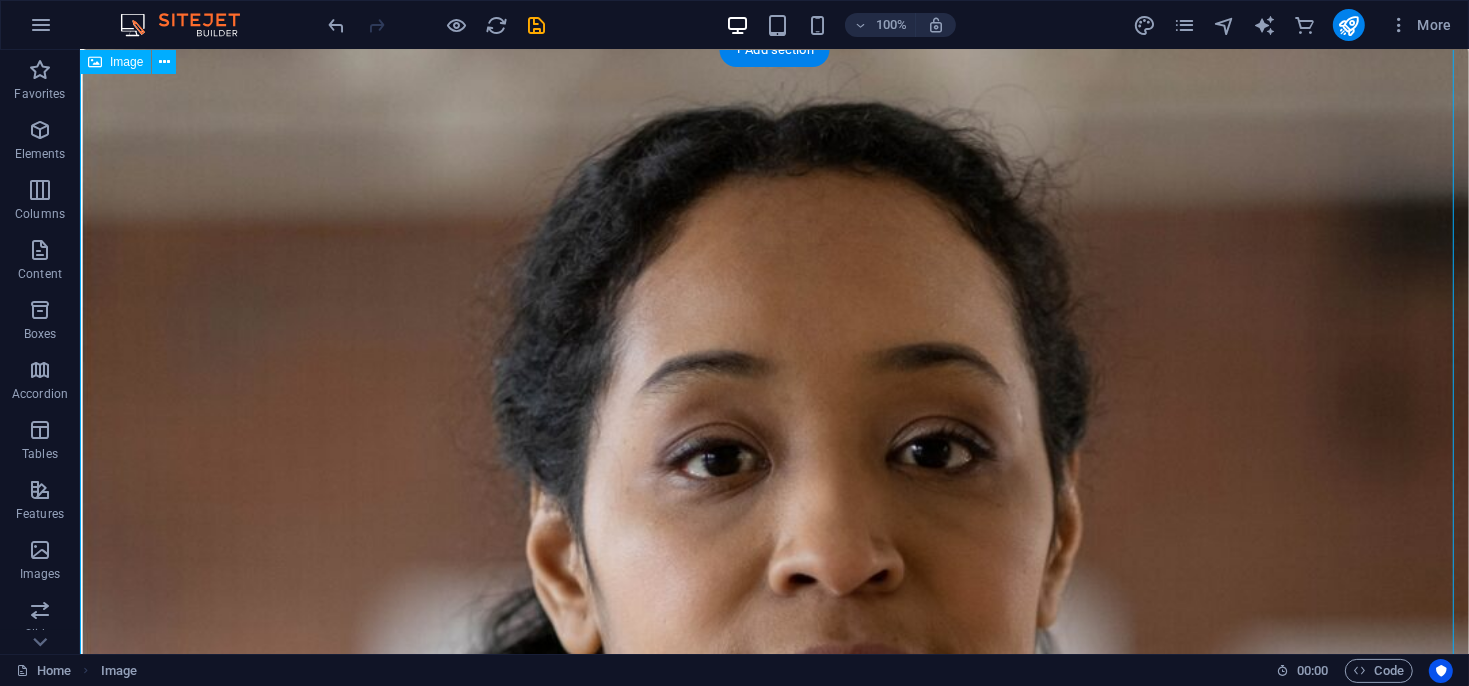 scroll, scrollTop: 0, scrollLeft: 0, axis: both 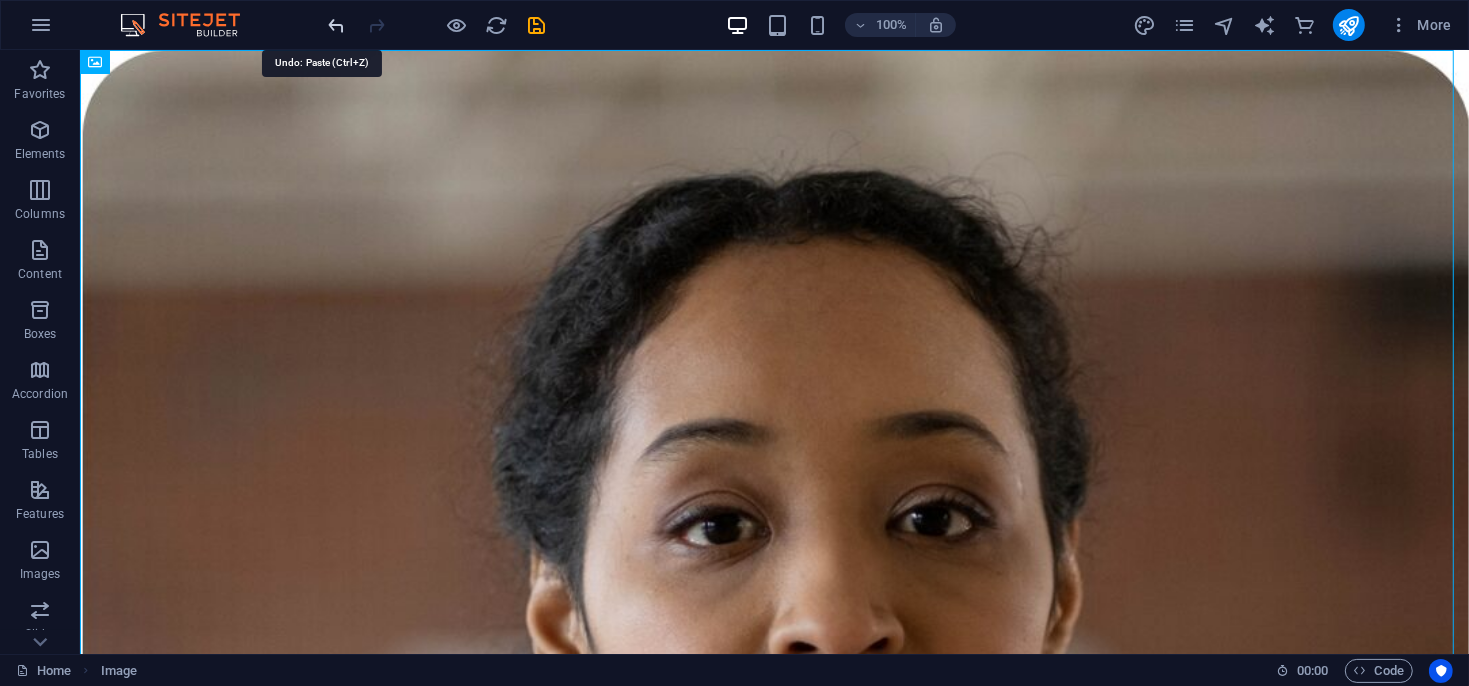 click at bounding box center [337, 25] 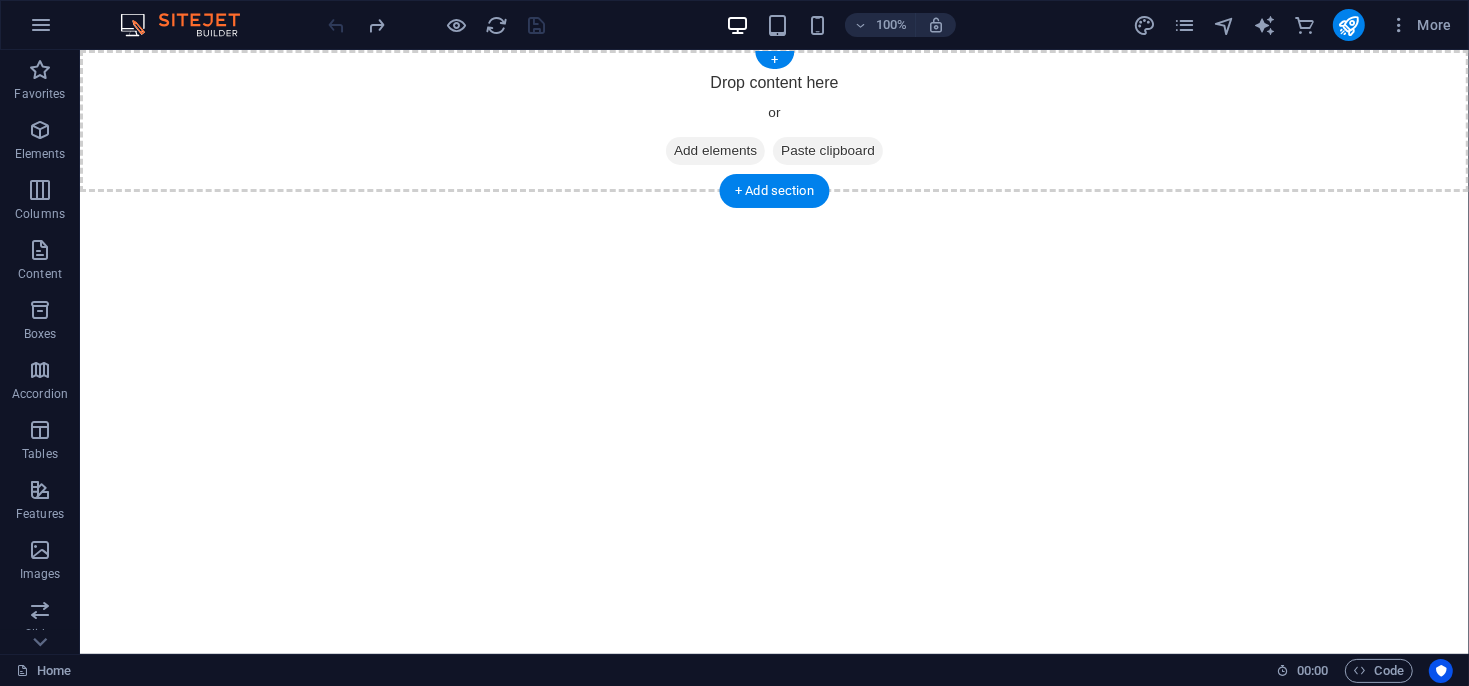 click on "Drop content here or  Add elements  Paste clipboard" at bounding box center (773, 120) 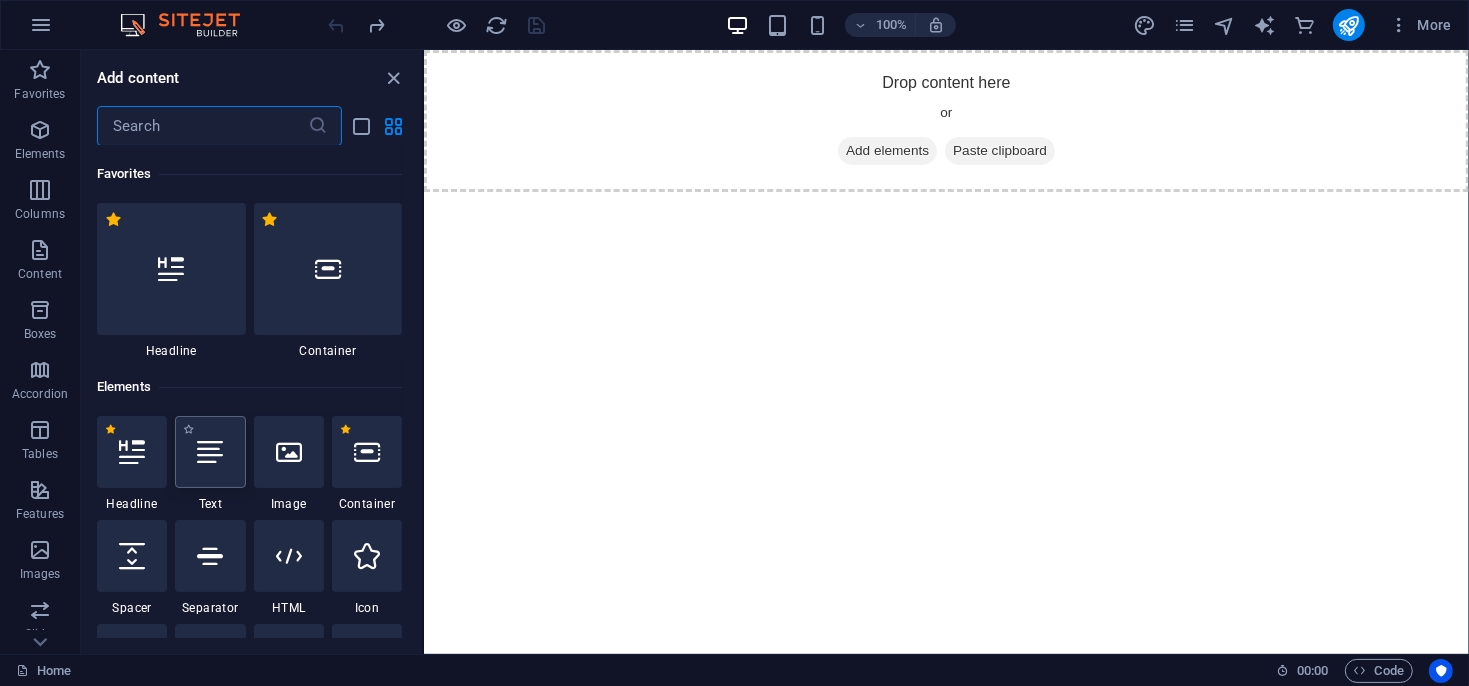 click at bounding box center (210, 452) 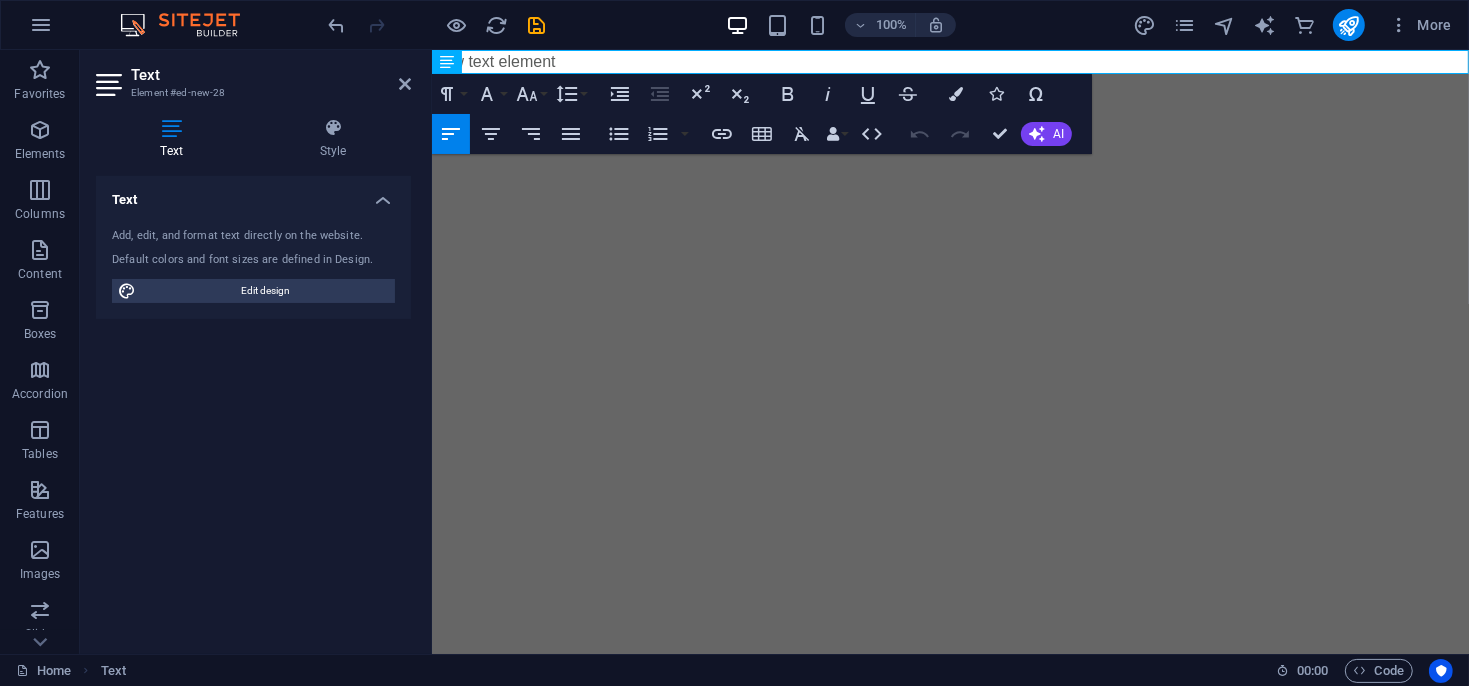 click on "Skip to main content
New text element" at bounding box center (949, 61) 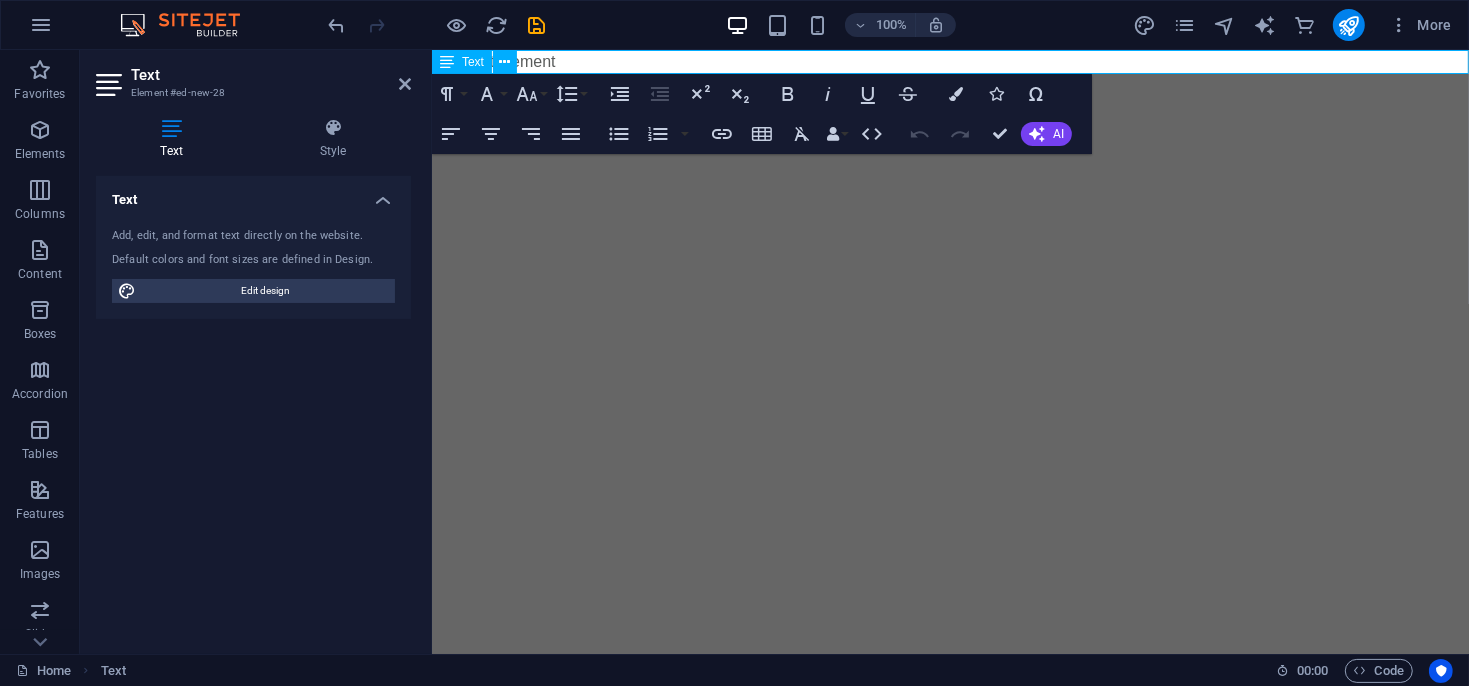 click on "New text element" at bounding box center [949, 61] 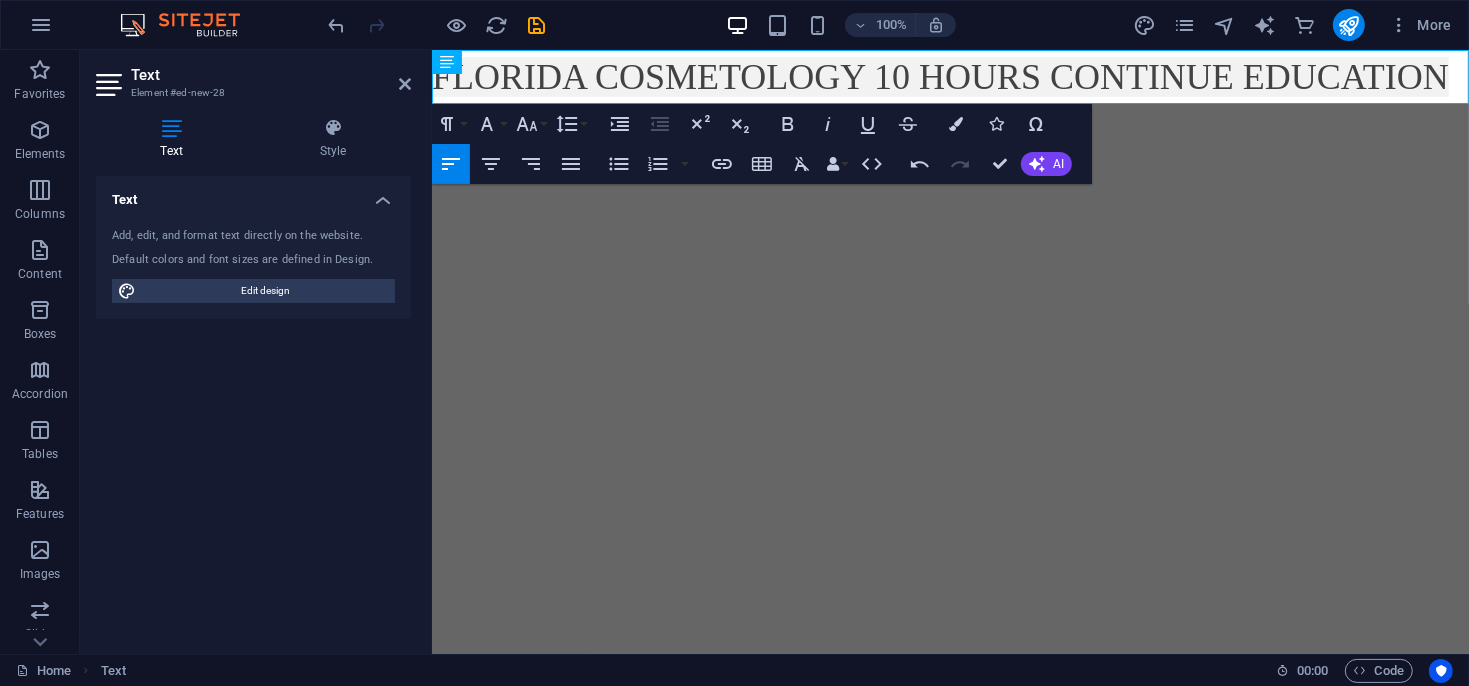 click on "Skip to main content
FLORIDA COSMETOLOGY 10 HOURS CONTINUE EDUCATION" at bounding box center (949, 76) 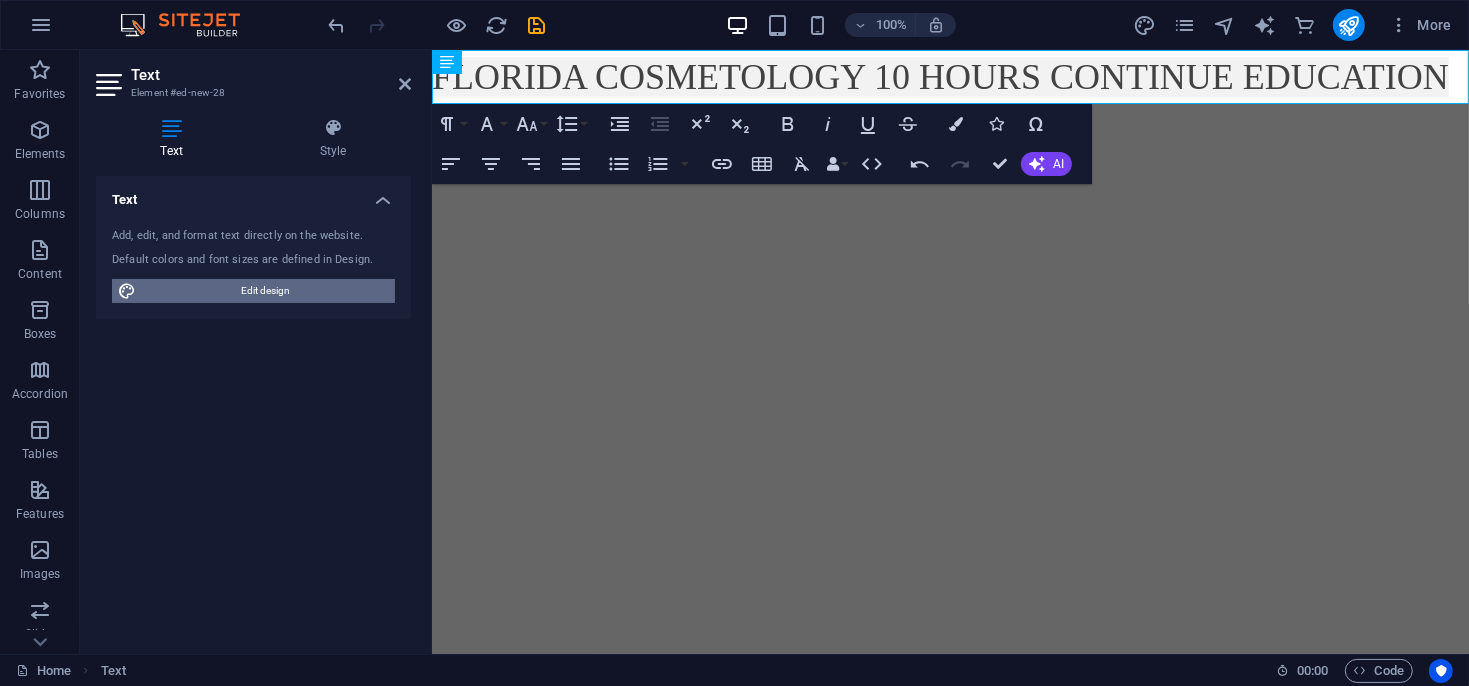 drag, startPoint x: 294, startPoint y: 337, endPoint x: 253, endPoint y: 564, distance: 230.67293 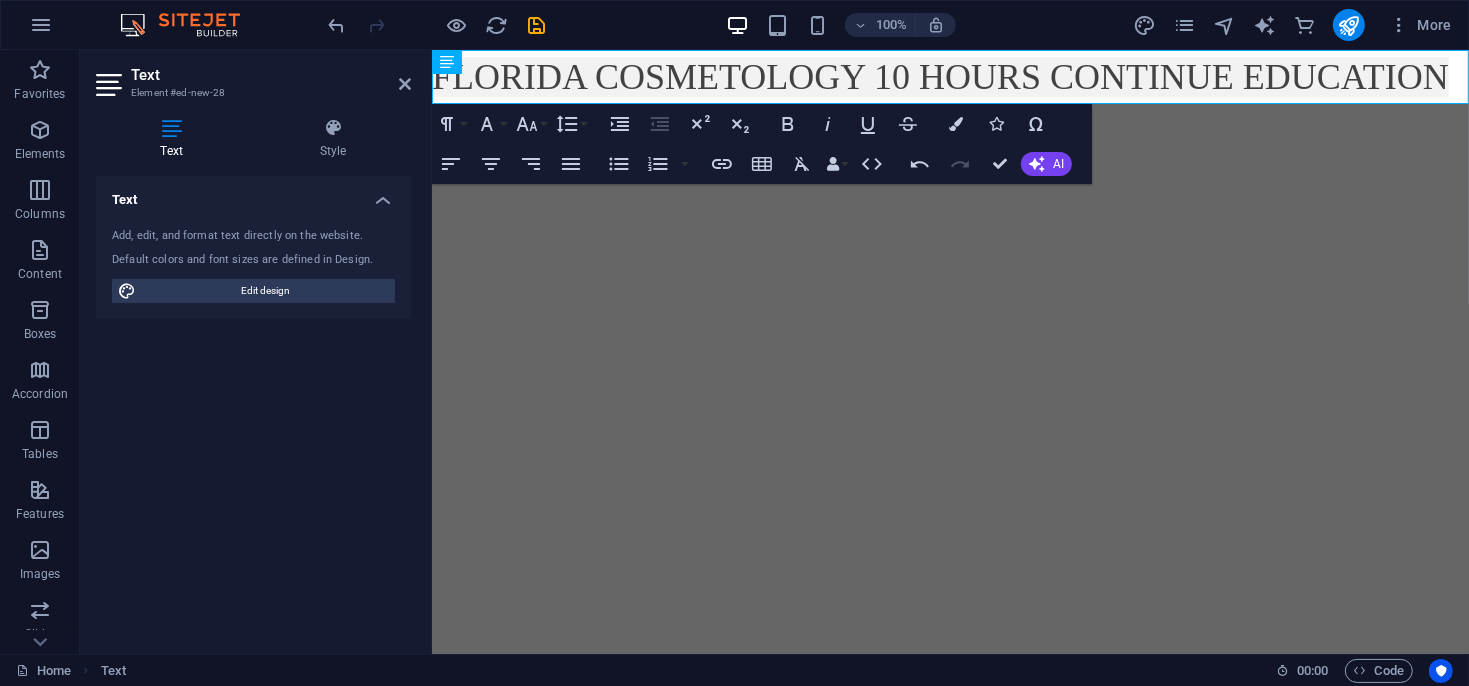 select on "px" 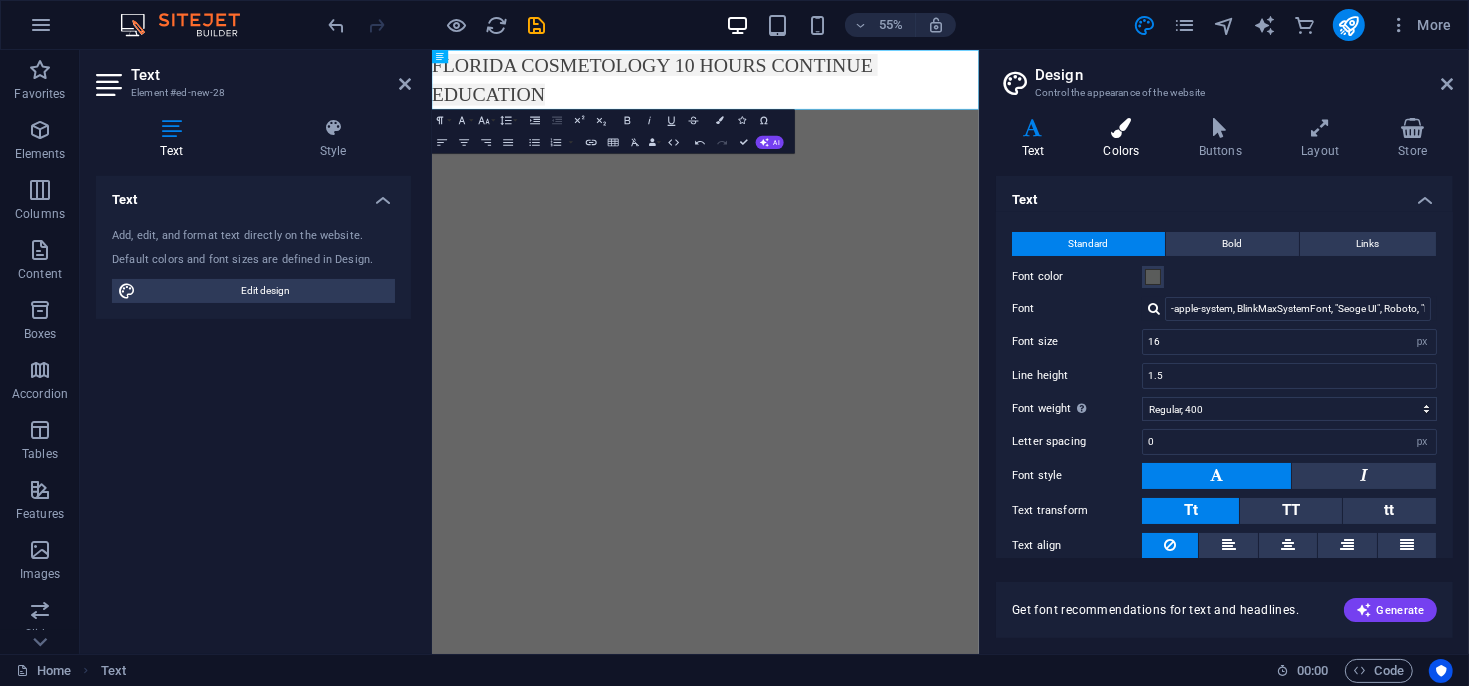 click on "Colors" at bounding box center [1125, 139] 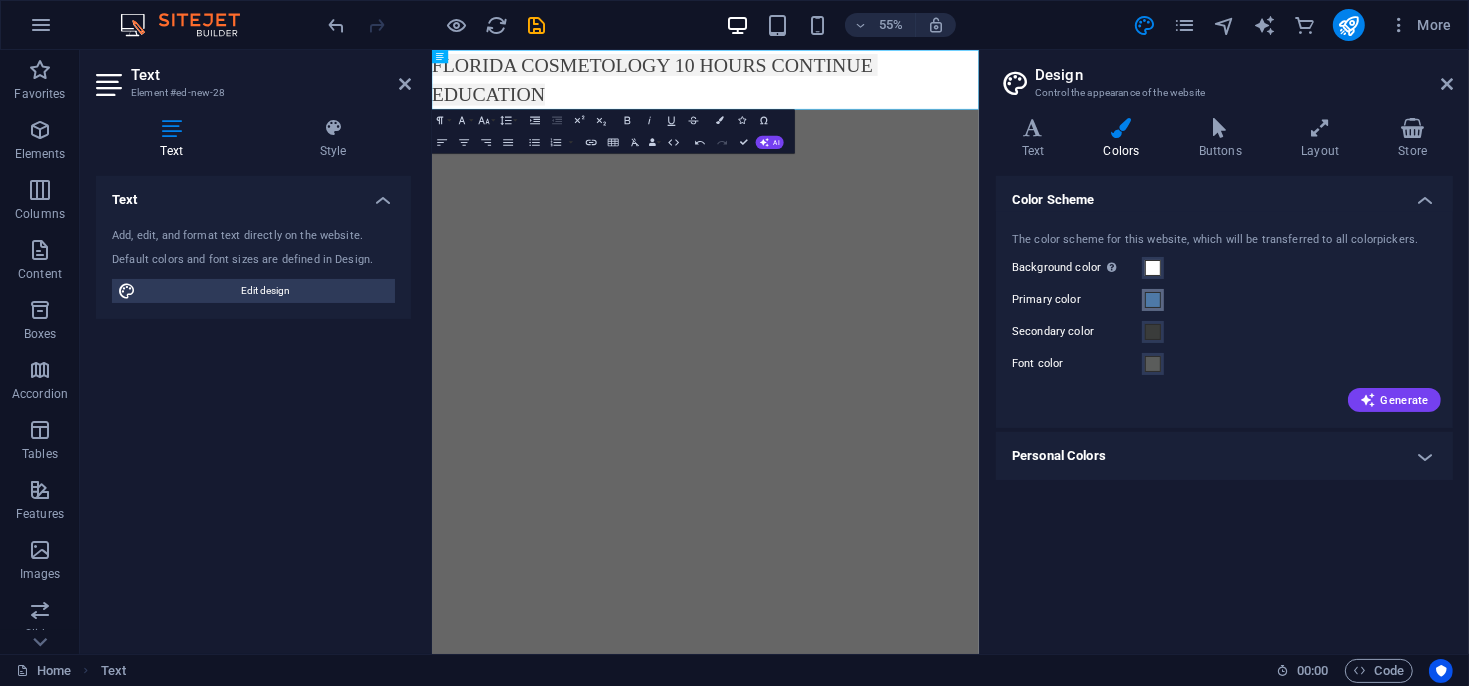 click at bounding box center [1153, 300] 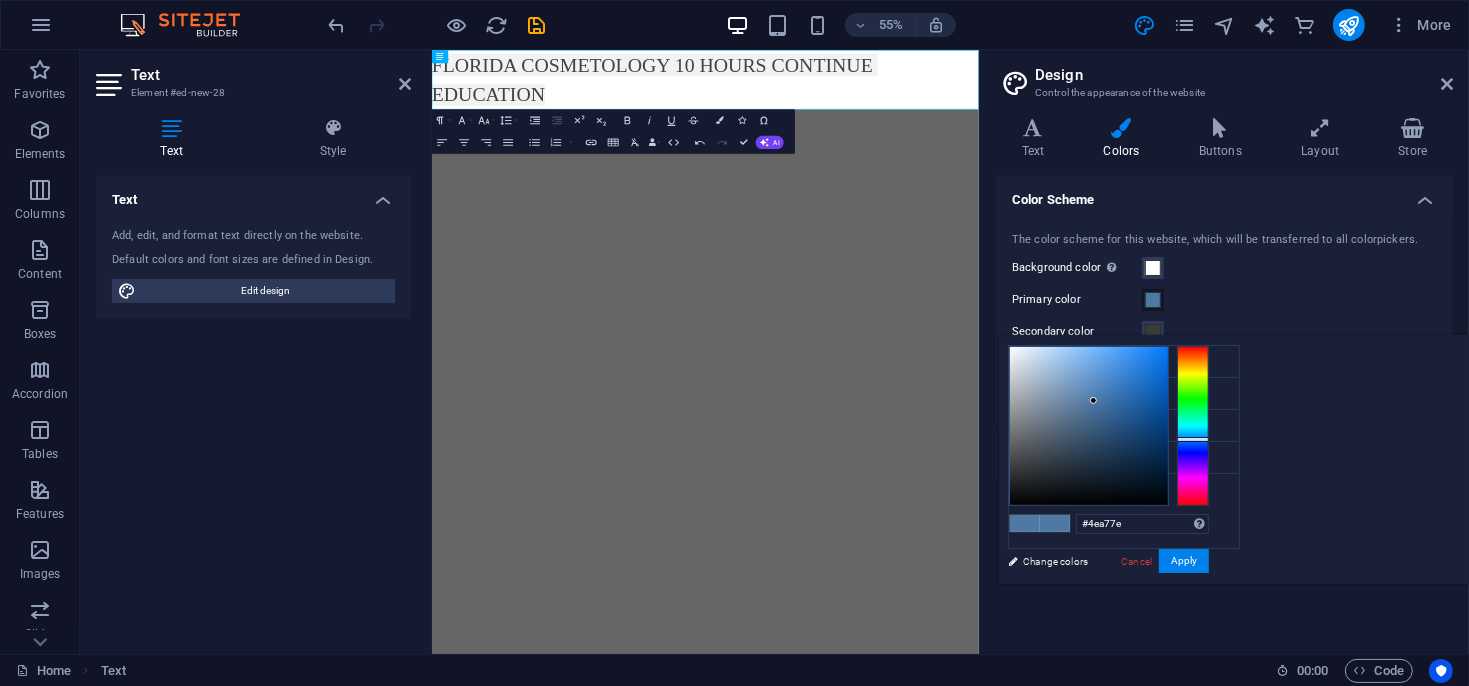 click at bounding box center (1193, 426) 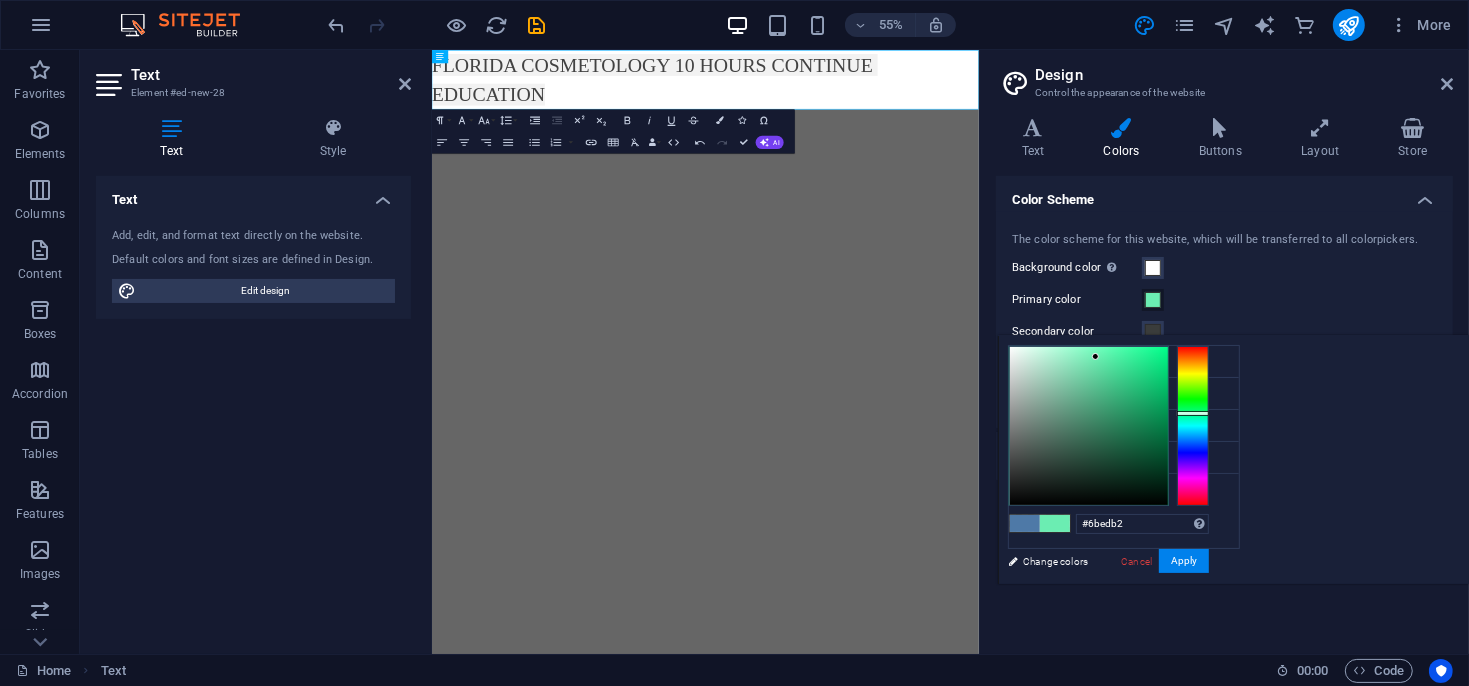 drag, startPoint x: 1342, startPoint y: 393, endPoint x: 1346, endPoint y: 356, distance: 37.215588 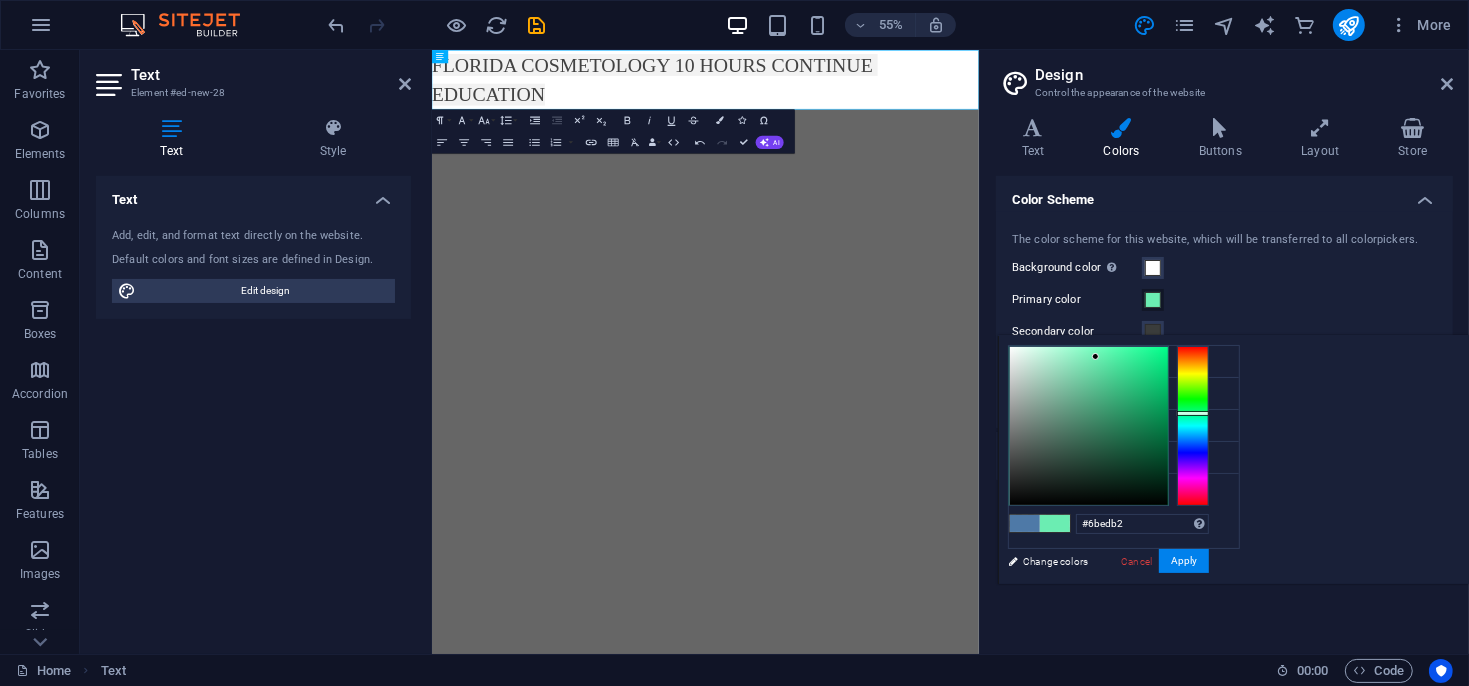 click at bounding box center [1089, 426] 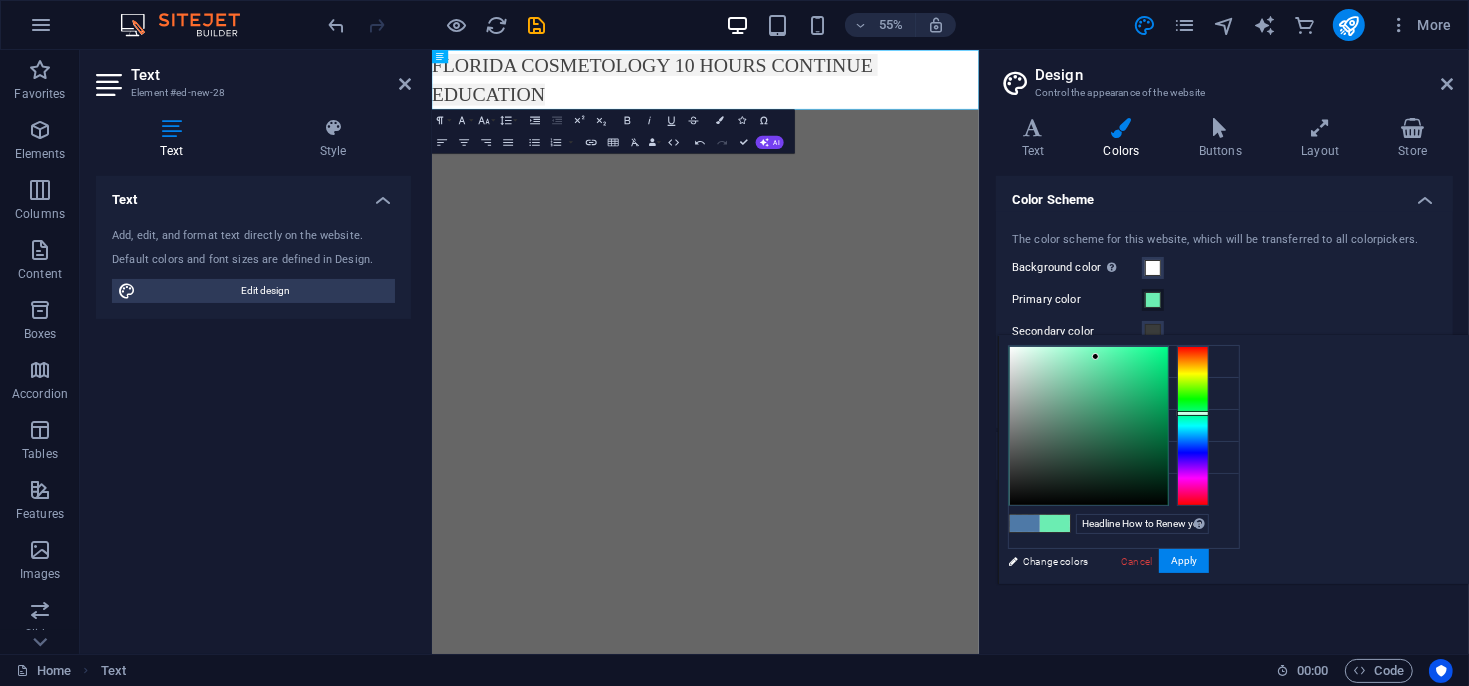 click at bounding box center (1193, 426) 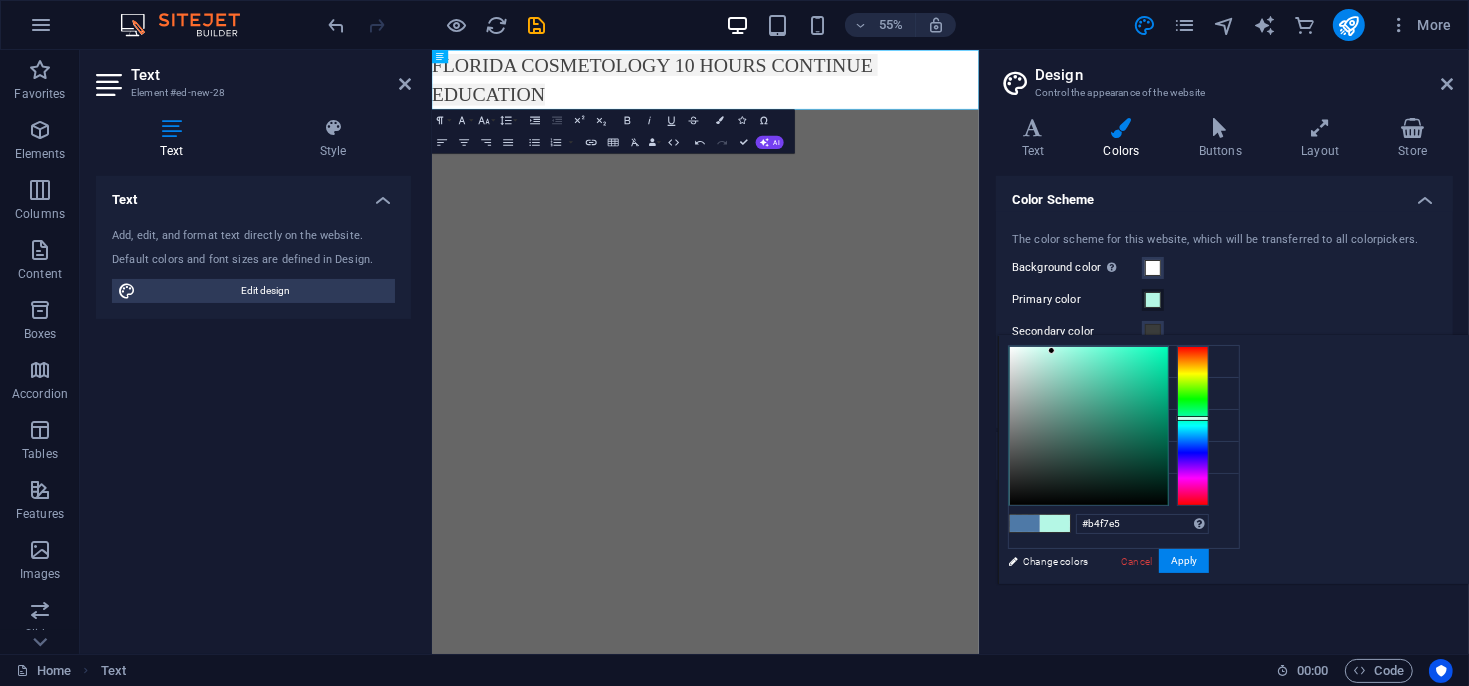 drag, startPoint x: 1345, startPoint y: 352, endPoint x: 1302, endPoint y: 350, distance: 43.046486 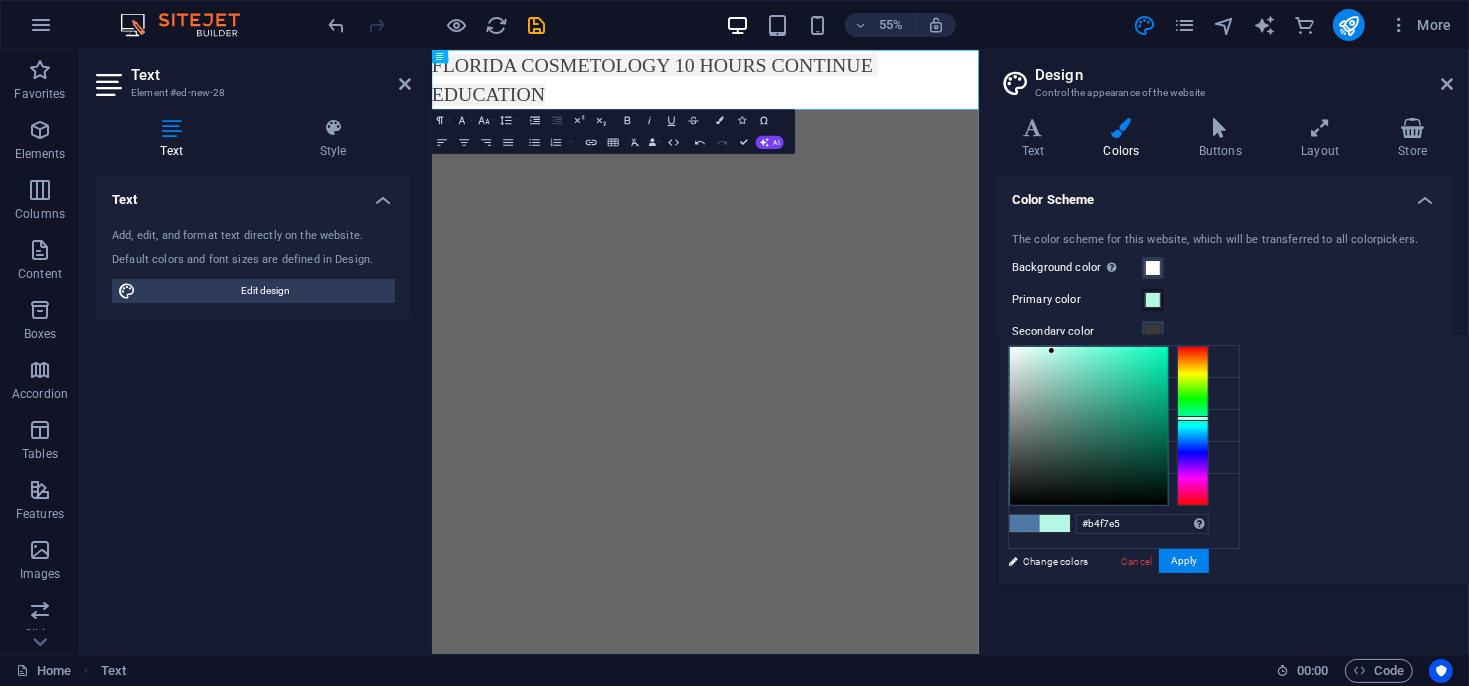 click at bounding box center (1051, 350) 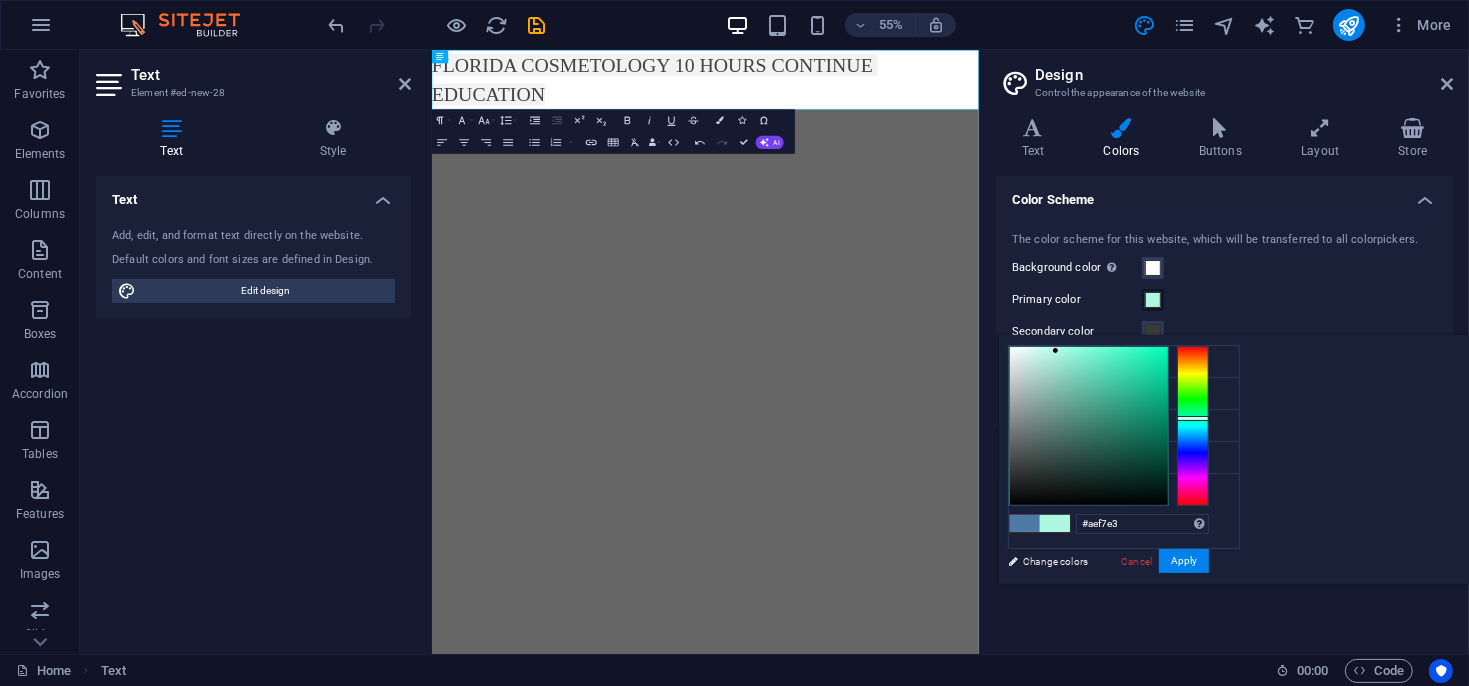 type on "#b4f7e5" 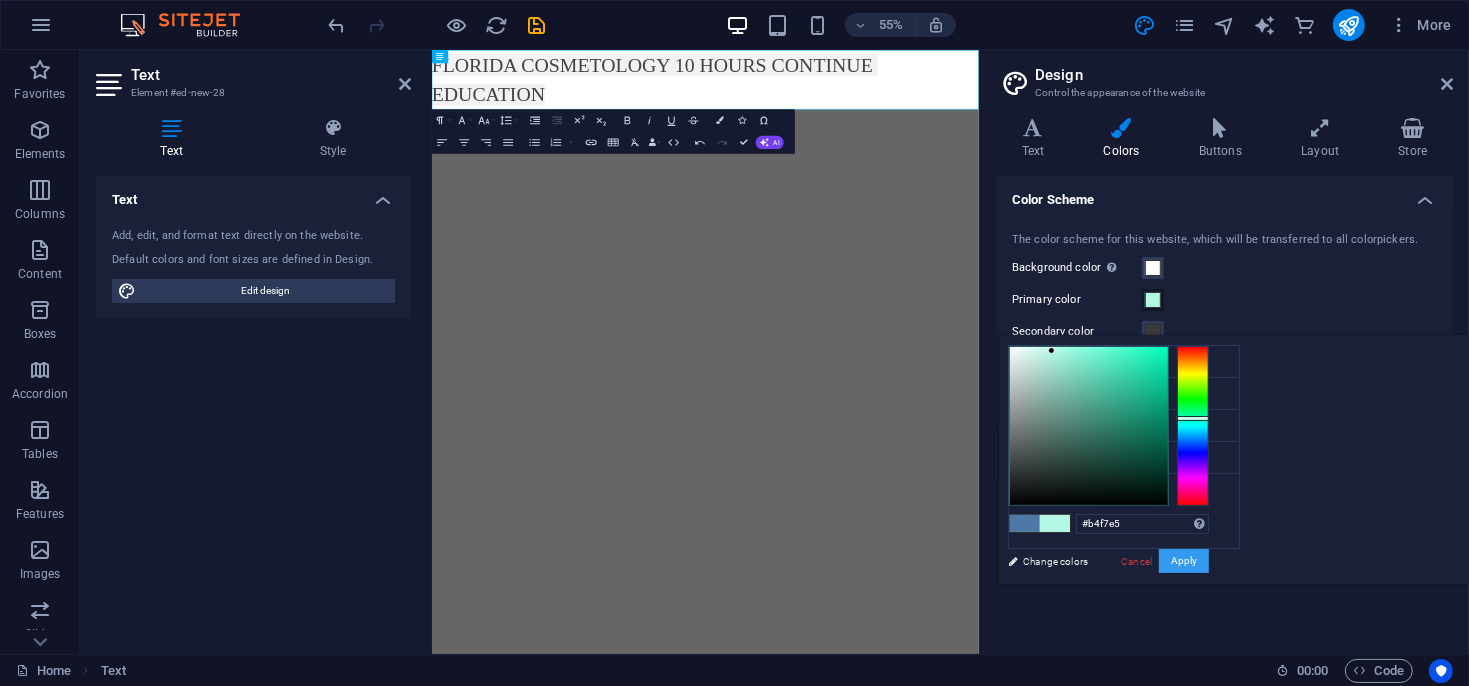 click on "Apply" at bounding box center (1184, 561) 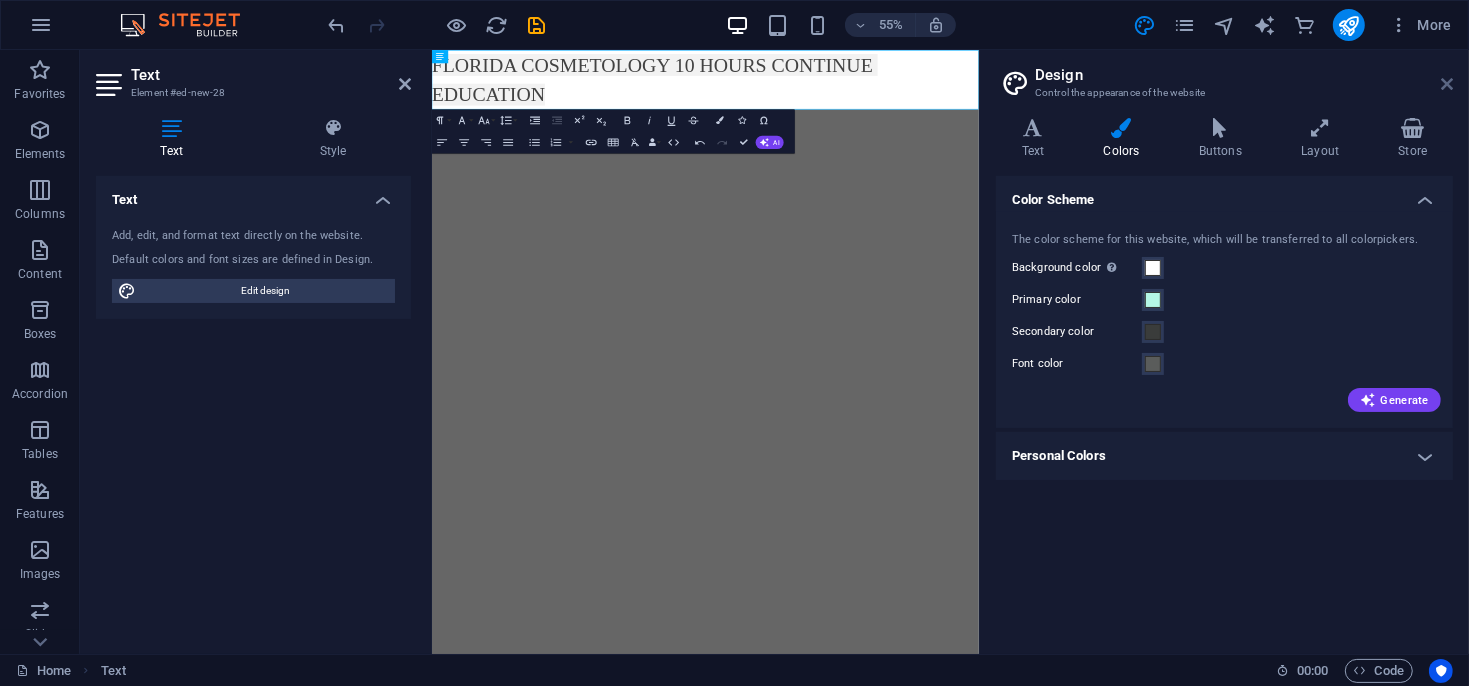 click at bounding box center (1447, 84) 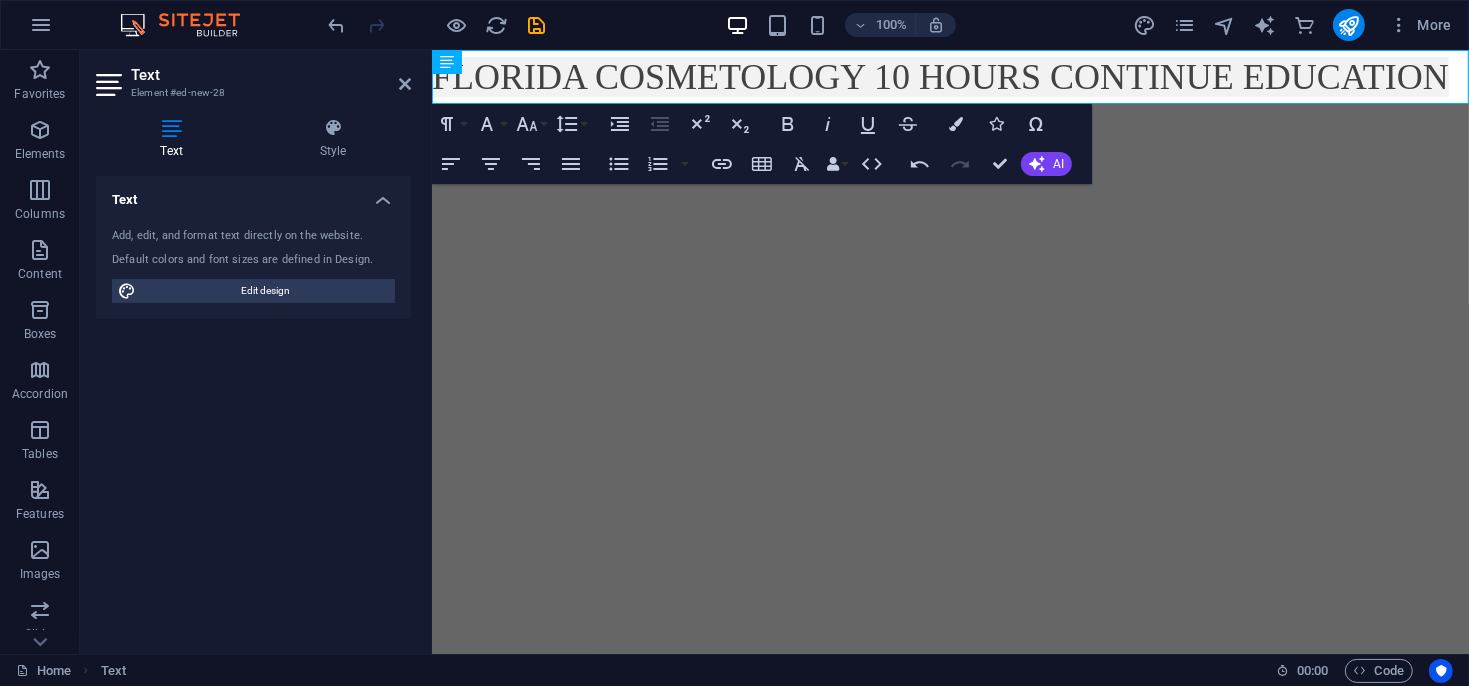 click on "Skip to main content
FLORIDA COSMETOLOGY 10 HOURS CONTINUE EDUCATION" at bounding box center [949, 76] 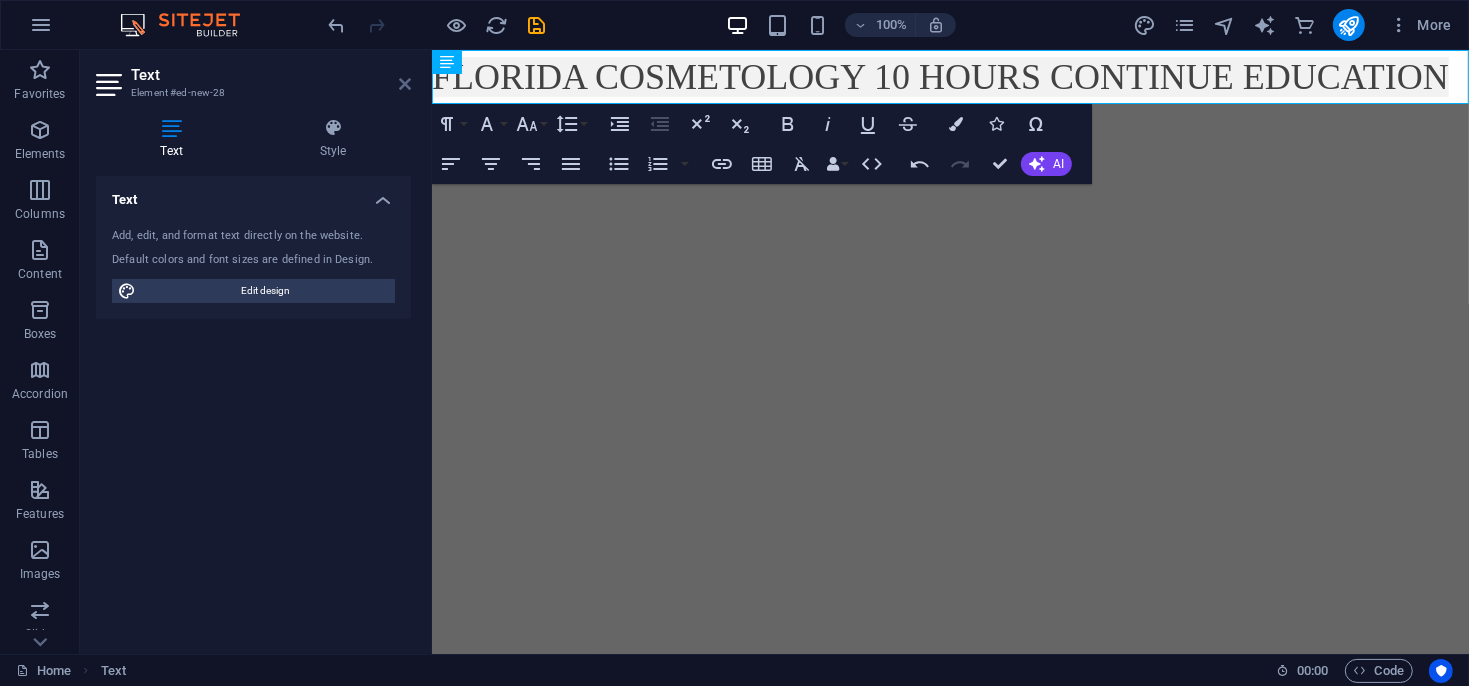 click at bounding box center [405, 84] 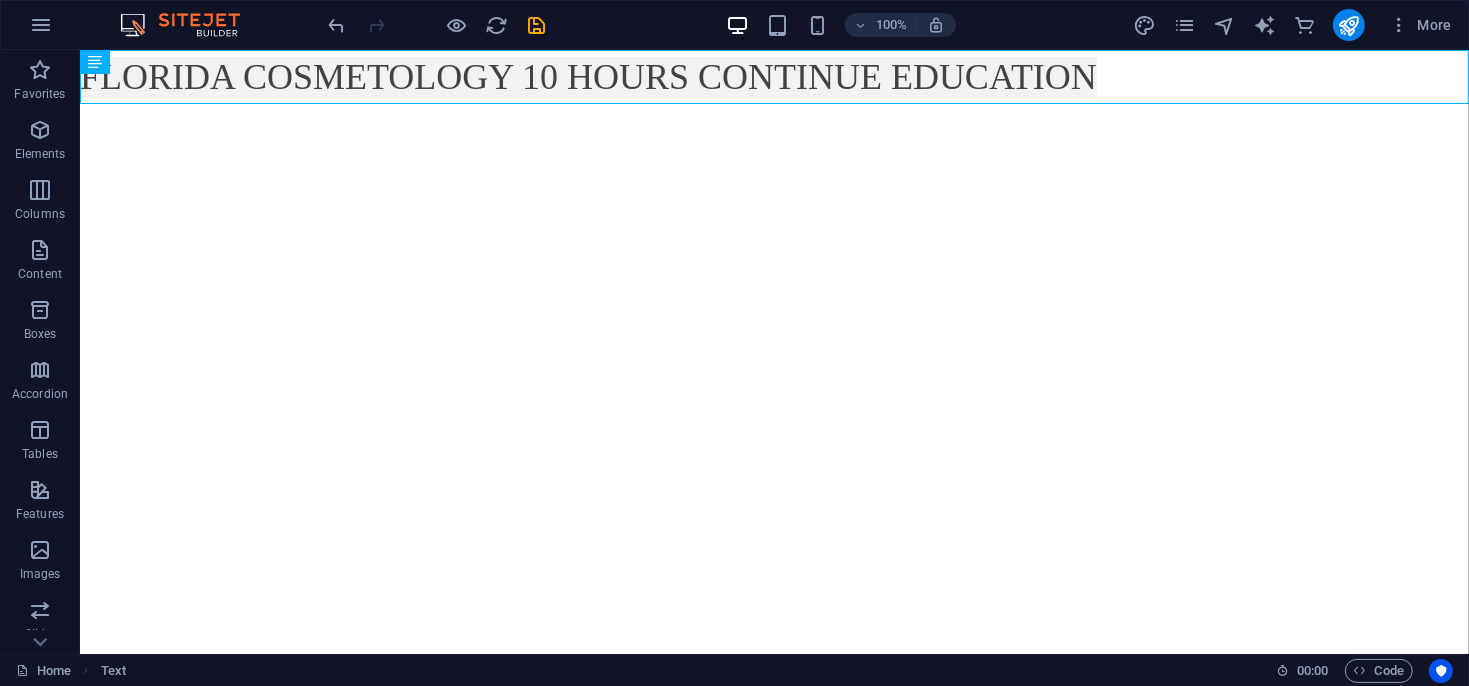 click on "Skip to main content
FLORIDA COSMETOLOGY 10 HOURS CONTINUE EDUCATION" at bounding box center (773, 76) 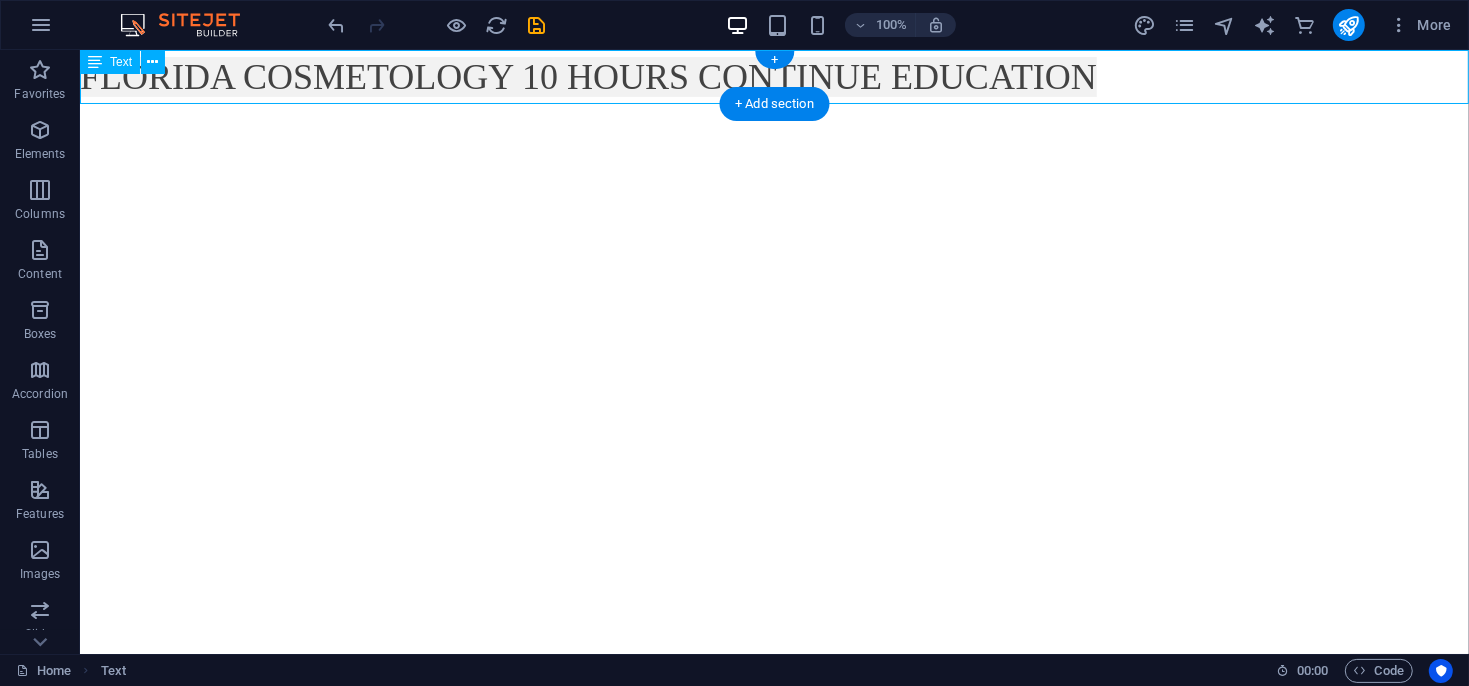 click on "FLORIDA COSMETOLOGY 10 HOURS CONTINUE EDUCATION" at bounding box center [773, 76] 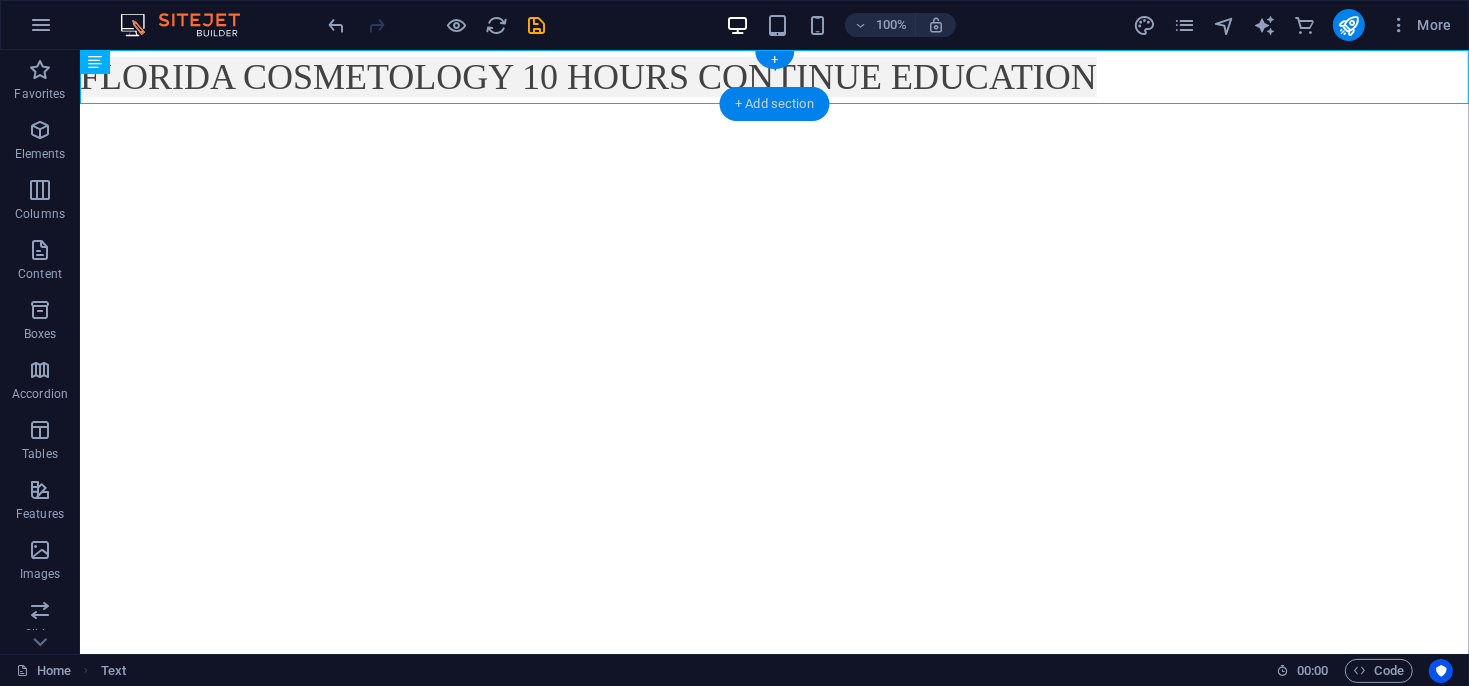 click on "+ Add section" at bounding box center (774, 104) 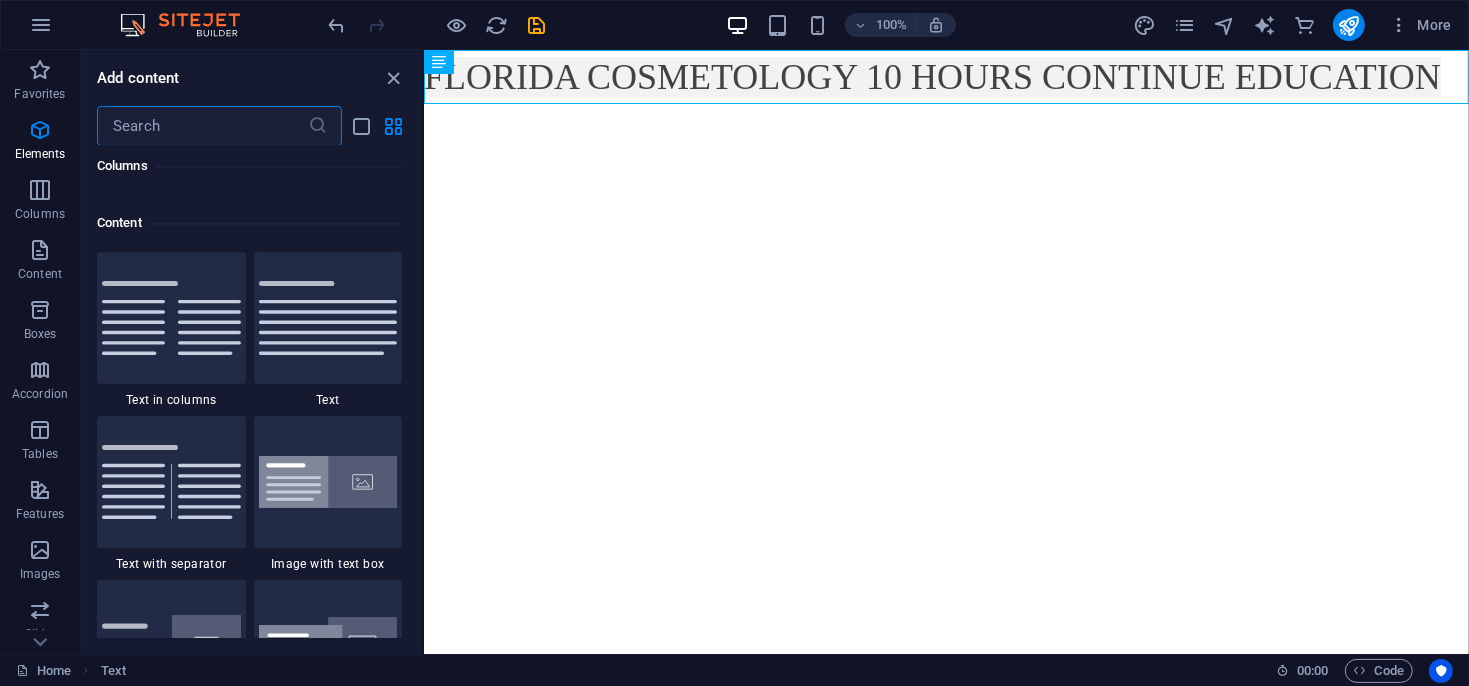 scroll, scrollTop: 3499, scrollLeft: 0, axis: vertical 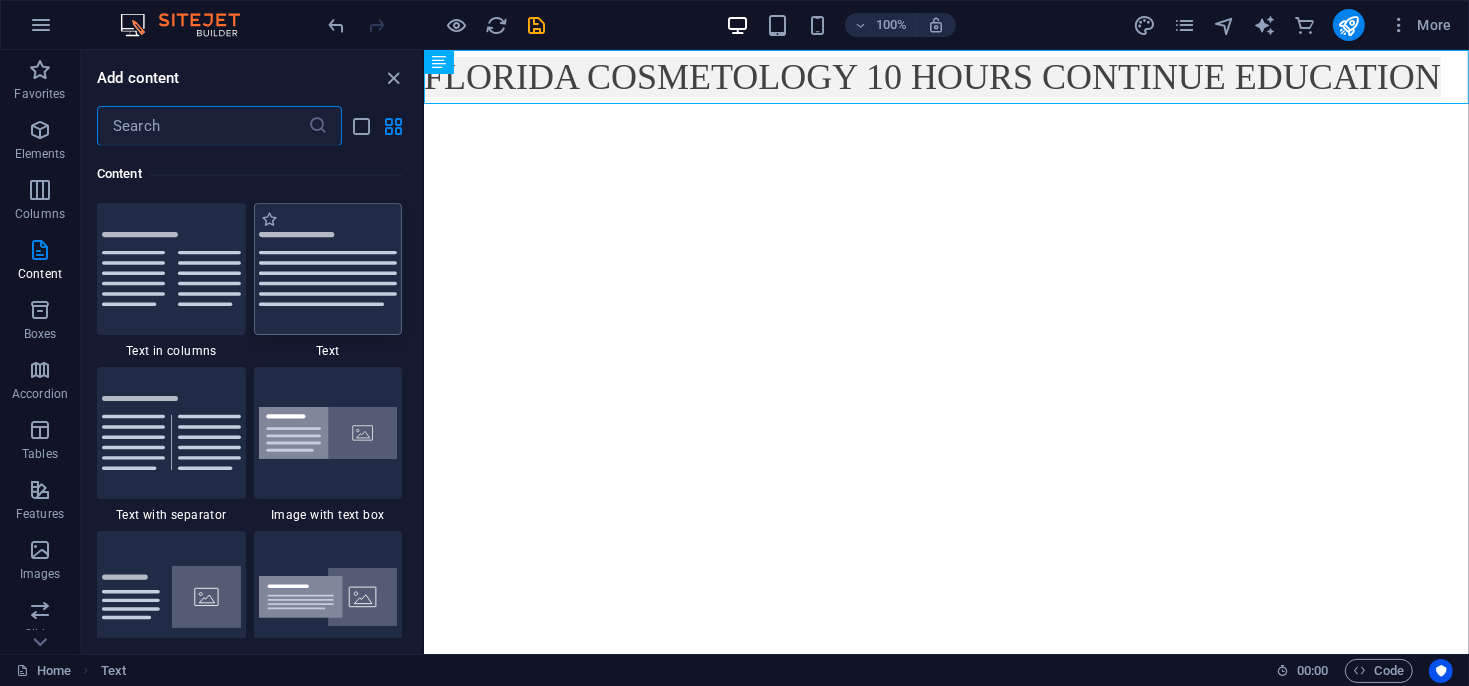 click at bounding box center (328, 269) 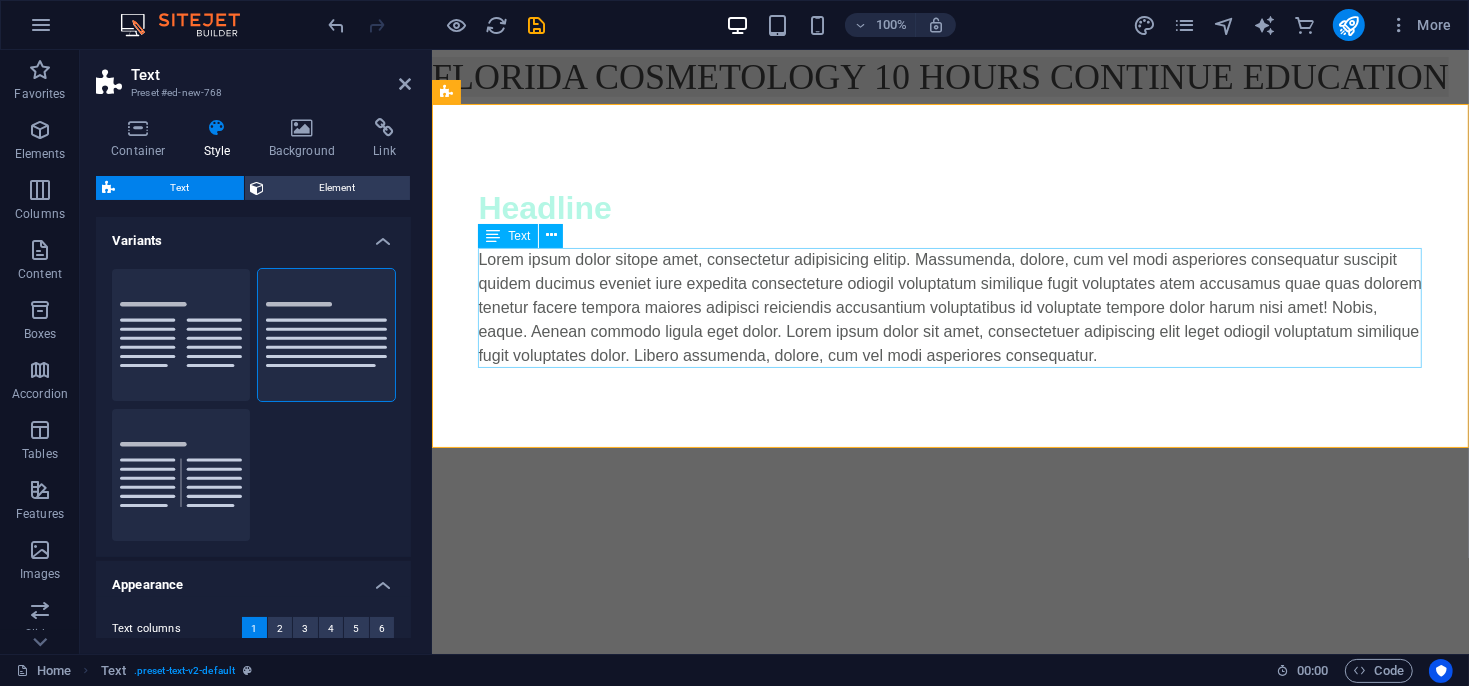click on "Lorem ipsum dolor sitope amet, consectetur adipisicing elitip. Massumenda, dolore, cum vel modi asperiores consequatur suscipit quidem ducimus eveniet iure expedita consecteture odiogil voluptatum similique fugit voluptates atem accusamus quae quas dolorem tenetur facere tempora maiores adipisci reiciendis accusantium voluptatibus id voluptate tempore dolor harum nisi amet! Nobis, eaque. Aenean commodo ligula eget dolor. Lorem ipsum dolor sit amet, consectetuer adipiscing elit leget odiogil voluptatum similique fugit voluptates dolor. Libero assumenda, dolore, cum vel modi asperiores consequatur." at bounding box center [950, 307] 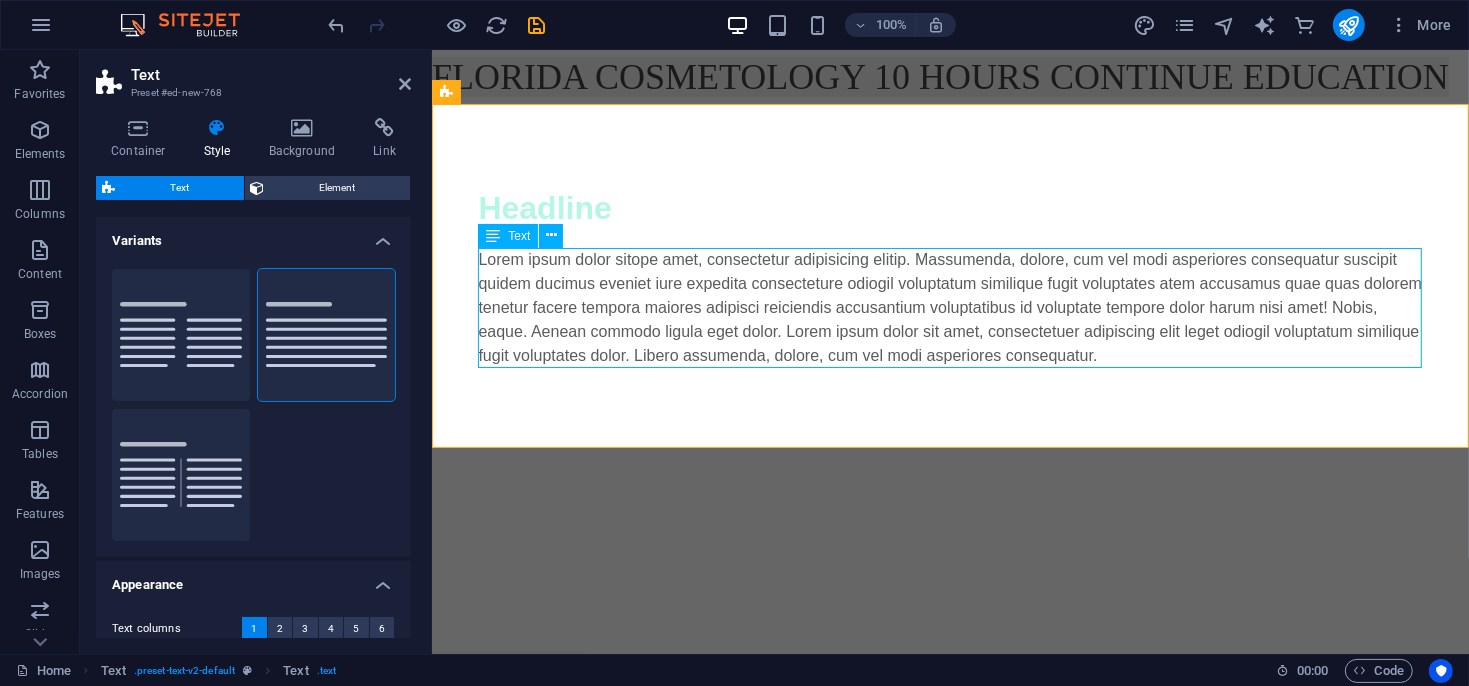 click on "Lorem ipsum dolor sitope amet, consectetur adipisicing elitip. Massumenda, dolore, cum vel modi asperiores consequatur suscipit quidem ducimus eveniet iure expedita consecteture odiogil voluptatum similique fugit voluptates atem accusamus quae quas dolorem tenetur facere tempora maiores adipisci reiciendis accusantium voluptatibus id voluptate tempore dolor harum nisi amet! Nobis, eaque. Aenean commodo ligula eget dolor. Lorem ipsum dolor sit amet, consectetuer adipiscing elit leget odiogil voluptatum similique fugit voluptates dolor. Libero assumenda, dolore, cum vel modi asperiores consequatur." at bounding box center [950, 307] 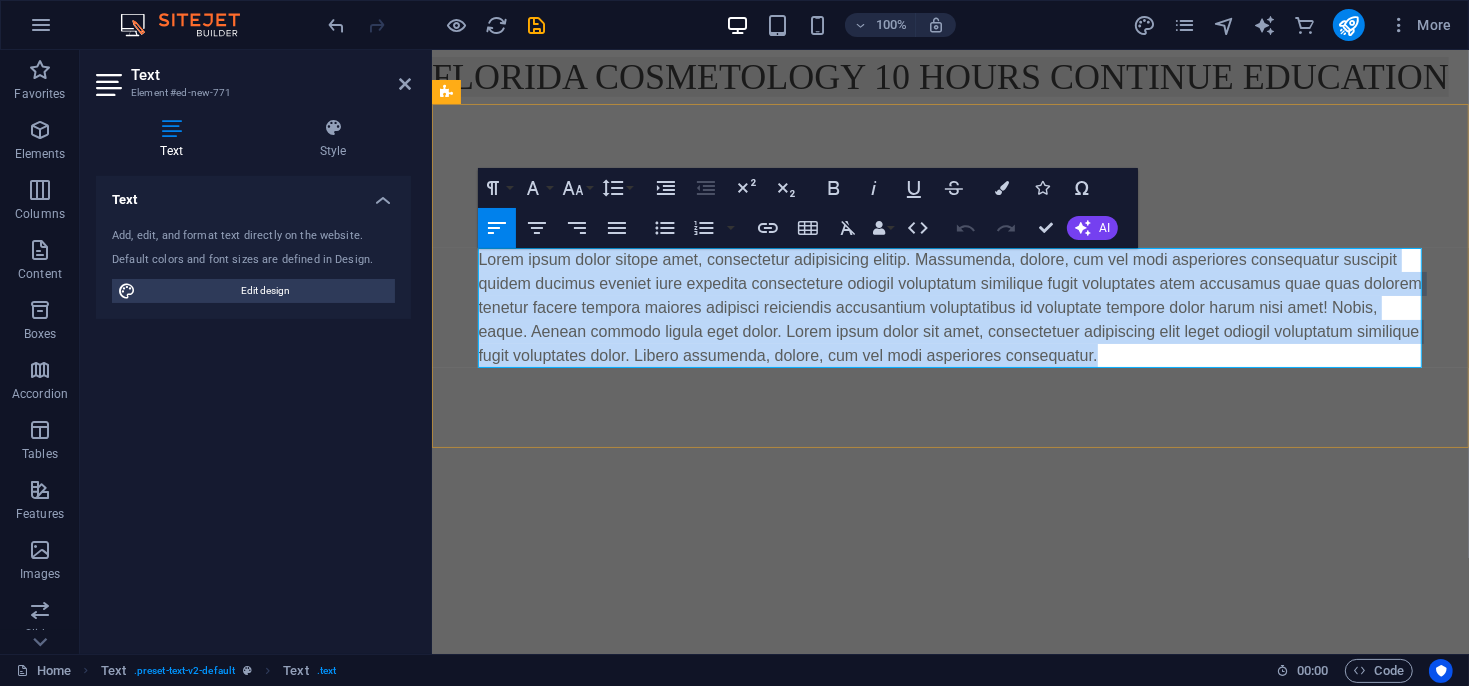 drag, startPoint x: 481, startPoint y: 261, endPoint x: 1316, endPoint y: 361, distance: 840.96674 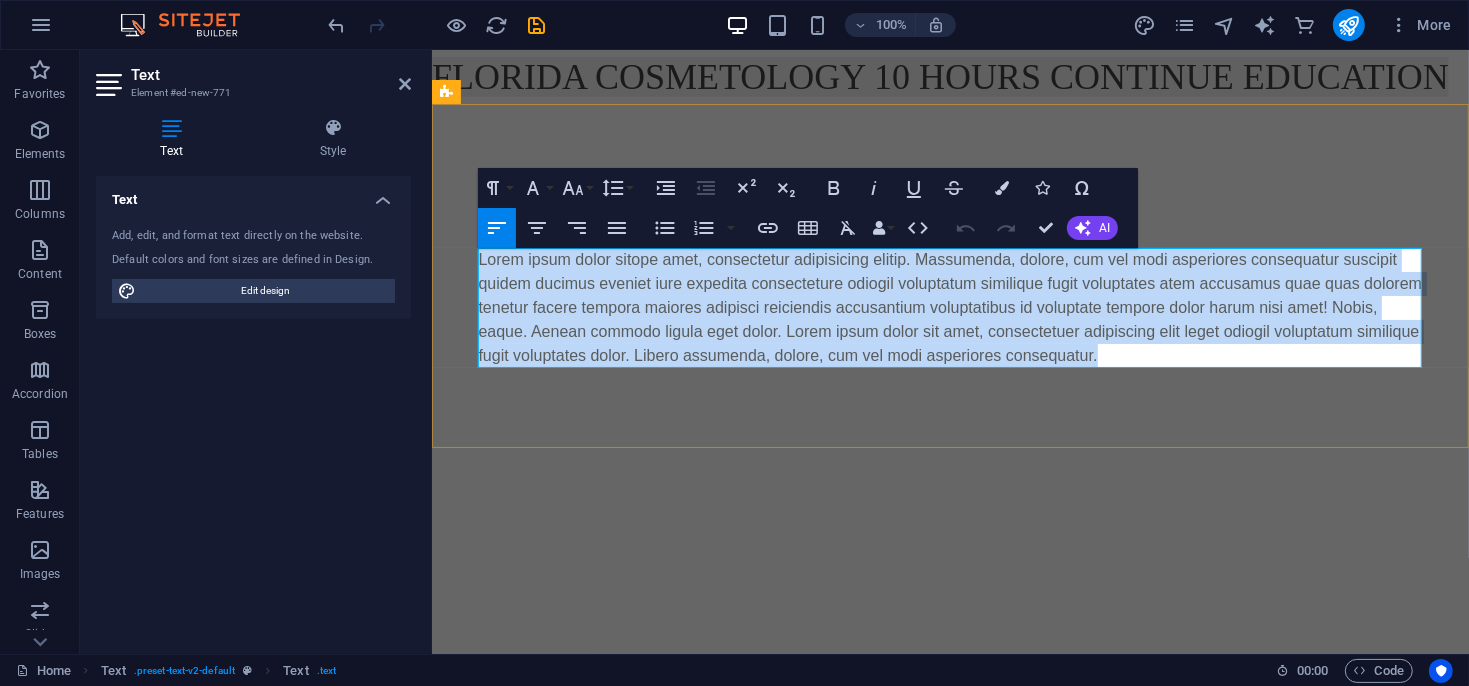 click on "Lorem ipsum dolor sitope amet, consectetur adipisicing elitip. Massumenda, dolore, cum vel modi asperiores consequatur suscipit quidem ducimus eveniet iure expedita consecteture odiogil voluptatum similique fugit voluptates atem accusamus quae quas dolorem tenetur facere tempora maiores adipisci reiciendis accusantium voluptatibus id voluptate tempore dolor harum nisi amet! Nobis, eaque. Aenean commodo ligula eget dolor. Lorem ipsum dolor sit amet, consectetuer adipiscing elit leget odiogil voluptatum similique fugit voluptates dolor. Libero assumenda, dolore, cum vel modi asperiores consequatur." at bounding box center [950, 307] 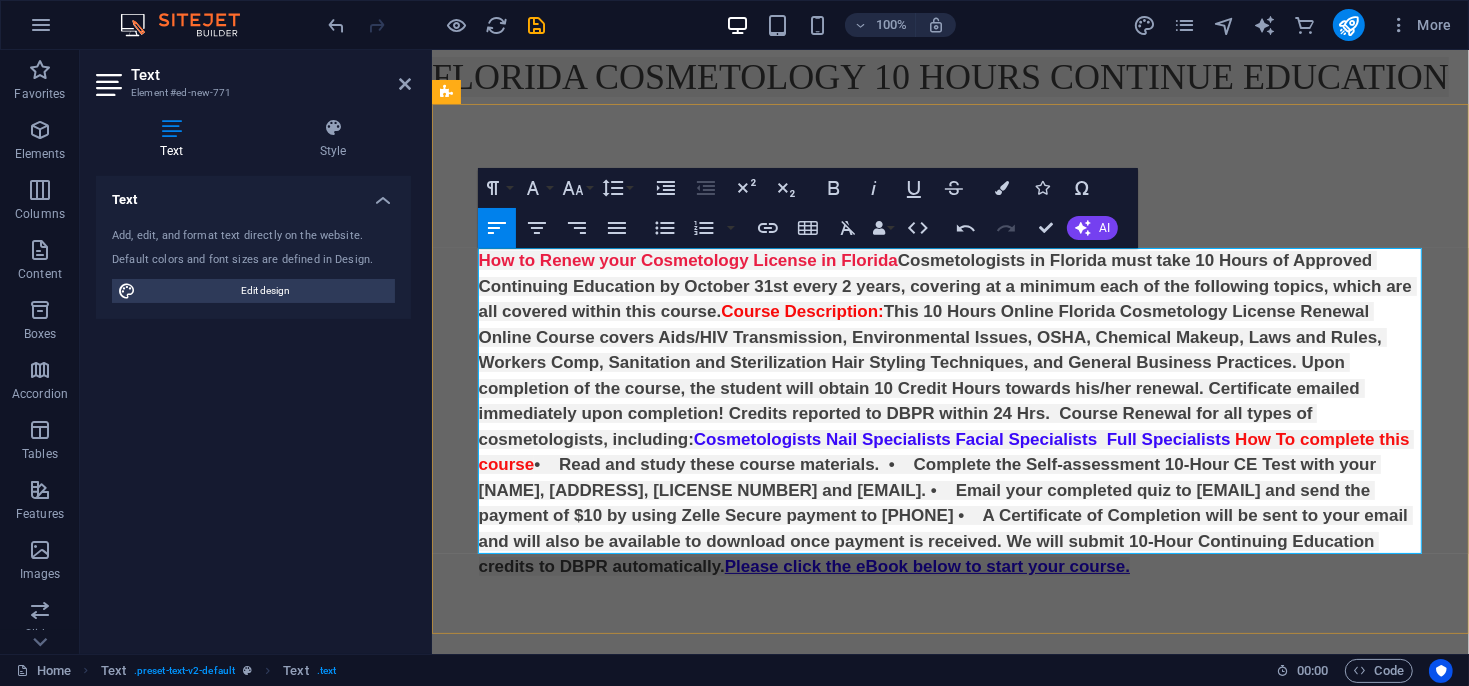 click on "Course Description:" at bounding box center [801, 310] 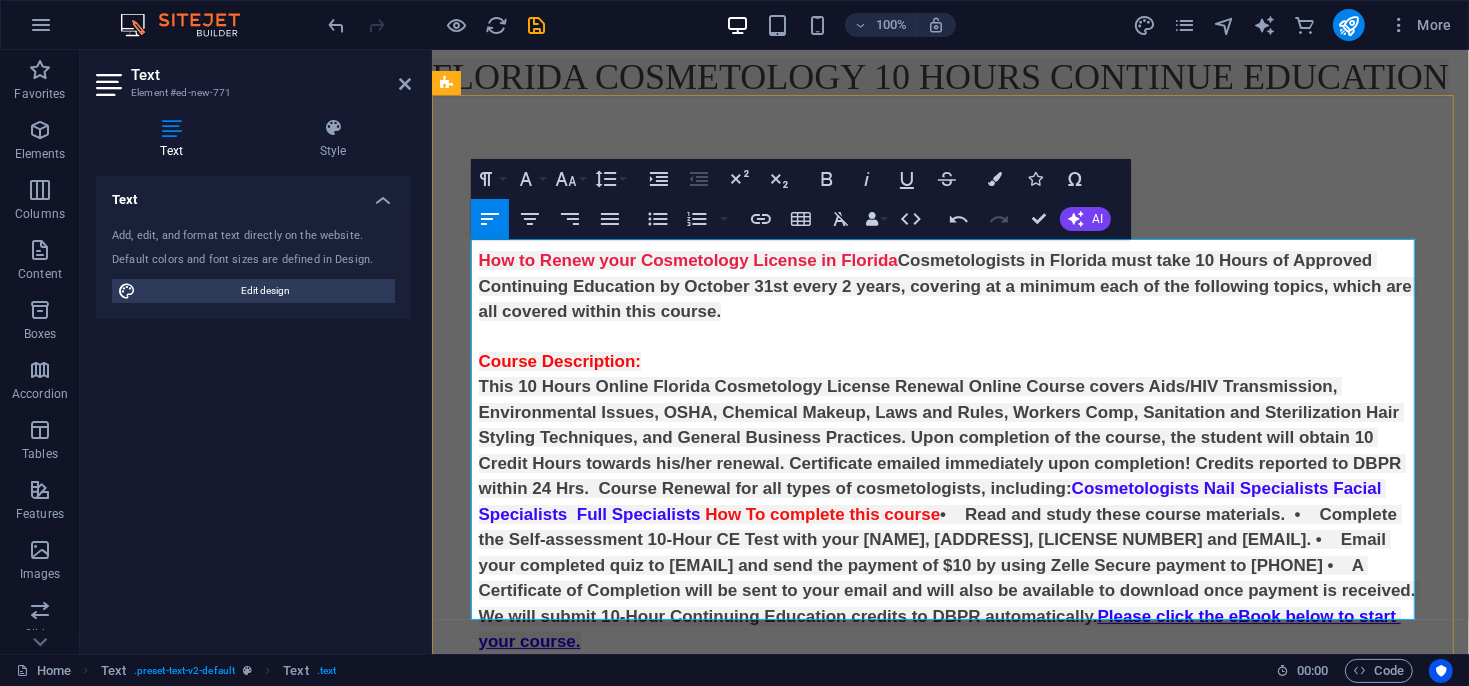 scroll, scrollTop: 55, scrollLeft: 0, axis: vertical 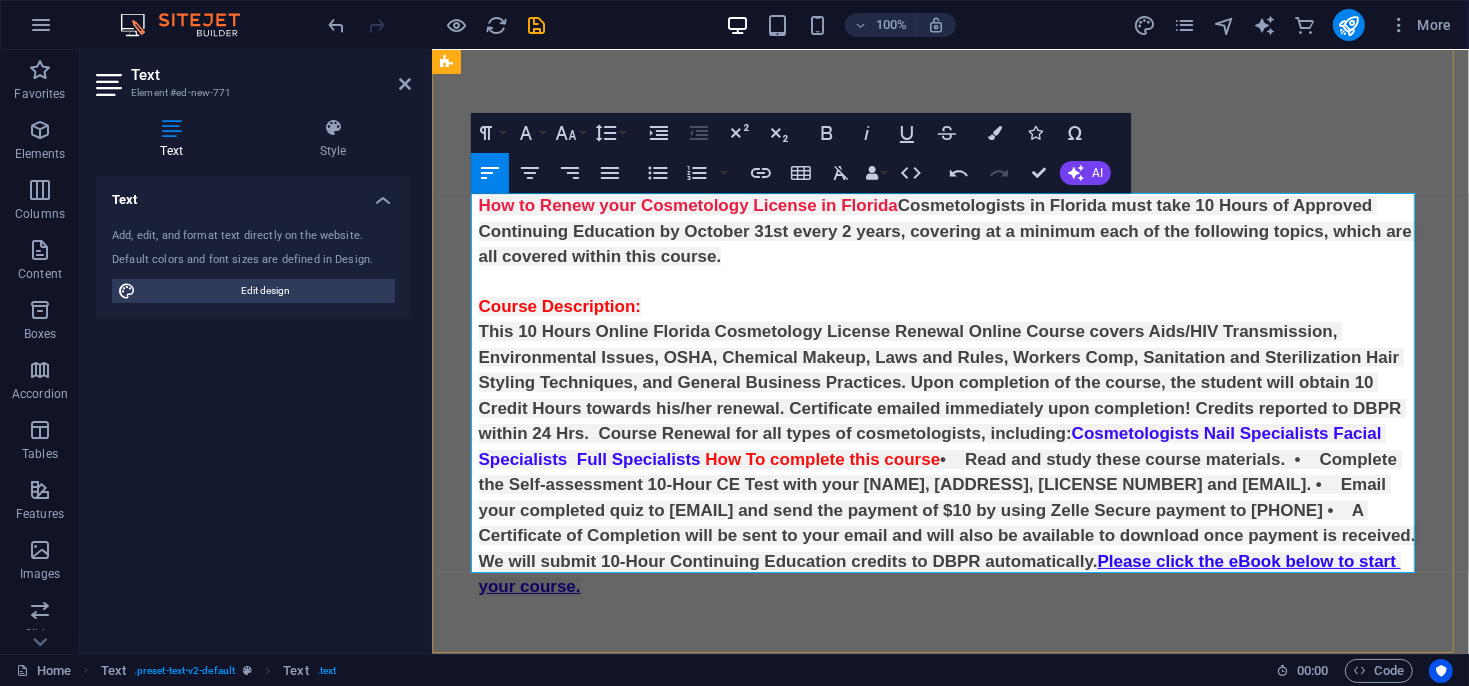click on "Cosmetologists Nail Specialists Facial Specialists  Full Specialists" at bounding box center (932, 445) 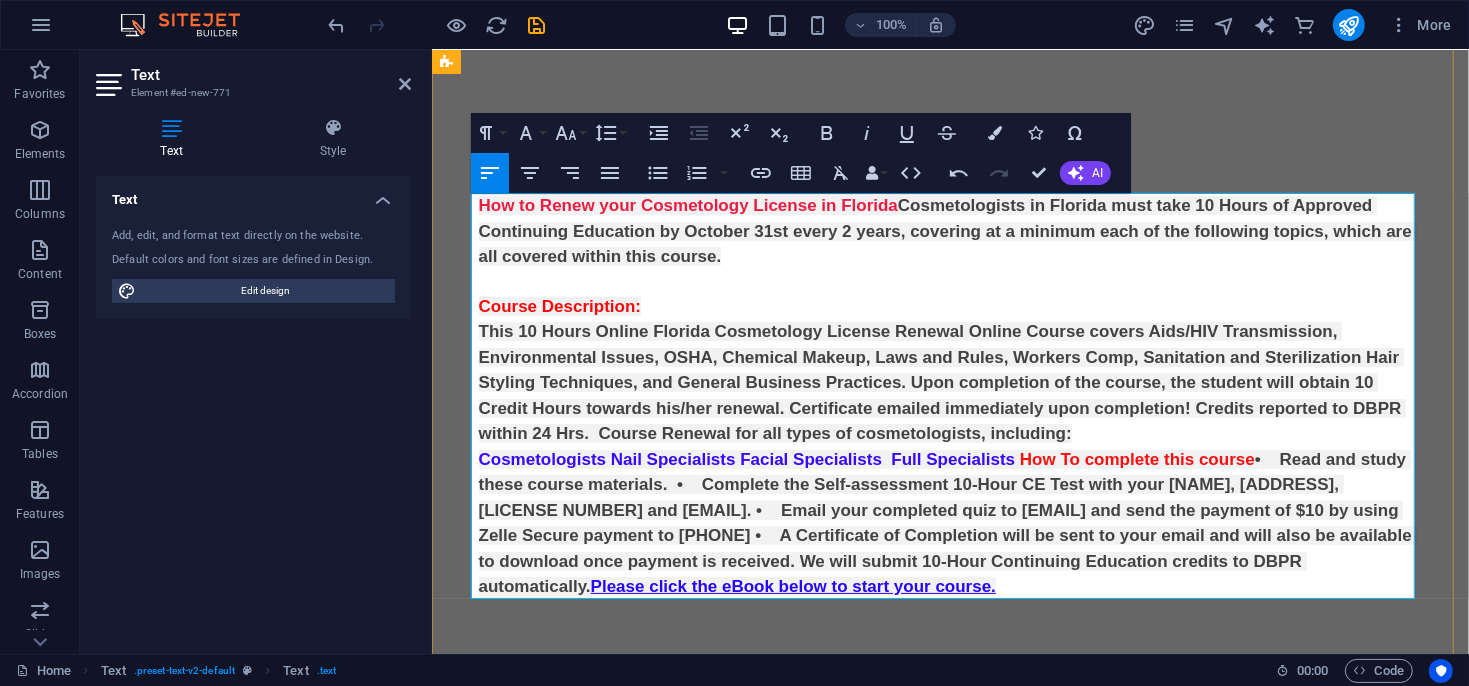 click on "Cosmetologists Nail Specialists Facial Specialists  Full Specialists" at bounding box center (746, 458) 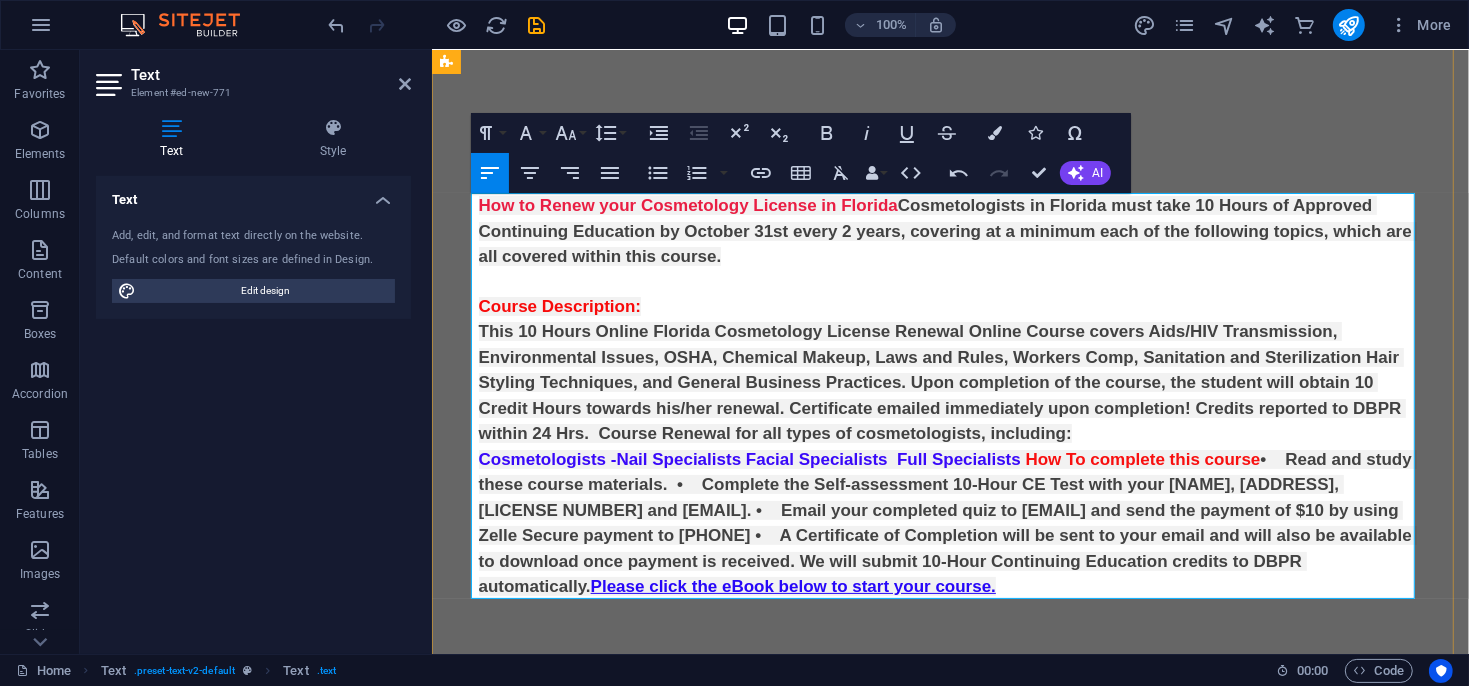 click on "Cosmetologists -  Nail Specialists Facial Specialists  Full Specialists" at bounding box center [749, 458] 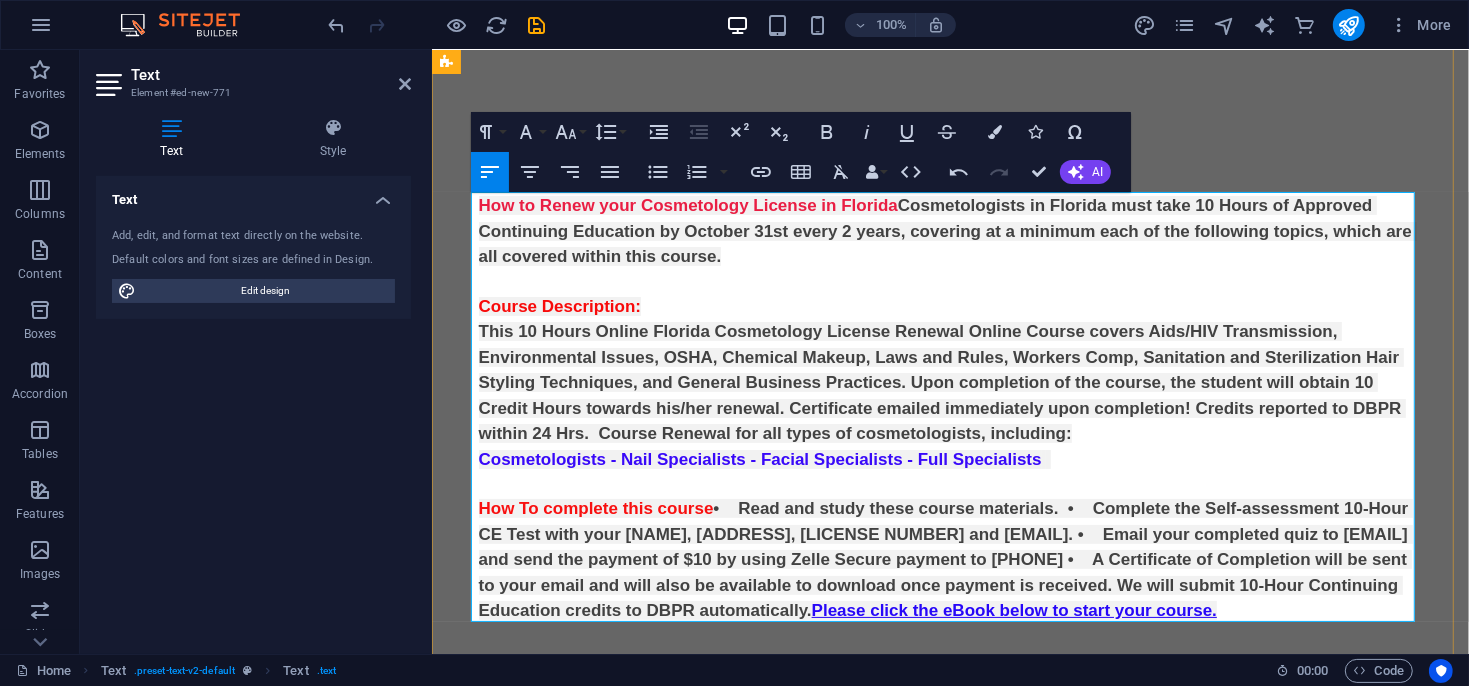scroll, scrollTop: 104, scrollLeft: 0, axis: vertical 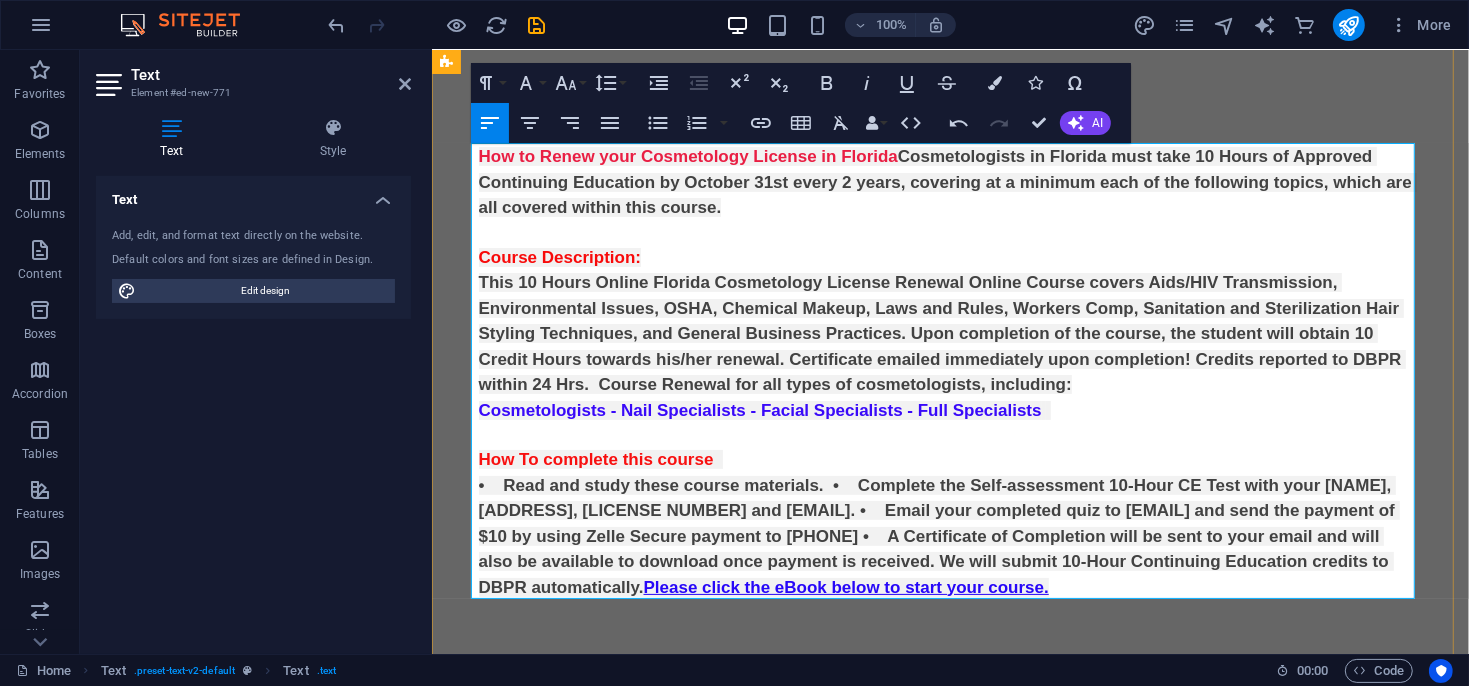 click on "•    Read and study these course materials.  •    Complete the Self-assessment 10-Hour CE Test with your [NAME], [ADDRESS], [LICENSE NUMBER] and [EMAIL]. •    Email your completed quiz to [EMAIL] and send the payment of $10 by using Zelle Secure payment to [PHONE] •    A Certificate of Completion will be sent to your email and will also be available to download once payment is received. We will submit 10-Hour Continuing Education credits to DBPR automatically." at bounding box center (938, 535) 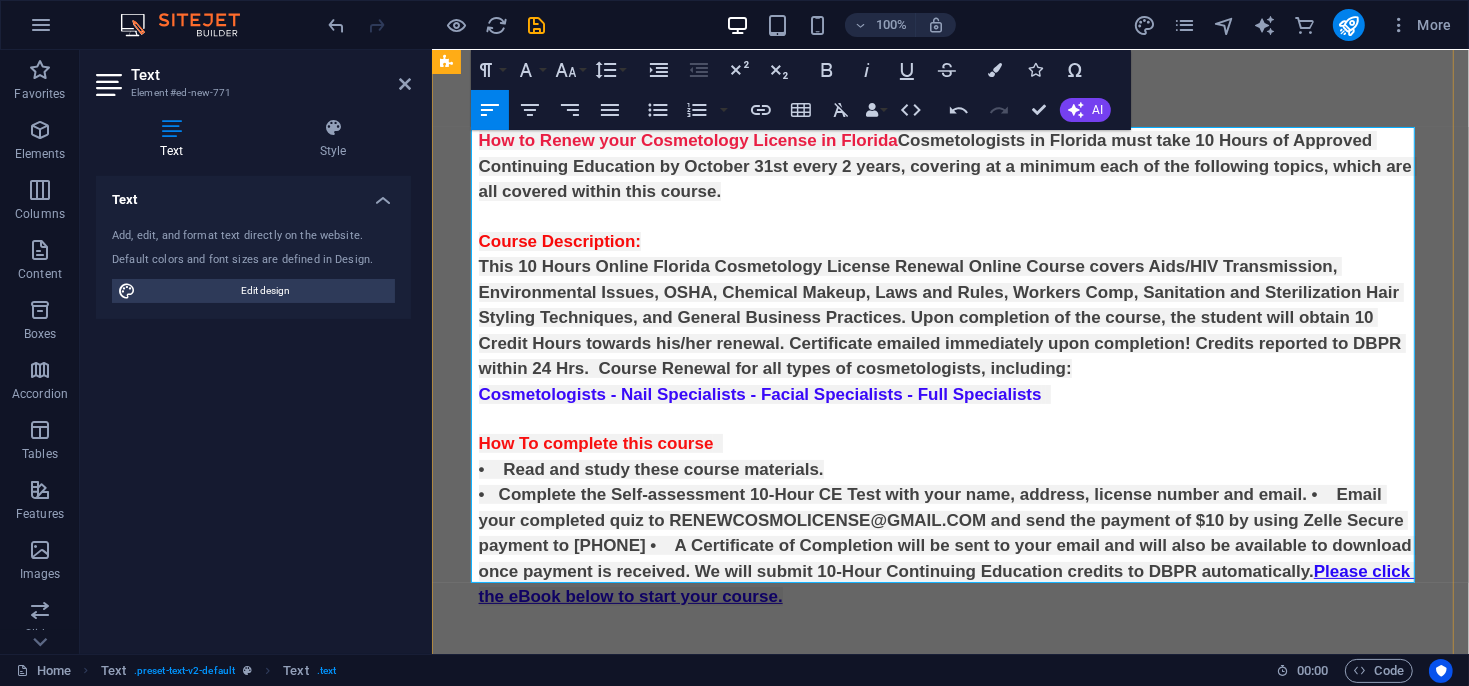 scroll, scrollTop: 130, scrollLeft: 0, axis: vertical 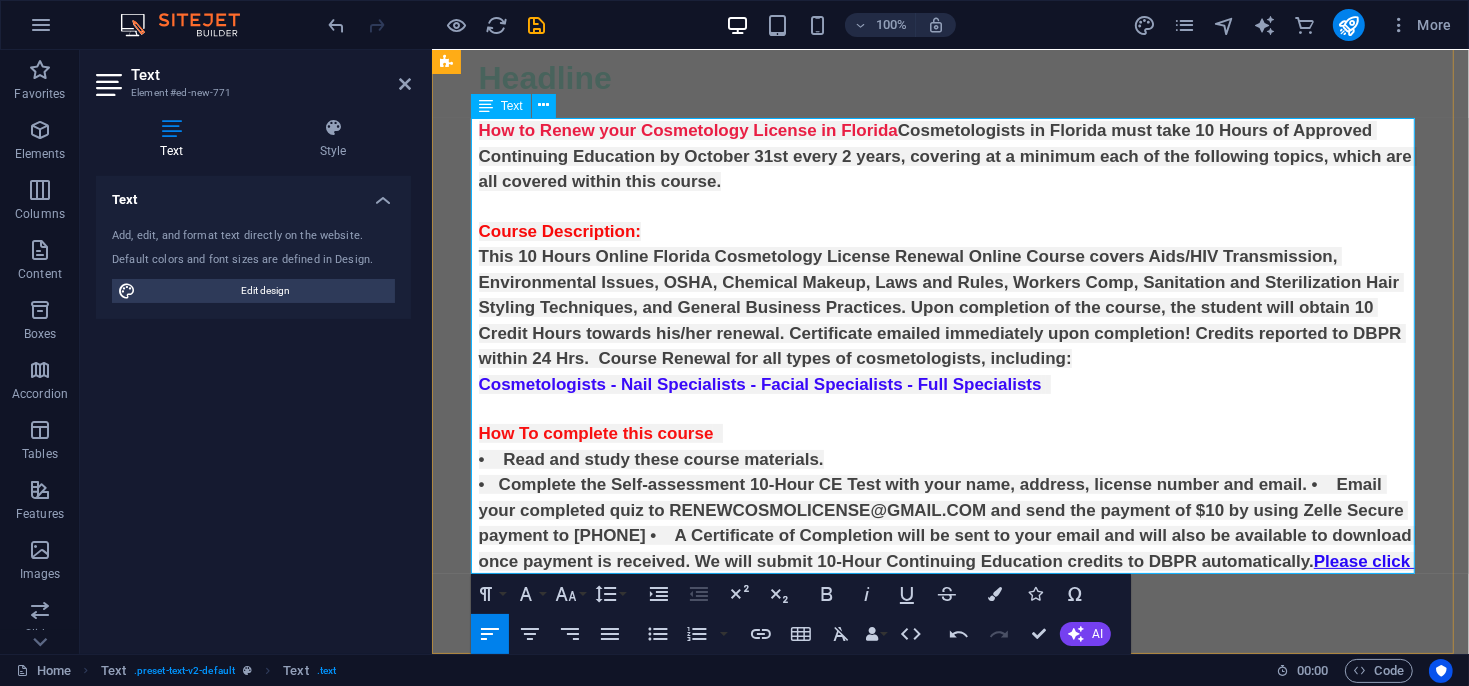 click on "•   Complete the Self-assessment 10-Hour CE Test with your name, address, license number and email. •    Email your completed quiz to RENEWCOSMOLICENSE@GMAIL.COM and send the payment of $10 by using Zelle Secure payment to [PHONE] •    A Certificate of Completion will be sent to your email and will also be available to download once payment is received. We will submit 10-Hour Continuing Education credits to DBPR automatically." at bounding box center [947, 522] 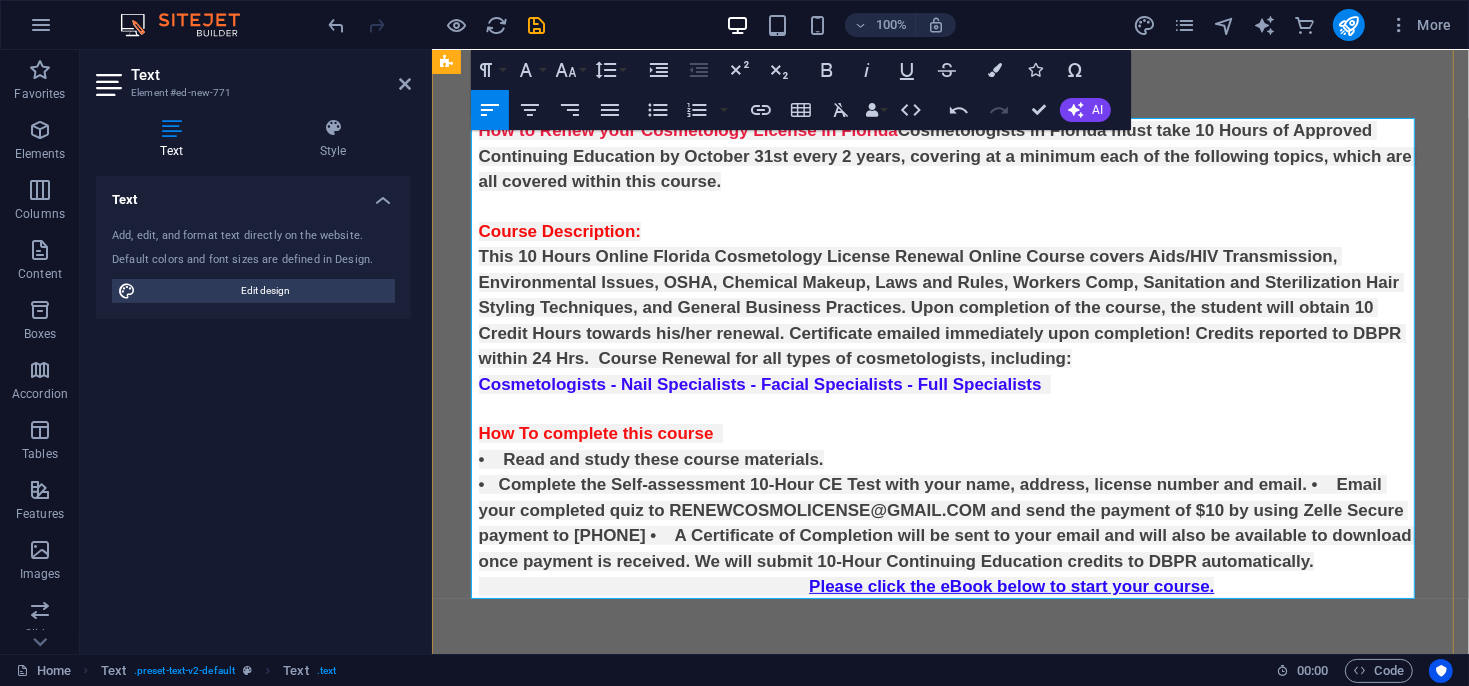 click on "Cosmetologists - Nail Specialists - Facial Specialists - Full Specialists" at bounding box center [759, 383] 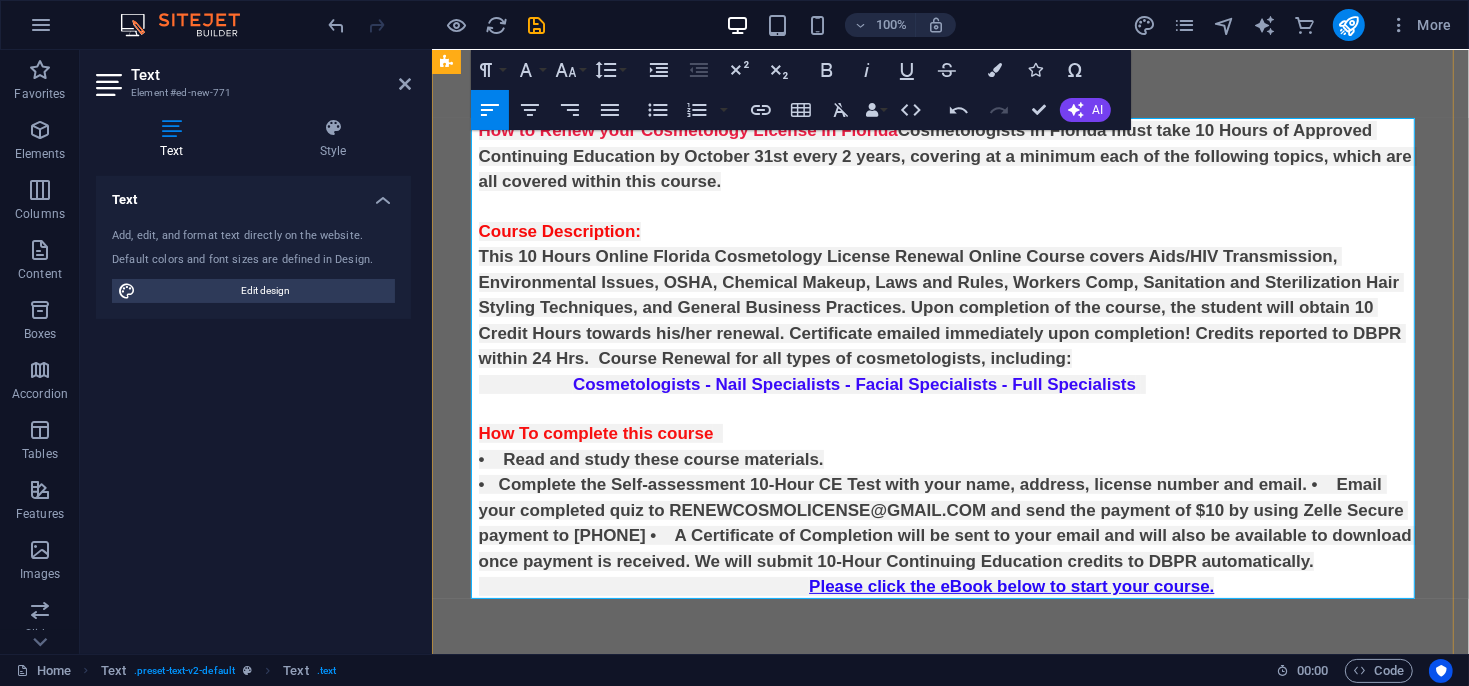 click on "Cosmetologists - Nail Specialists - Facial Specialists - Full Specialists" at bounding box center [853, 383] 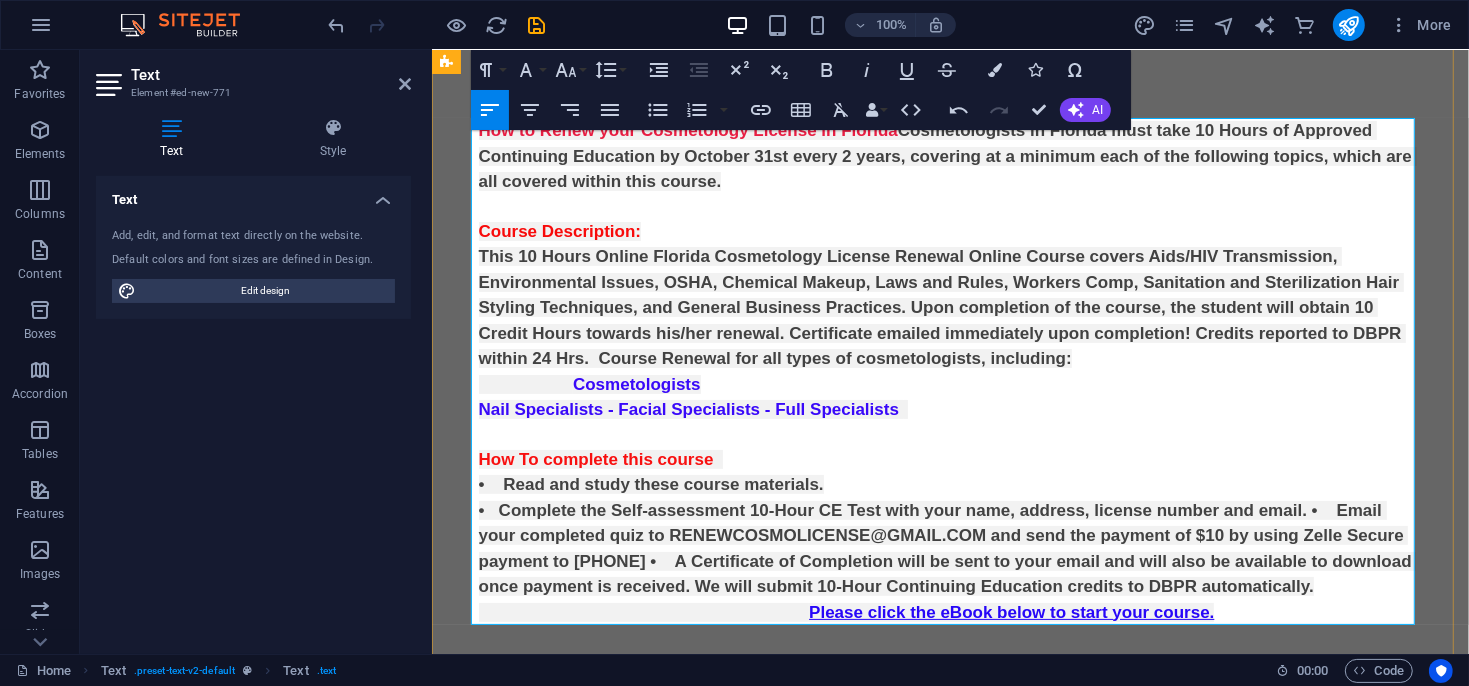click on "Nail Specialists - Facial Specialists - Full Specialists" at bounding box center (688, 408) 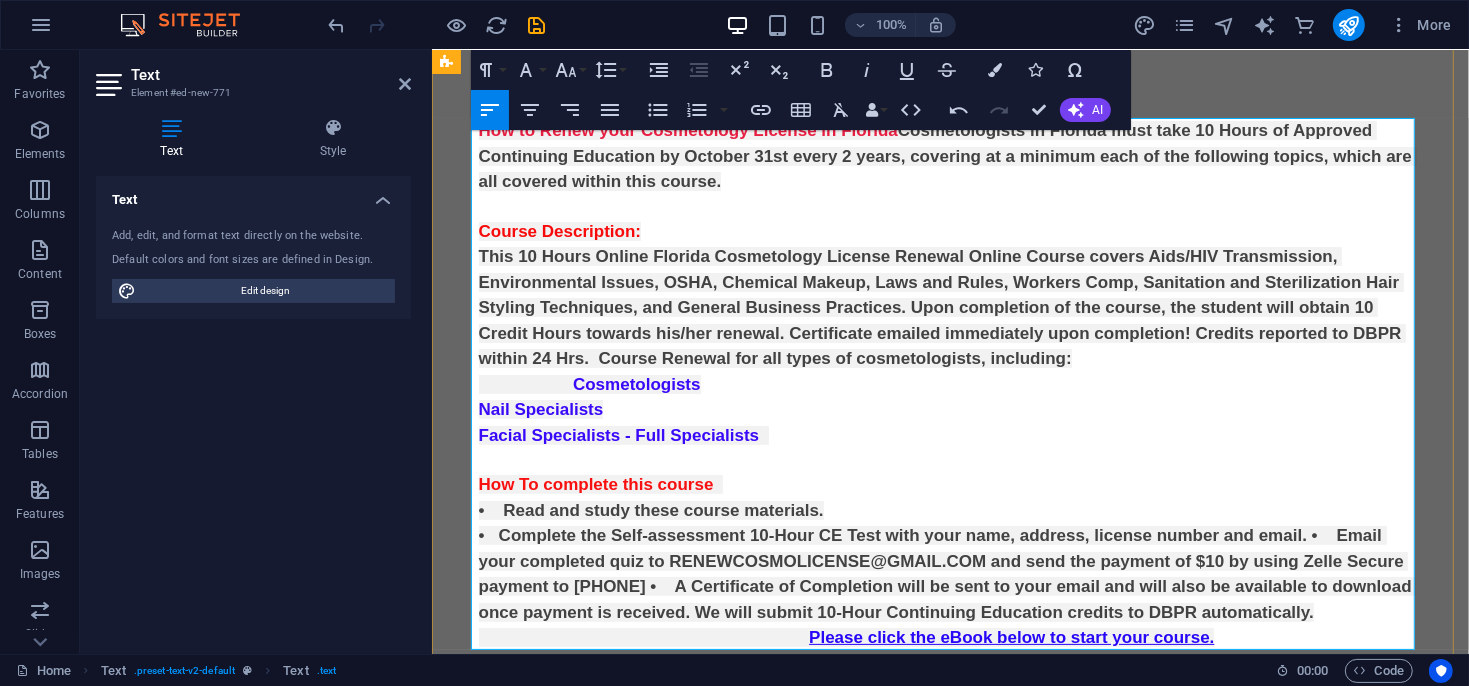 click on "Facial Specialists - Full Specialists" at bounding box center [618, 434] 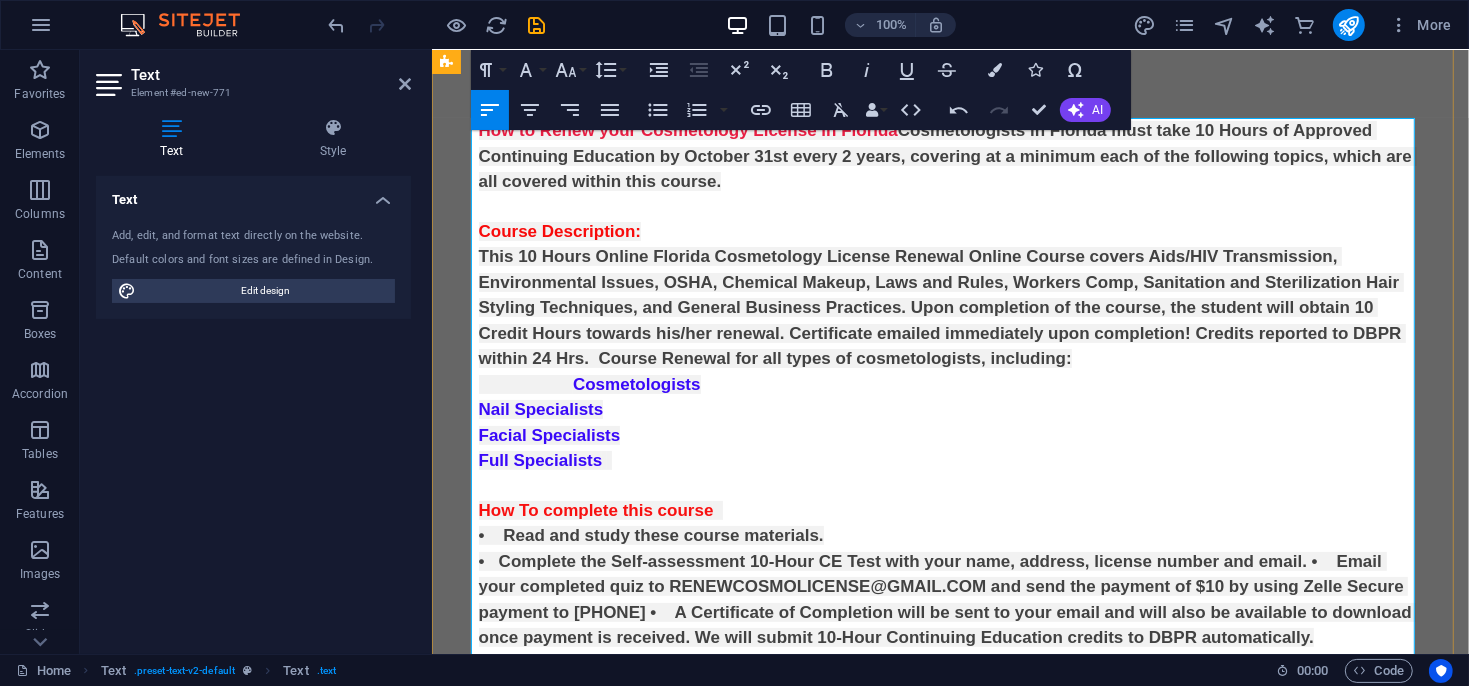 click on "Nail Specialists" at bounding box center [540, 408] 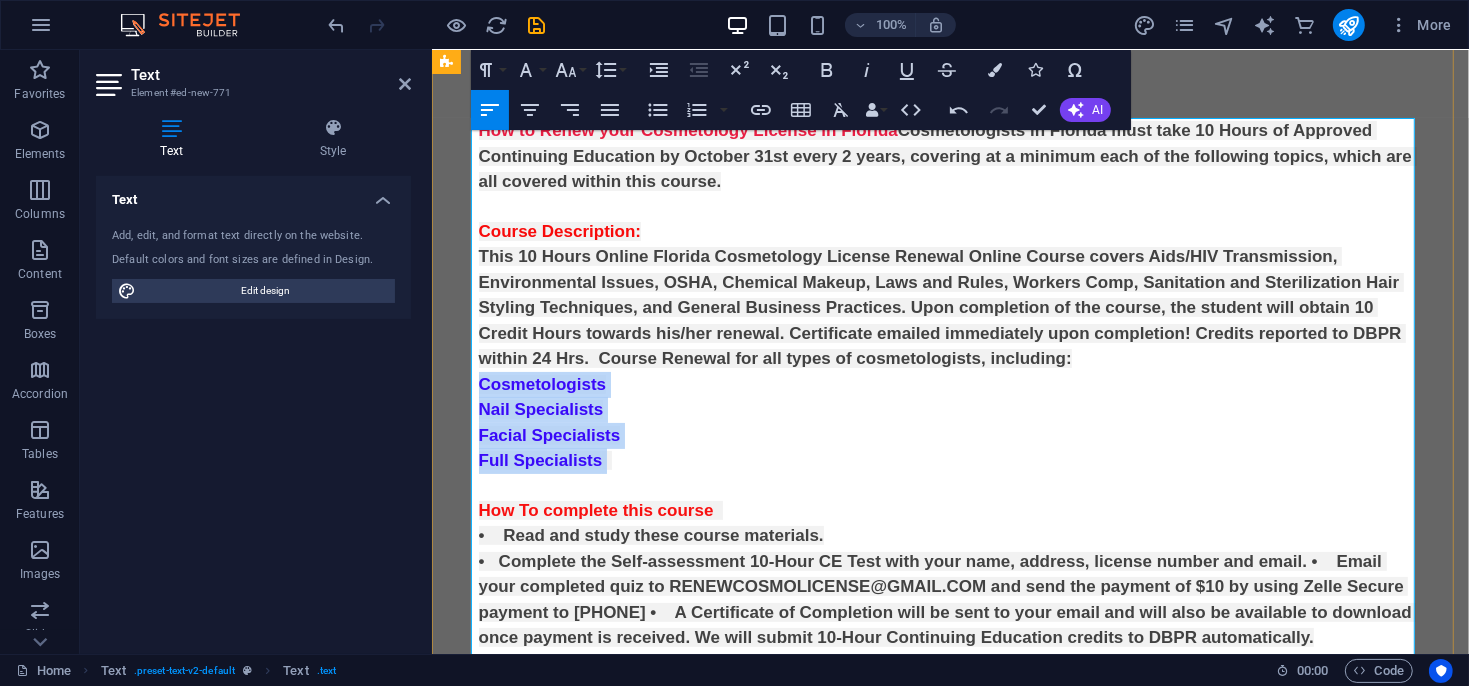 drag, startPoint x: 472, startPoint y: 382, endPoint x: 583, endPoint y: 454, distance: 132.30646 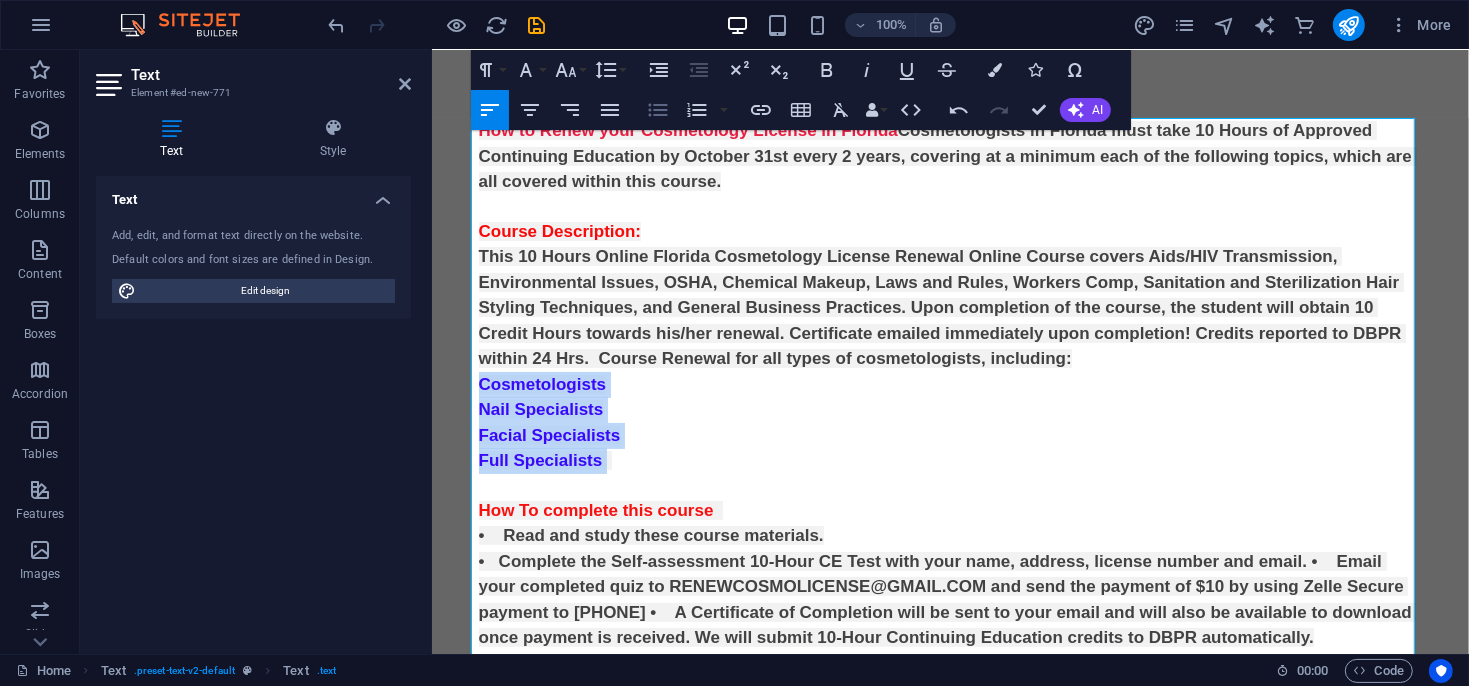 click 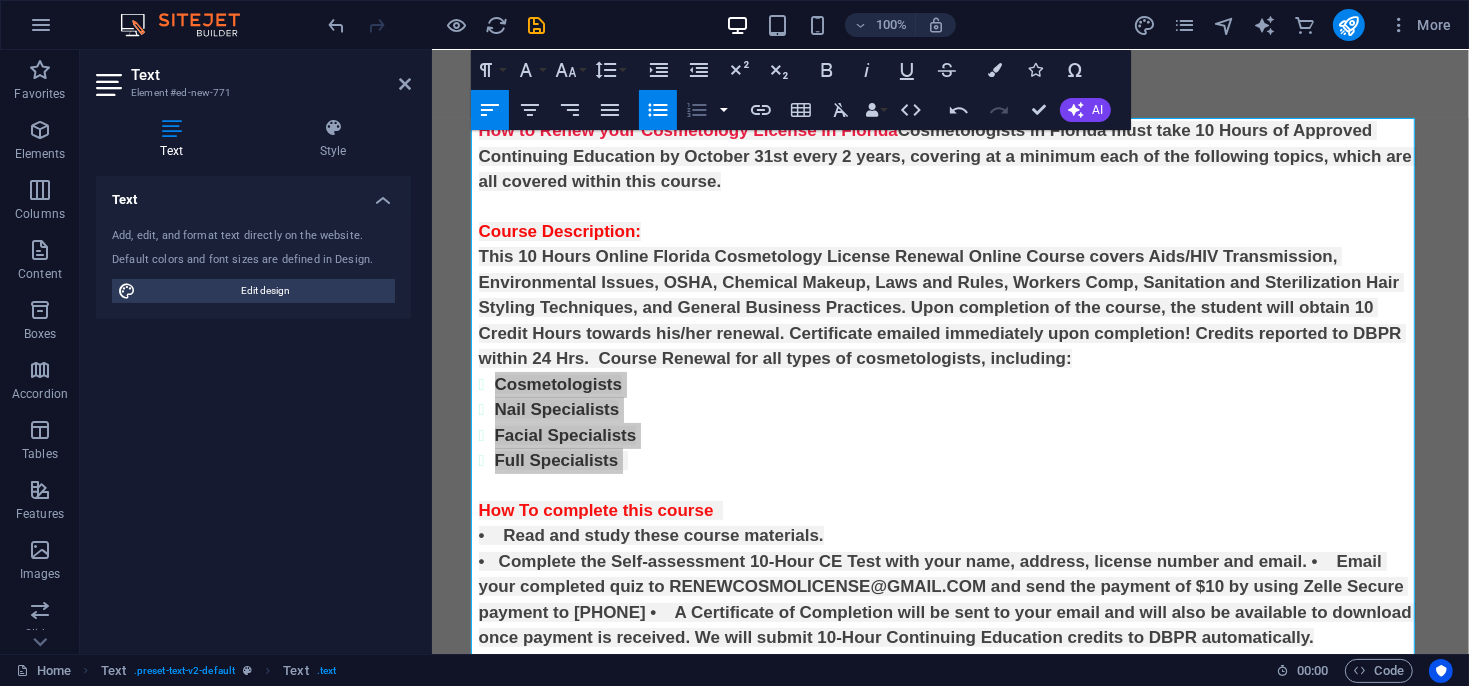 click at bounding box center (724, 110) 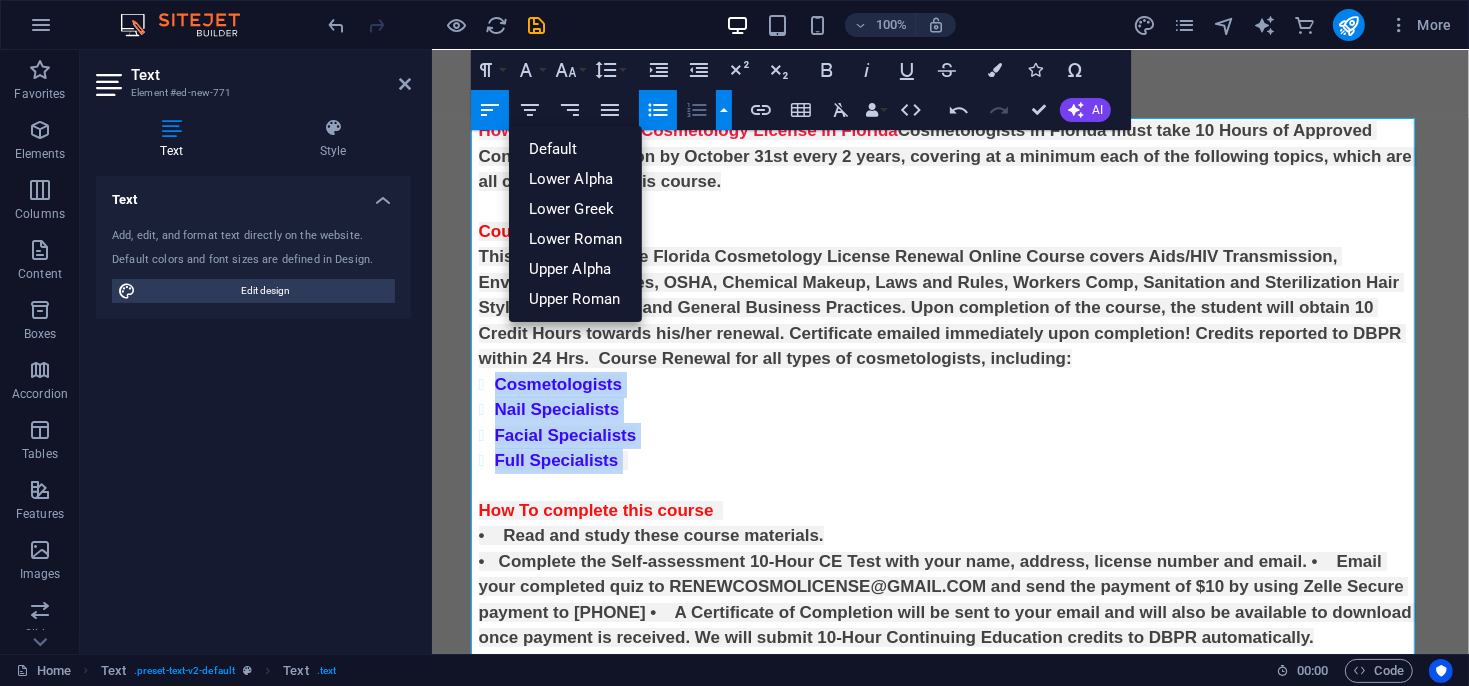 click 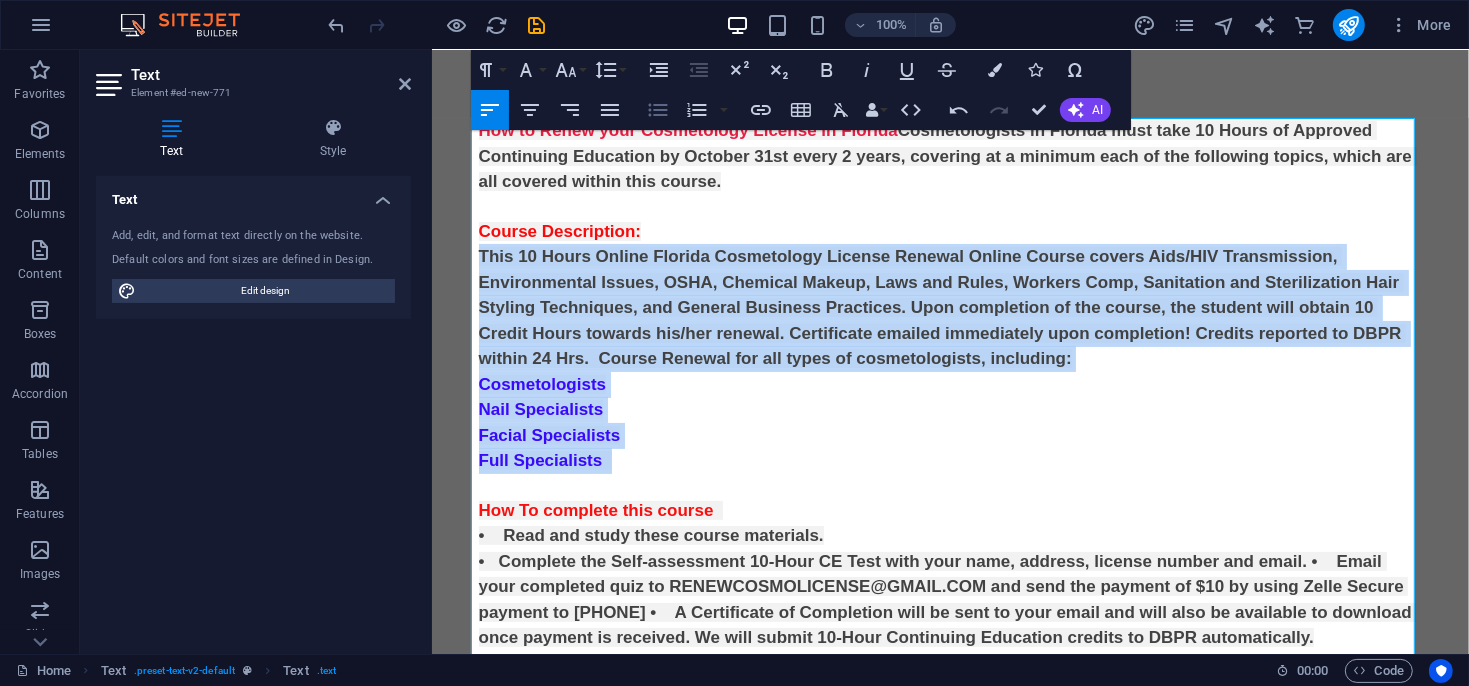 click 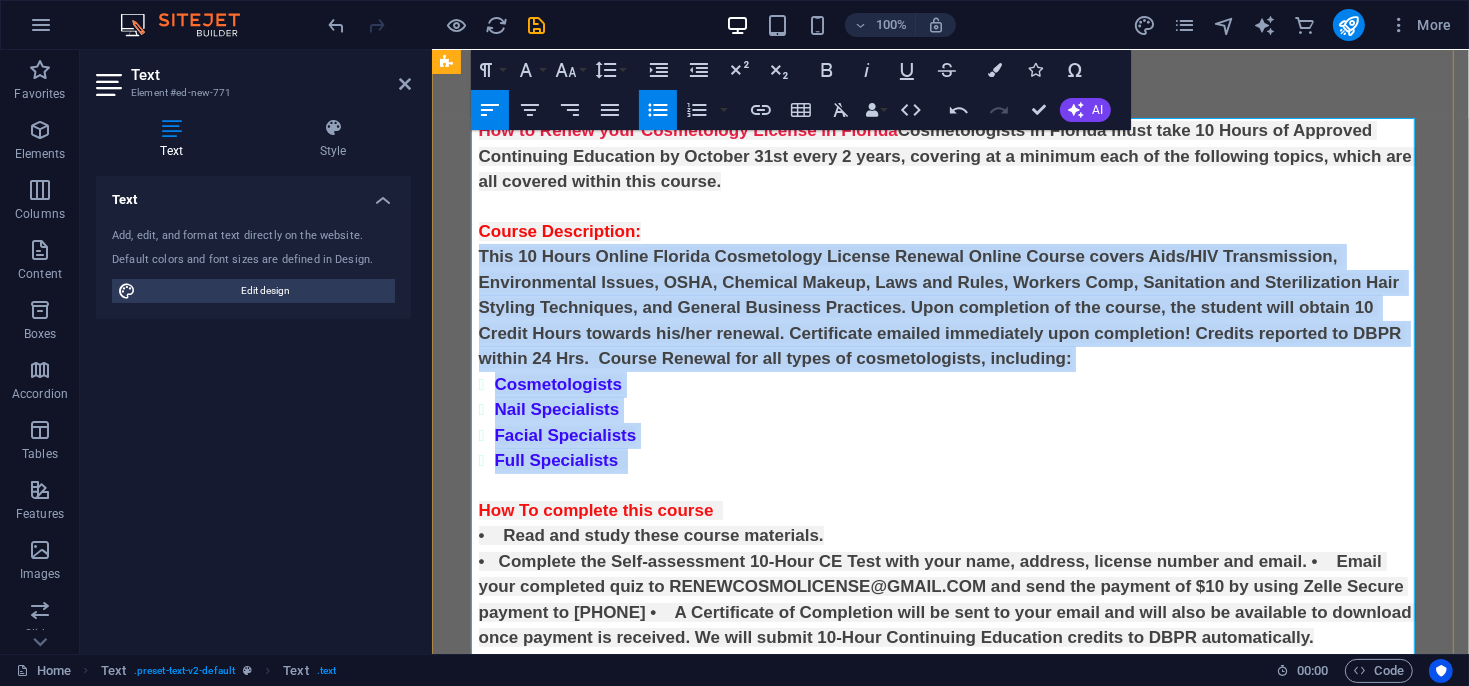 click on "Facial Specialists" at bounding box center [958, 435] 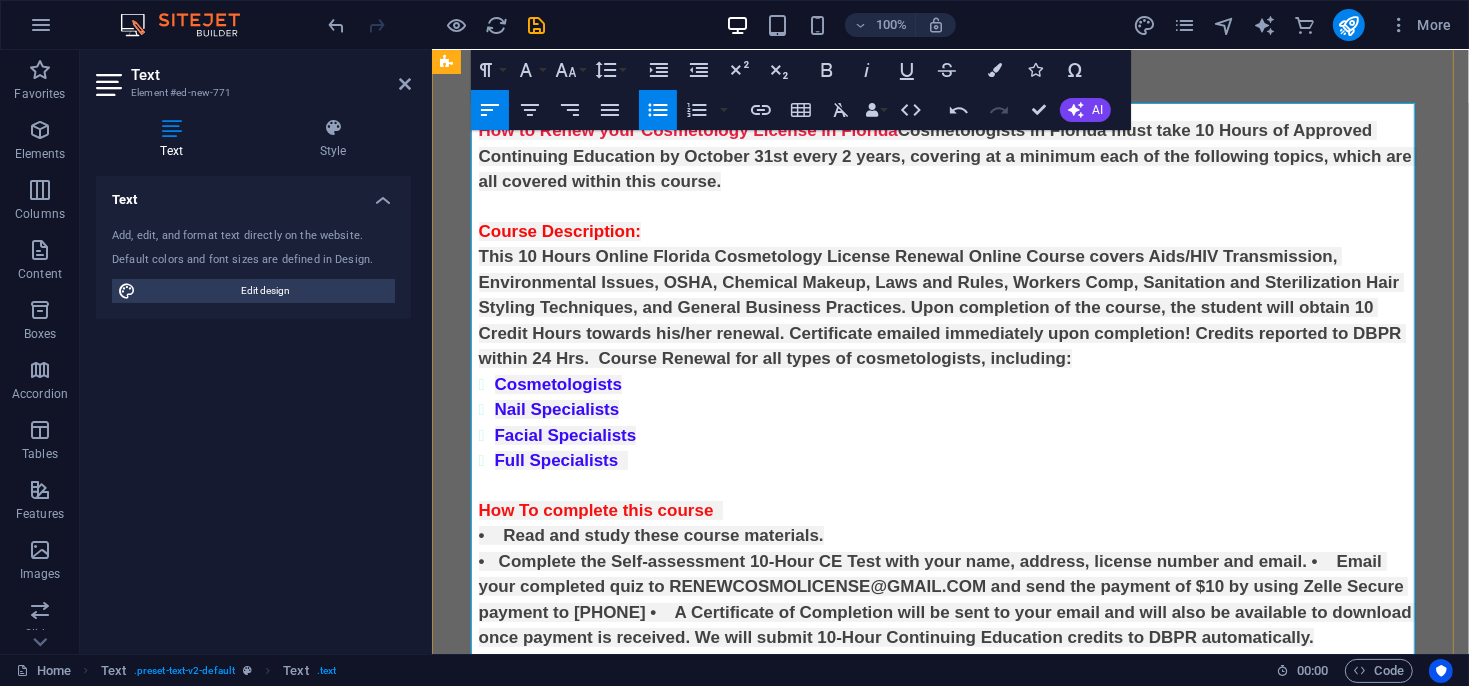 scroll, scrollTop: 232, scrollLeft: 0, axis: vertical 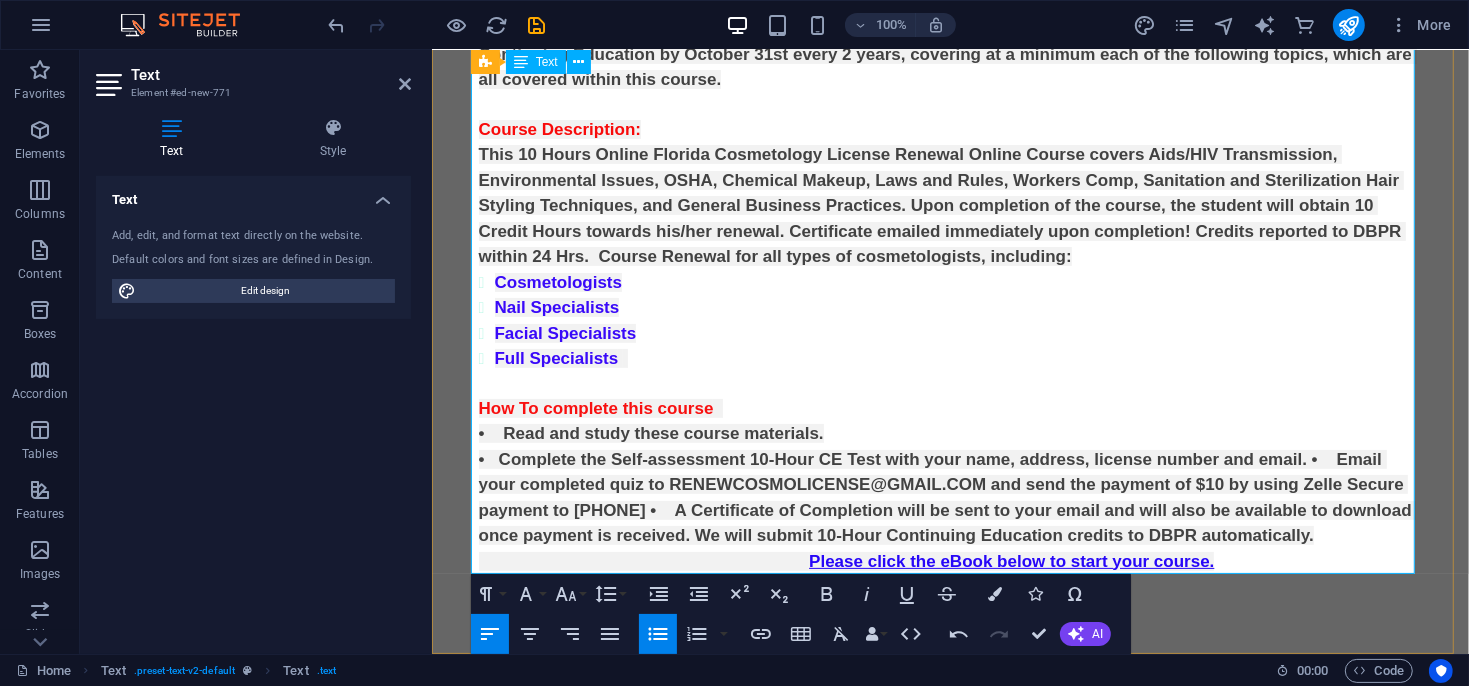 click on "•   Complete the Self-assessment 10-Hour CE Test with your name, address, license number and email. •    Email your completed quiz to RENEWCOSMOLICENSE@GMAIL.COM and send the payment of $10 by using Zelle Secure payment to [PHONE] •    A Certificate of Completion will be sent to your email and will also be available to download once payment is received. We will submit 10-Hour Continuing Education credits to DBPR automatically." at bounding box center [947, 497] 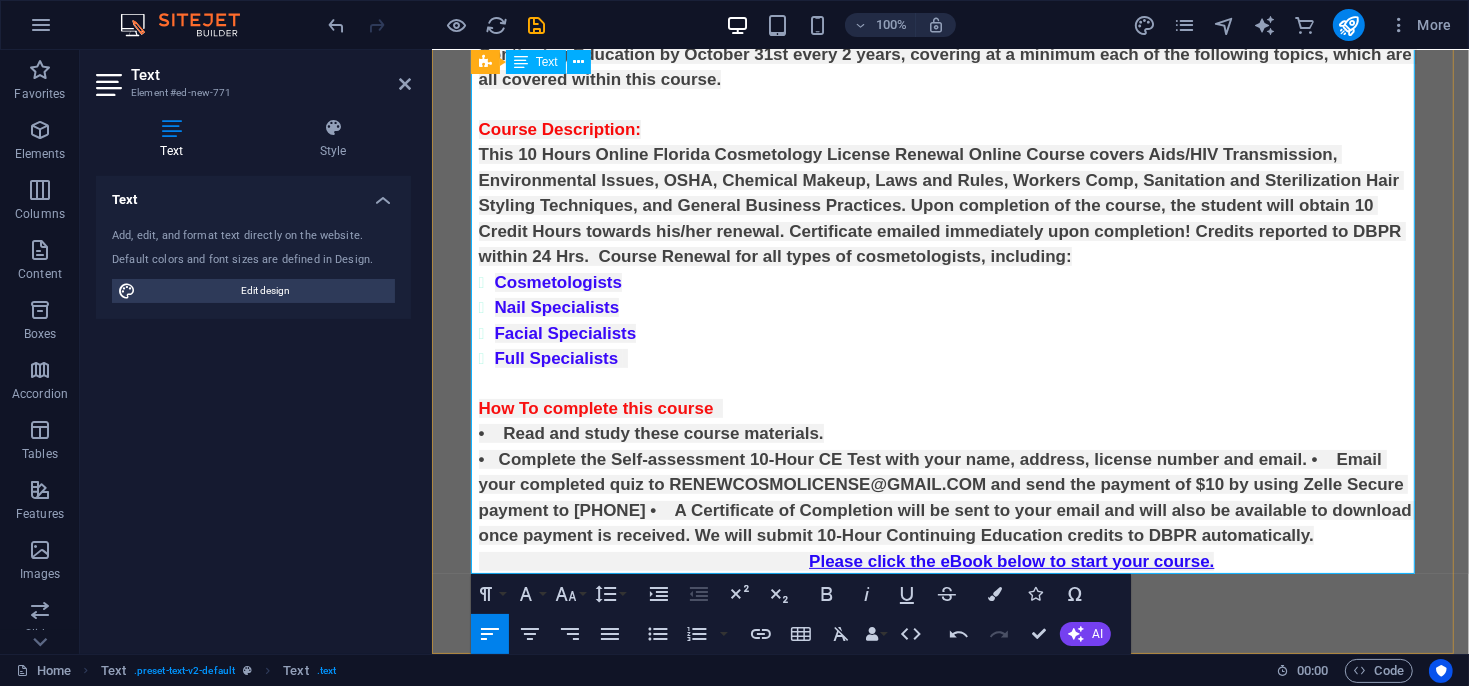 click on "Please click the eBook below to start your course." at bounding box center (950, 561) 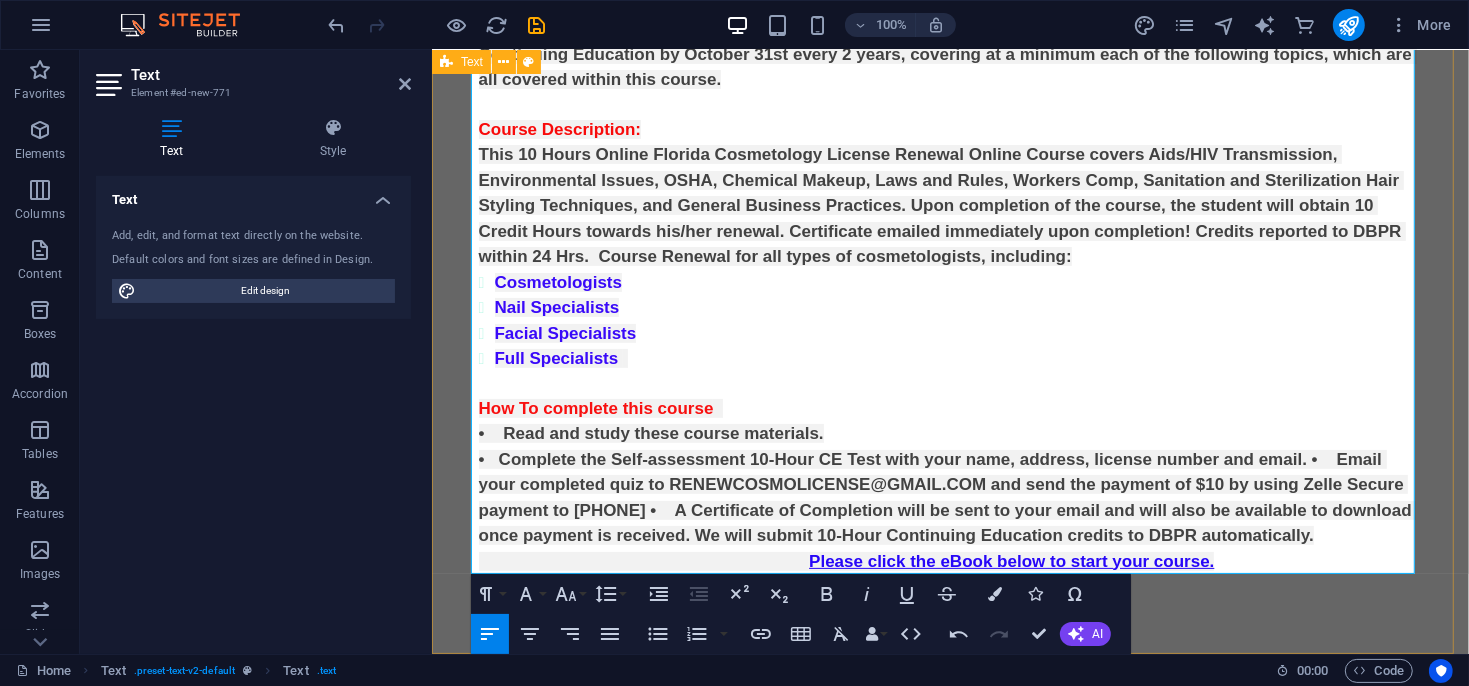 click on "Headline How to Renew your Cosmetology License in Florida  Cosmetologists in Florida must take 10 Hours of Approved Continuing Education by October 31st every 2 years, covering at a minimum each of the following topics, which are all covered within this course.  ​ Course Description: This 10 Hours Online Florida Cosmetology License Renewal Online Course covers Aids/HIV Transmission, Environmental Issues, OSHA, Chemical Makeup, Laws and Rules, Workers Comp, Sanitation and Sterilization Hair Styling Techniques, and General Business Practices. Upon completion of the course, the student will obtain 10 Credit Hours towards his/her renewal. Certificate emailed immediately upon completion! Credits reported to DBPR within 24 Hrs.  Course Renewal for all types of cosmetologists, including:  ​ Cosmetologists  Nail Specialists  Facial Specialists  Full Specialists     How To complete this course    •    Read and study these course materials.  Please click the eBook below to start your course." at bounding box center [949, 262] 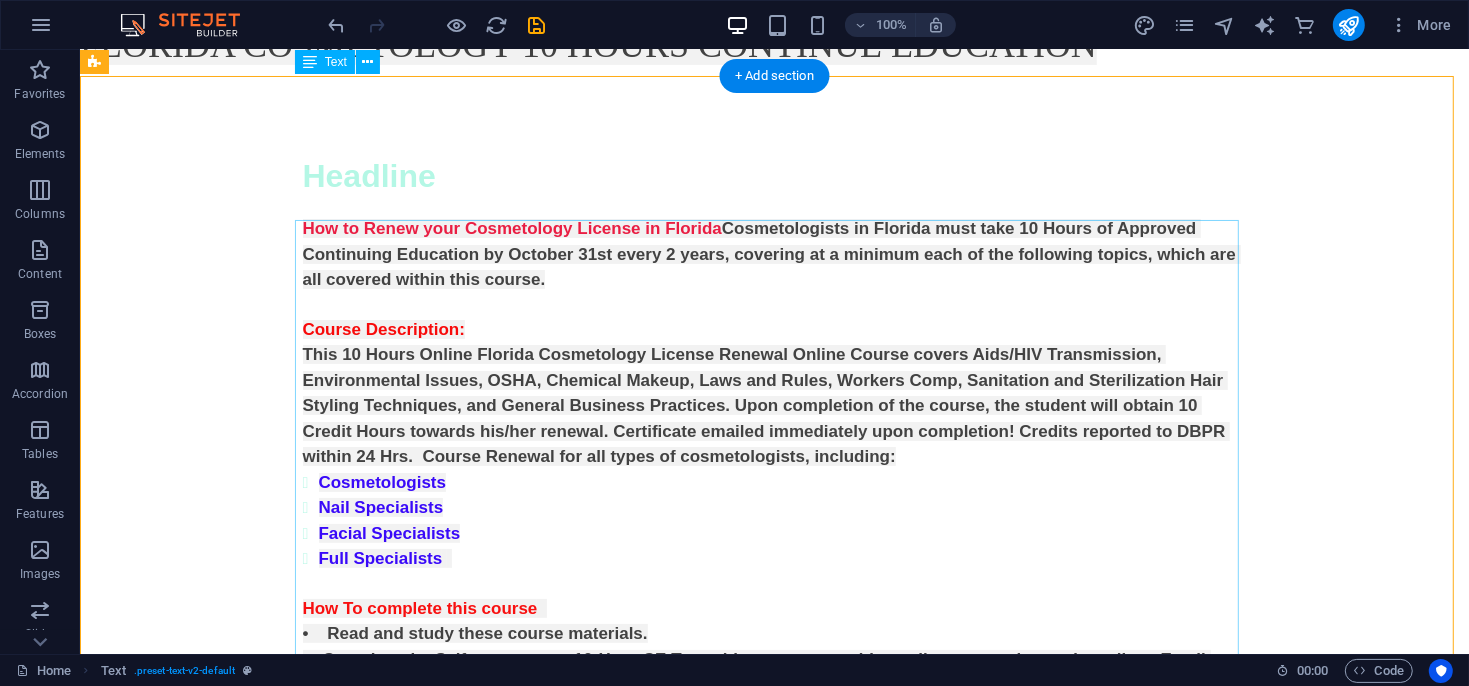 scroll, scrollTop: 0, scrollLeft: 0, axis: both 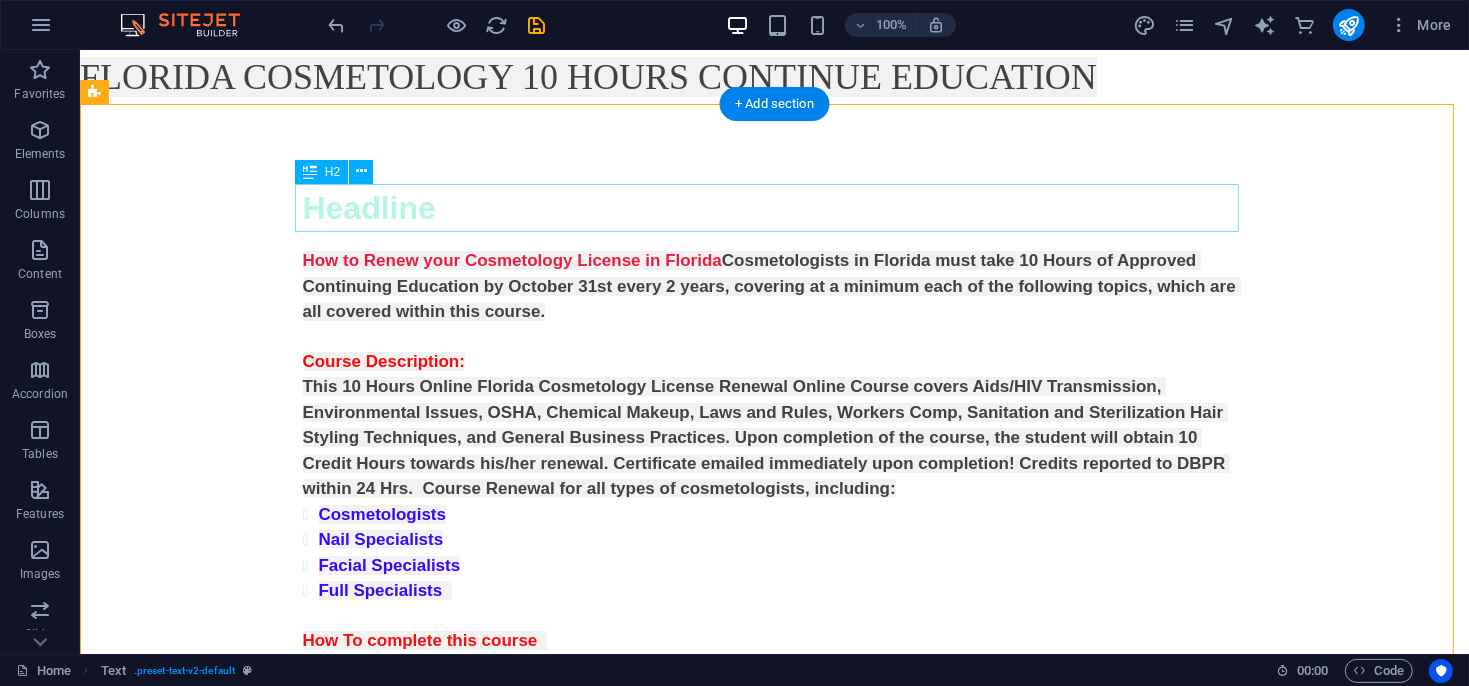 click on "Headline" at bounding box center [774, 207] 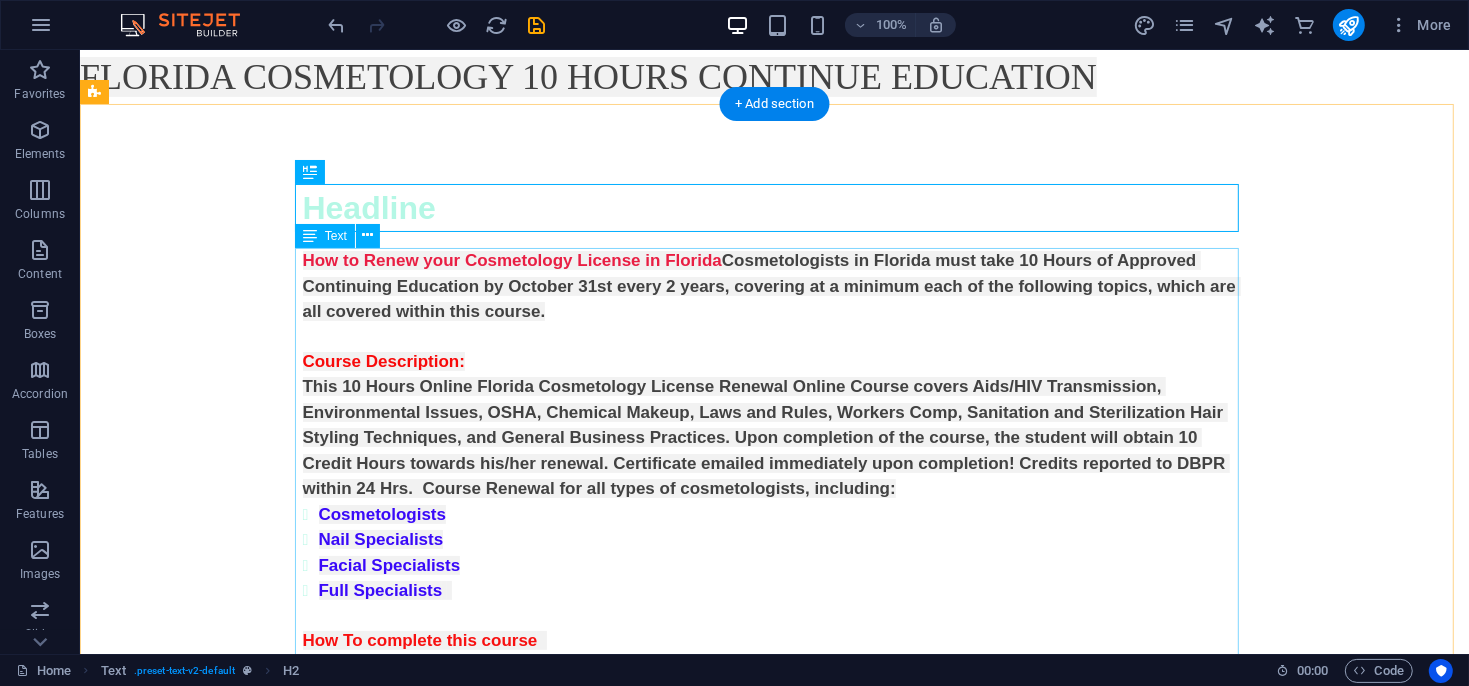 click on "How to Renew your Cosmetology License in Florida Cosmetologists in Florida must take 10 Hours of Approved Continuing Education by October 31st every 2 years, covering at a minimum each of the following topics, which are all covered within this course.  Course Description: This 10 Hours Online Florida Cosmetology License Renewal Online Course covers Aids/HIV Transmission, Environmental Issues, OSHA, Chemical Makeup, Laws and Rules, Workers Comp, Sanitation and Sterilization Hair Styling Techniques, and General Business Practices. Upon completion of the course, the student will obtain 10 Credit Hours towards his/her renewal. Certificate emailed immediately upon completion! Credits reported to DBPR within 24 Hrs.  Course Renewal for all types of cosmetologists, including:  Cosmetologists  Nail Specialists  Facial Specialists  Full Specialists     How To complete this course    •    Read and study these course materials." at bounding box center [774, 526] 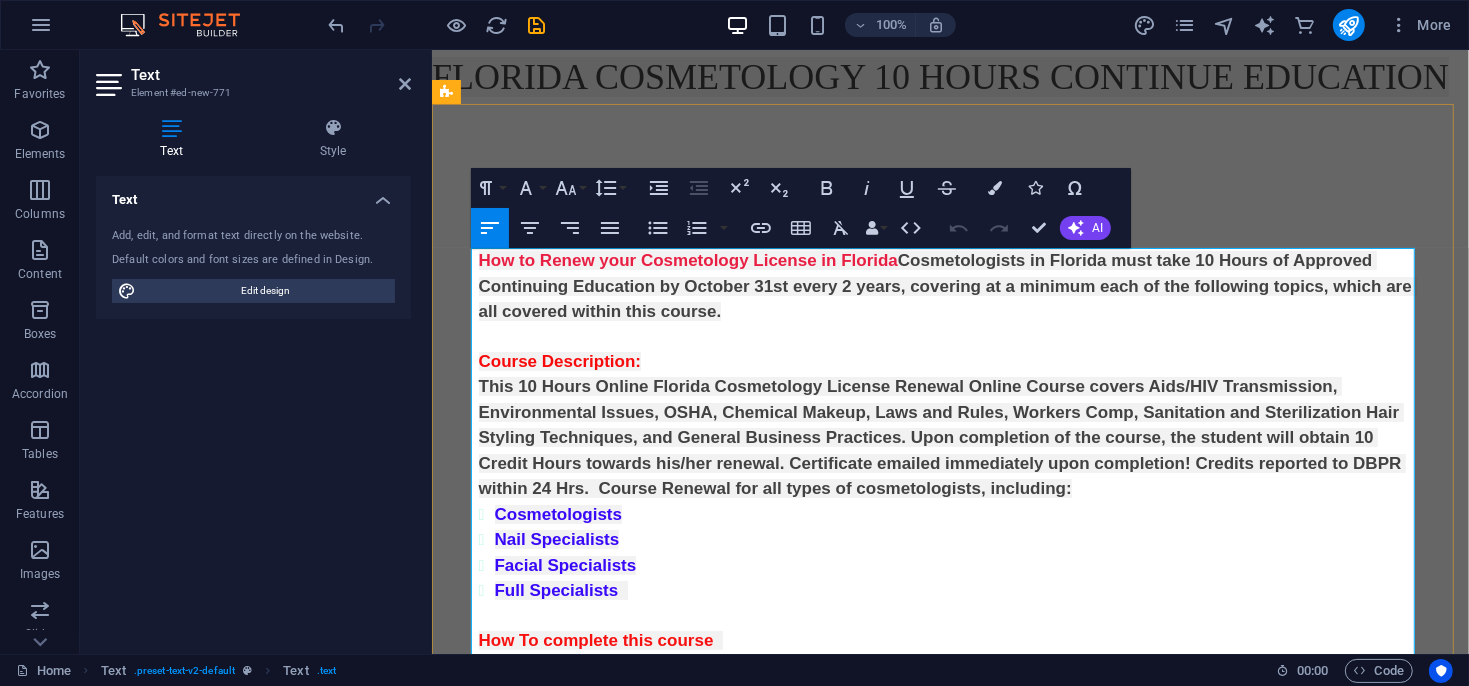 drag, startPoint x: 850, startPoint y: 260, endPoint x: 468, endPoint y: 253, distance: 382.06412 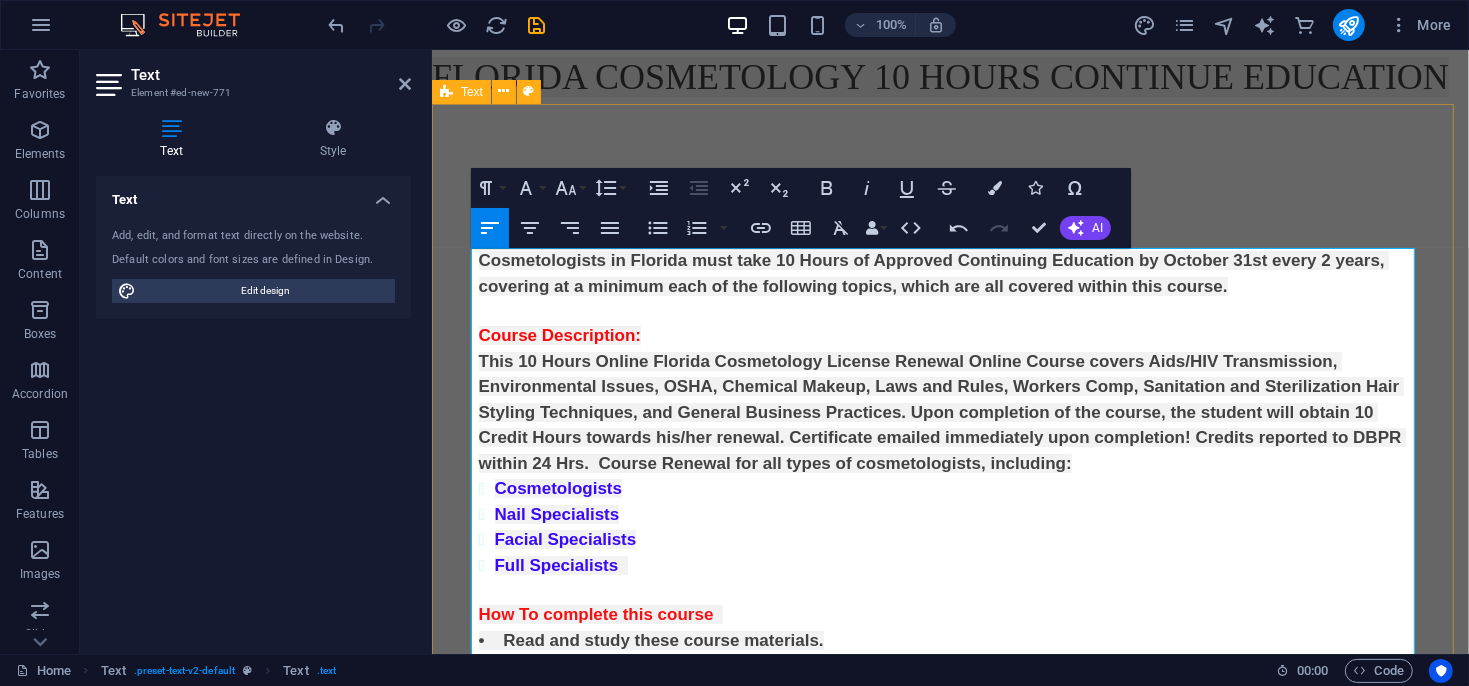 click on "Headline Cosmetologists in Florida must take 10 Hours of Approved Continuing Education by October 31st every 2 years, covering at a minimum each of the following topics, which are all covered within this course.  Course Description: This 10 Hours Online Florida Cosmetology License Renewal Online Course covers Aids/HIV Transmission, Environmental Issues, OSHA, Chemical Makeup, Laws and Rules, Workers Comp, Sanitation and Sterilization Hair Styling Techniques, and General Business Practices. Upon completion of the course, the student will obtain 10 Credit Hours towards his/her renewal. Certificate emailed immediately upon completion! Credits reported to DBPR within 24 Hrs.  Course Renewal for all types of cosmetologists, including:  Cosmetologists  Nail Specialists  Facial Specialists  Full Specialists     How To complete this course    •    Read and study these course materials.                                                                         Please click the eBook below to start your course." at bounding box center (949, 481) 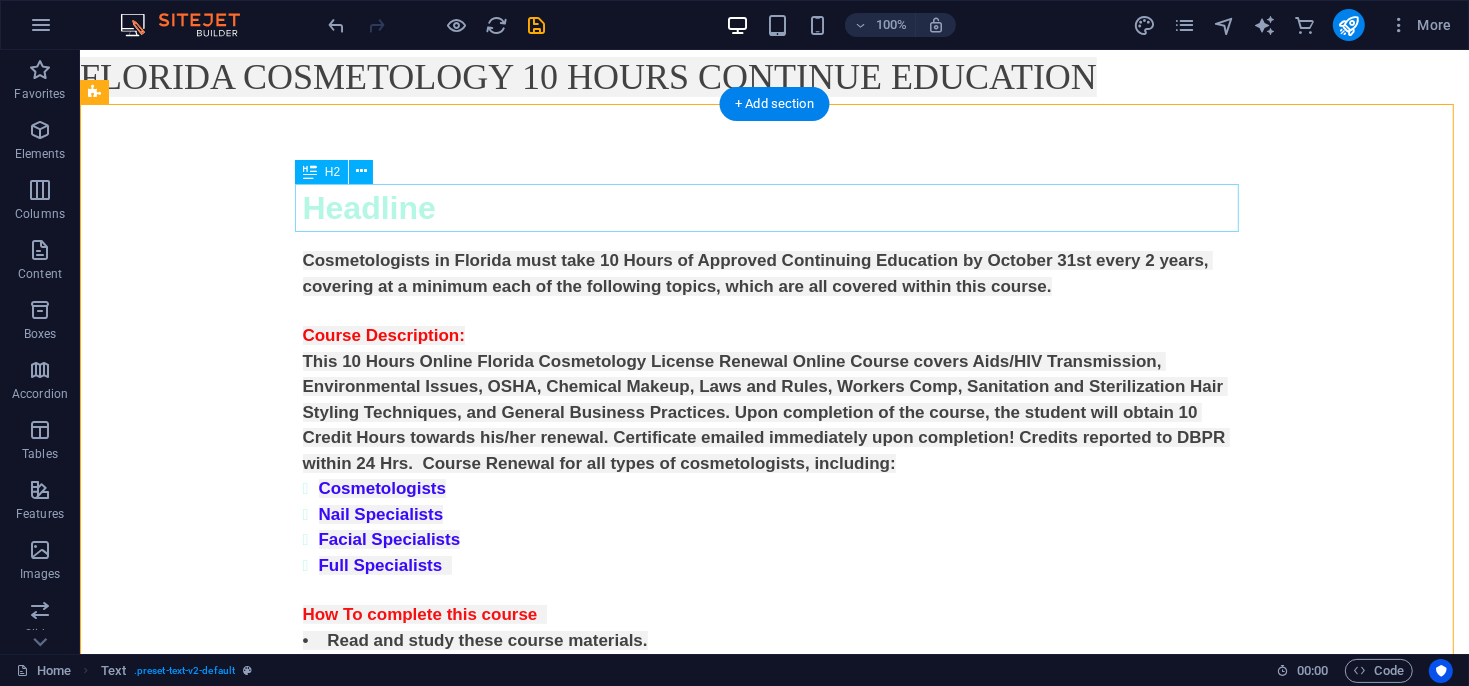 click on "Headline" at bounding box center (774, 207) 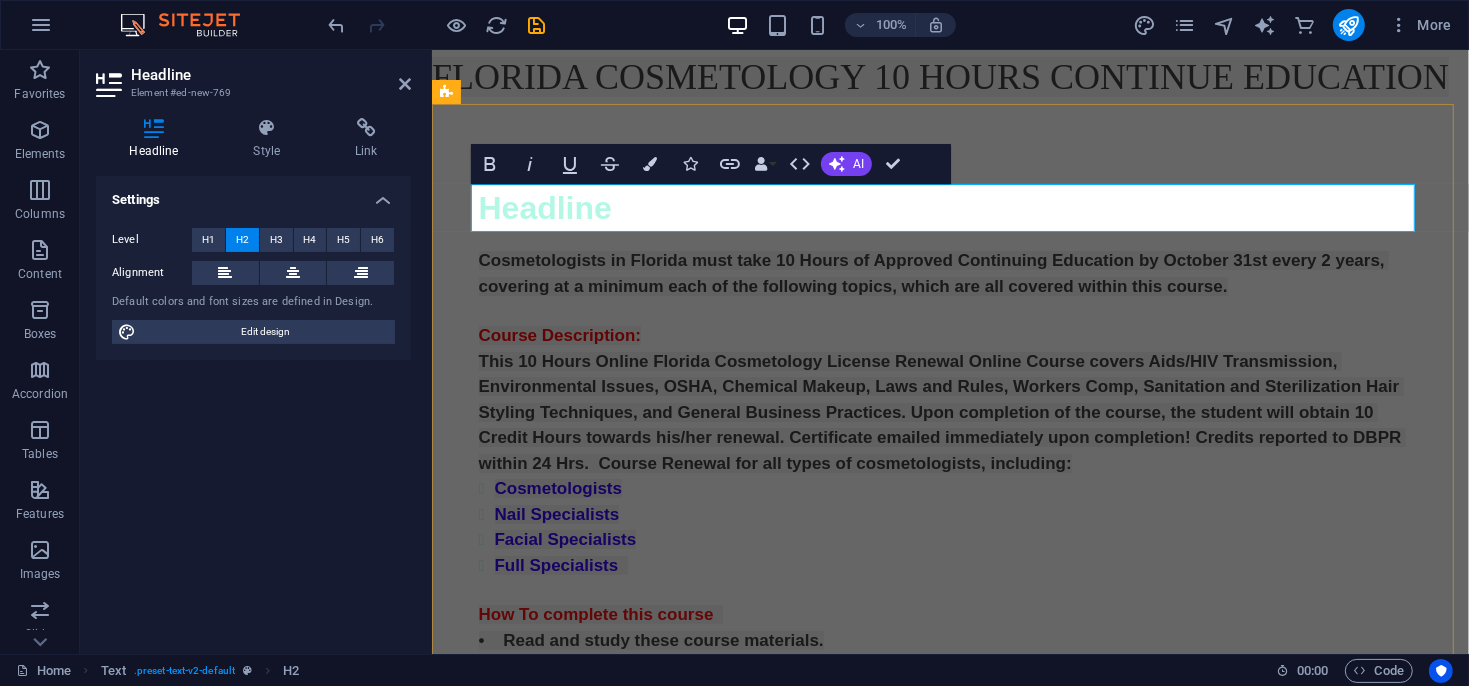 click on "Headline" at bounding box center [950, 207] 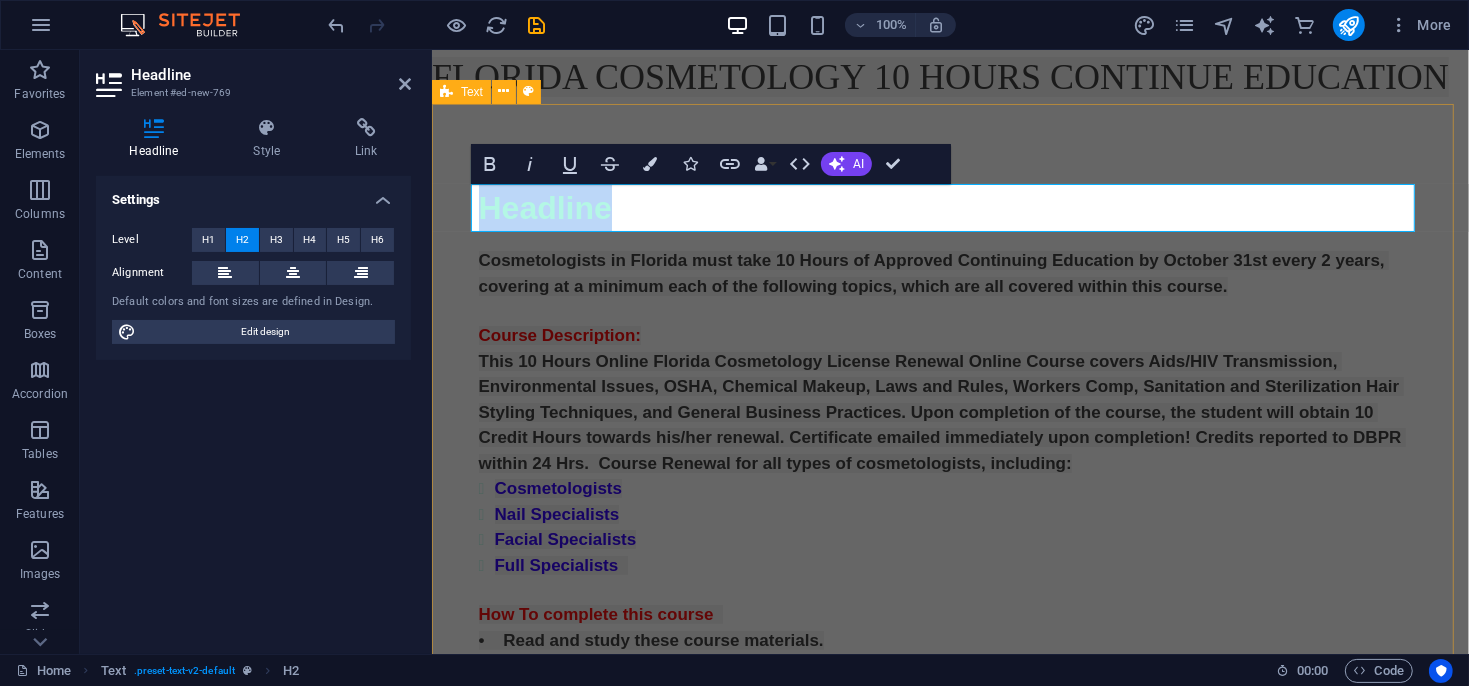 drag, startPoint x: 608, startPoint y: 209, endPoint x: 461, endPoint y: 201, distance: 147.21753 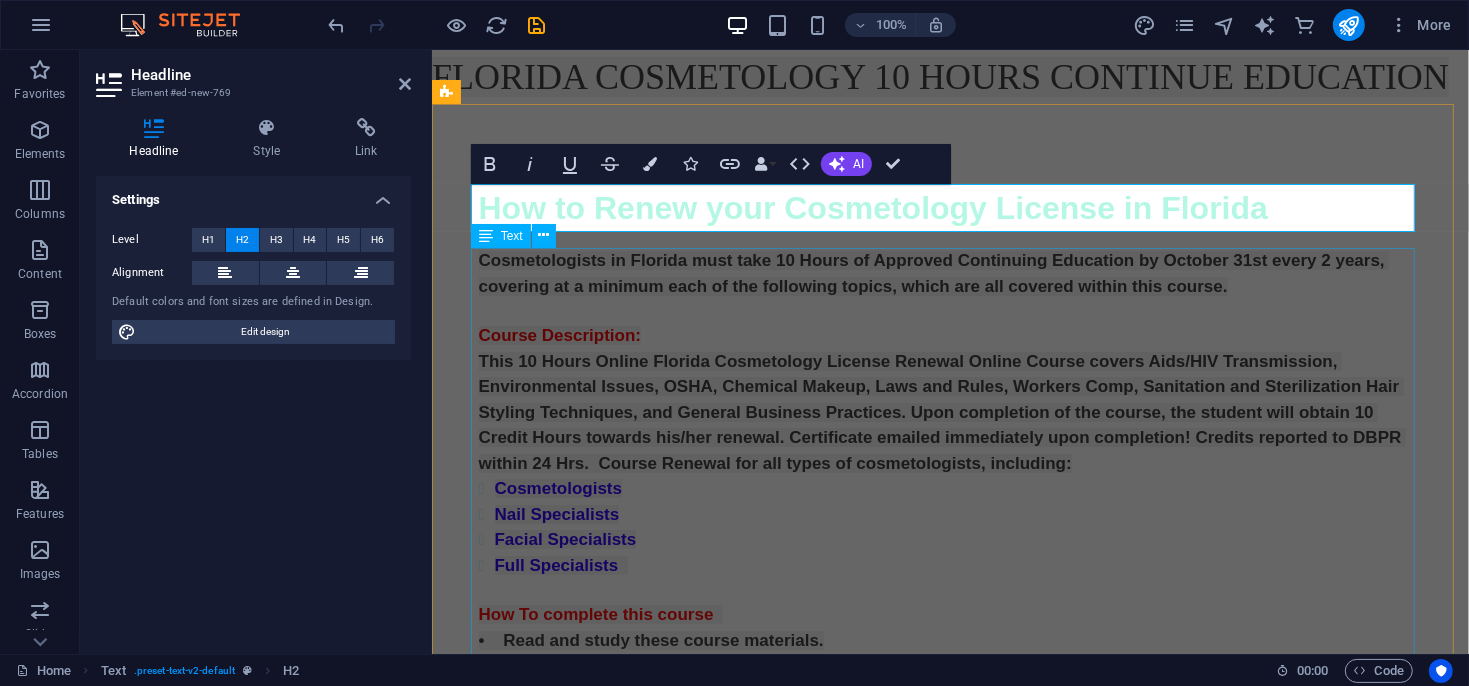 click on "Cosmetologists in Florida must take 10 Hours of Approved Continuing Education by October 31st every 2 years, covering at a minimum each of the following topics, which are all covered within this course.  Course Description: This 10 Hours Online Florida Cosmetology License Renewal Online Course covers Aids/HIV Transmission, Environmental Issues, OSHA, Chemical Makeup, Laws and Rules, Workers Comp, Sanitation and Sterilization Hair Styling Techniques, and General Business Practices. Upon completion of the course, the student will obtain 10 Credit Hours towards his/her renewal. Certificate emailed immediately upon completion! Credits reported to DBPR within 24 Hrs.  Course Renewal for all types of cosmetologists, including:  Cosmetologists  Nail Specialists  Facial Specialists  Full Specialists     How To complete this course    •    Read and study these course materials.                                                                         Please click the eBook below to start your course." at bounding box center [950, 513] 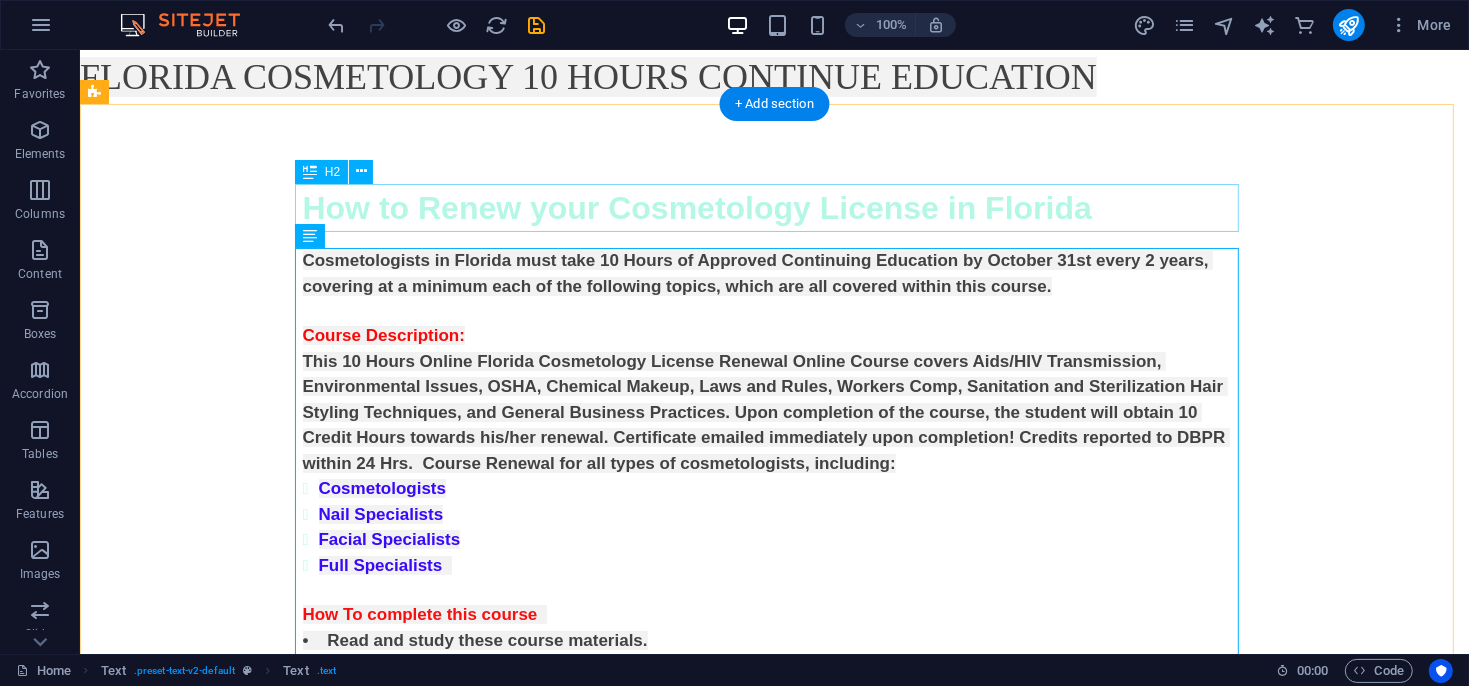 click on "How to Renew your Cosmetology License in Florida" at bounding box center (774, 207) 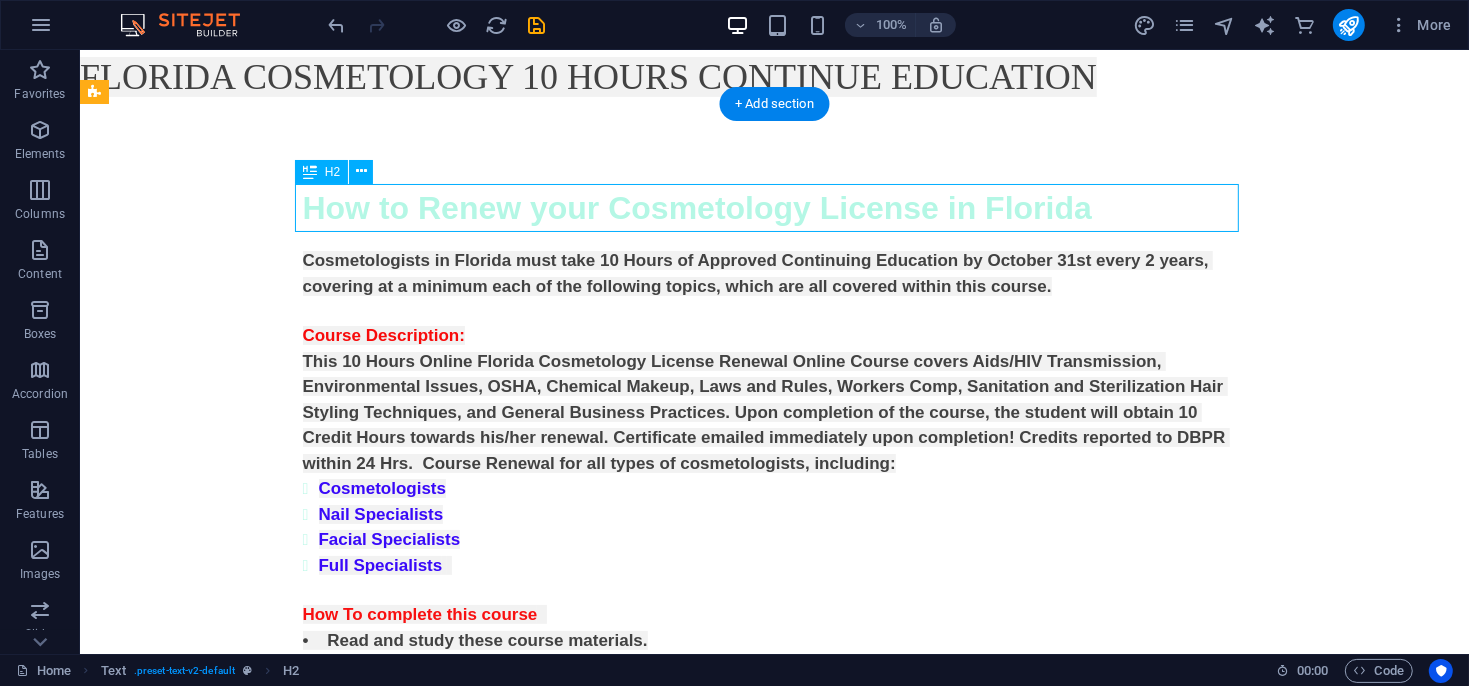 click on "How to Renew your Cosmetology License in Florida" at bounding box center [774, 207] 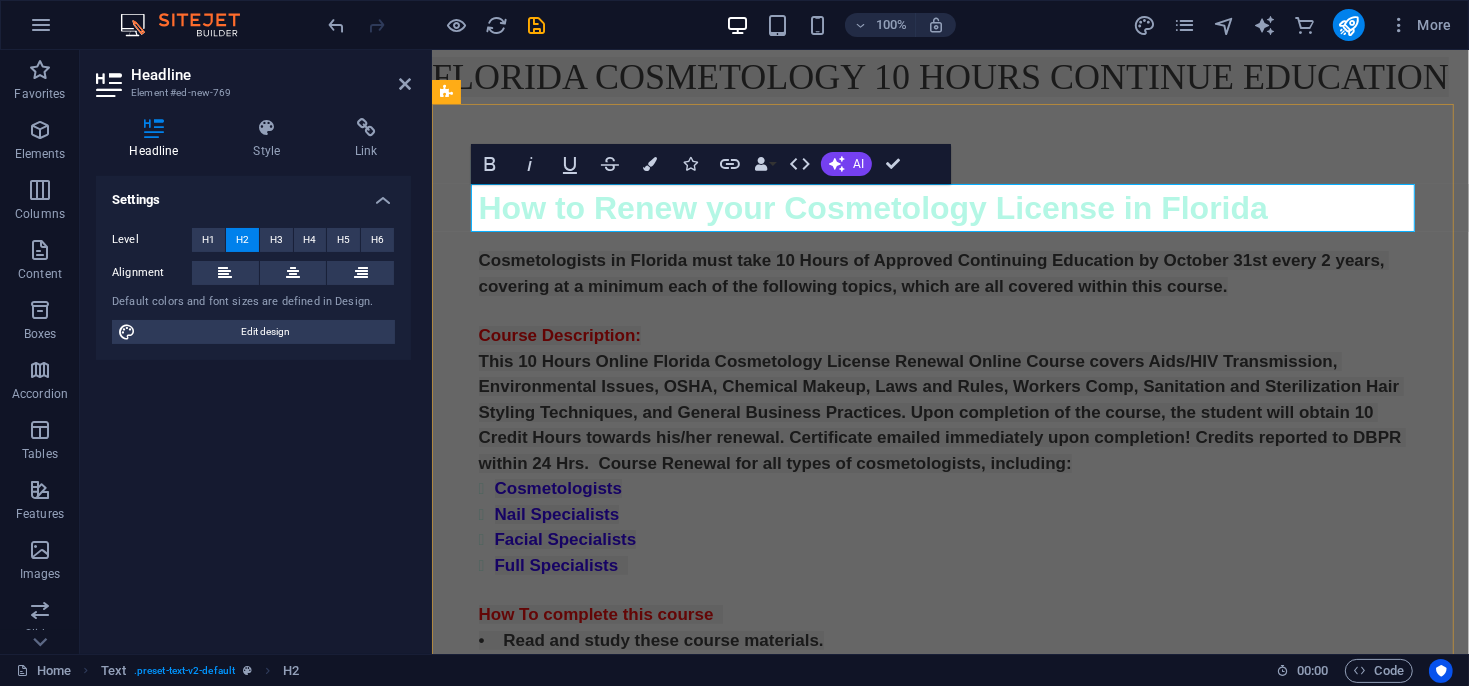 click on "How to Renew your Cosmetology License in Florida" at bounding box center [950, 207] 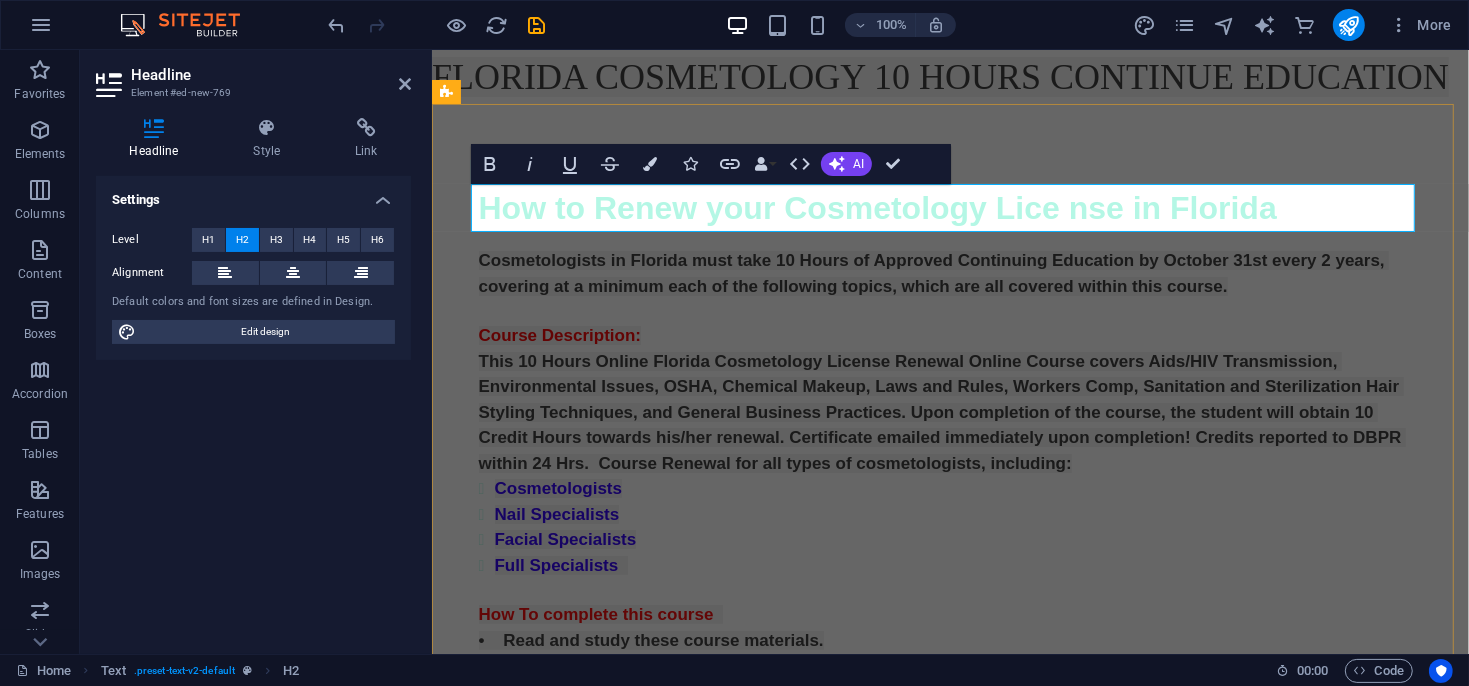 click on "How to Renew your Cosmetology Lice nse in Florida" at bounding box center [950, 207] 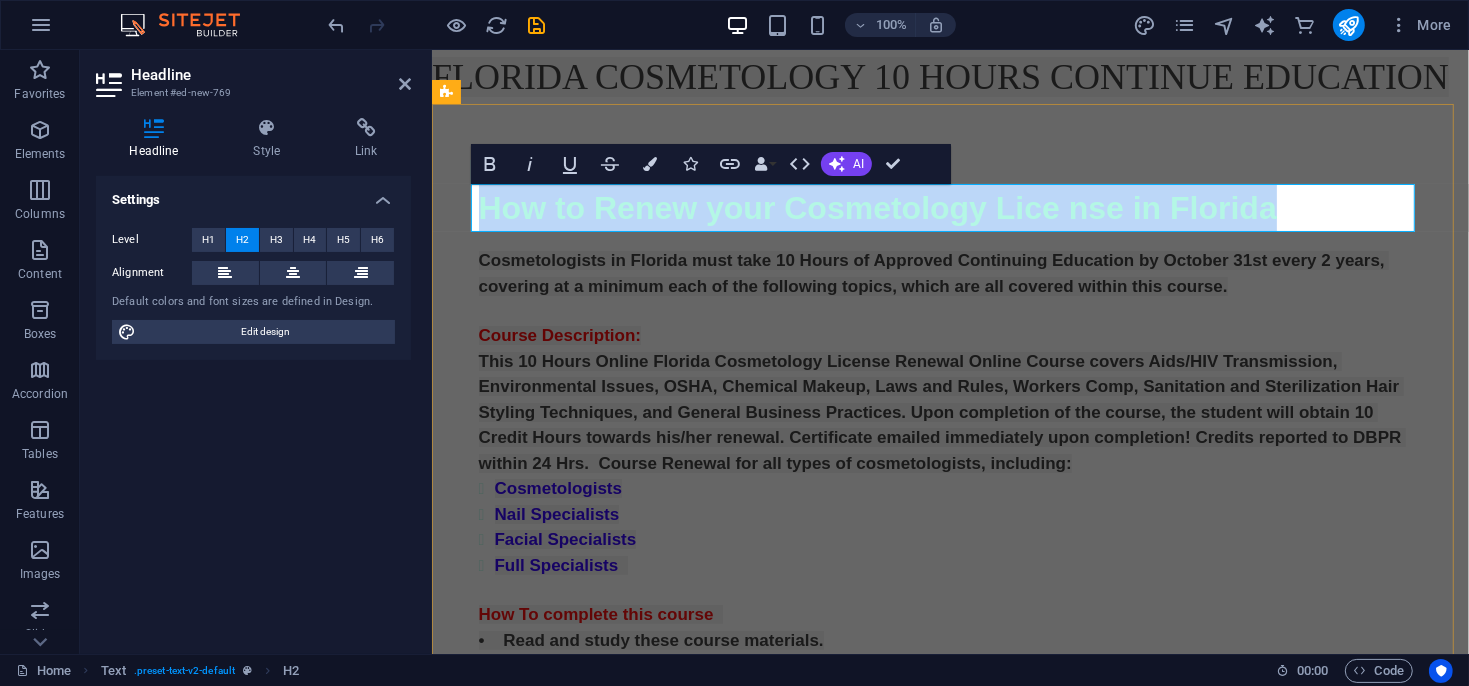 drag, startPoint x: 475, startPoint y: 205, endPoint x: 1208, endPoint y: 223, distance: 733.22095 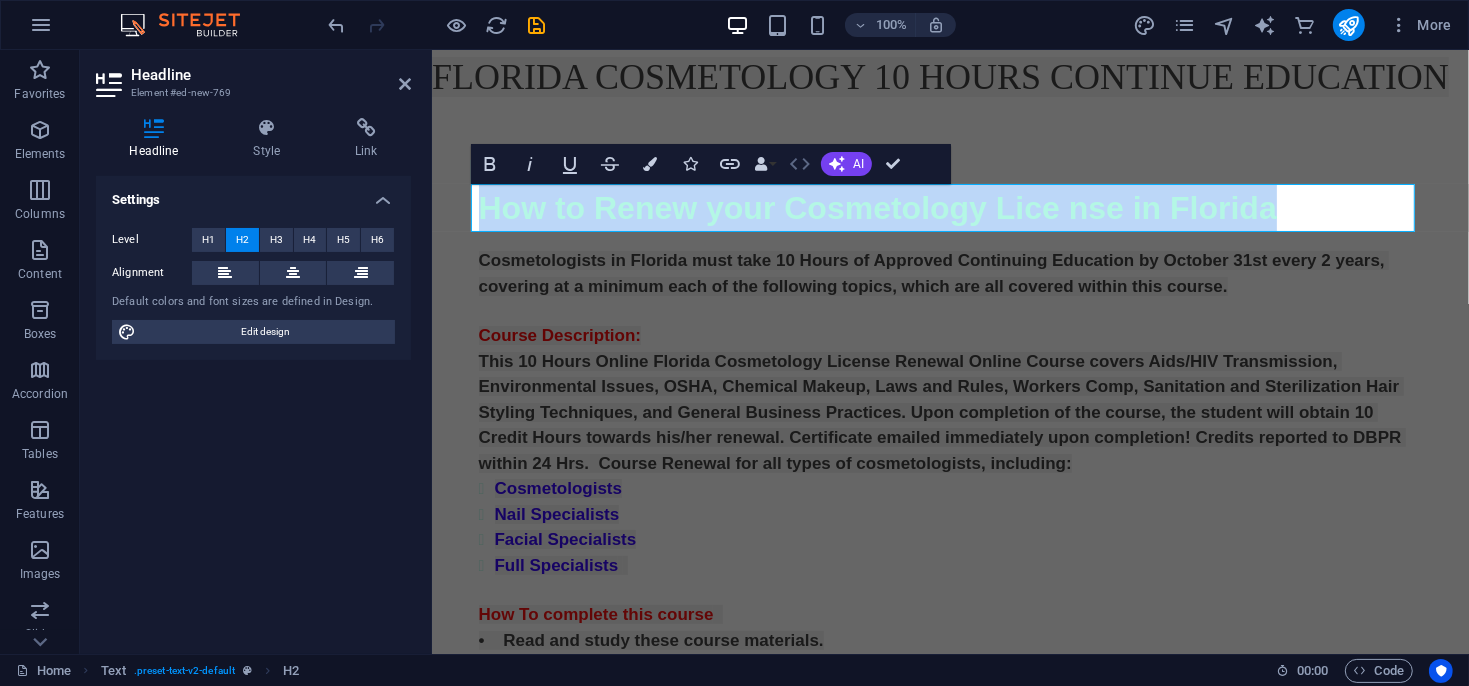 click 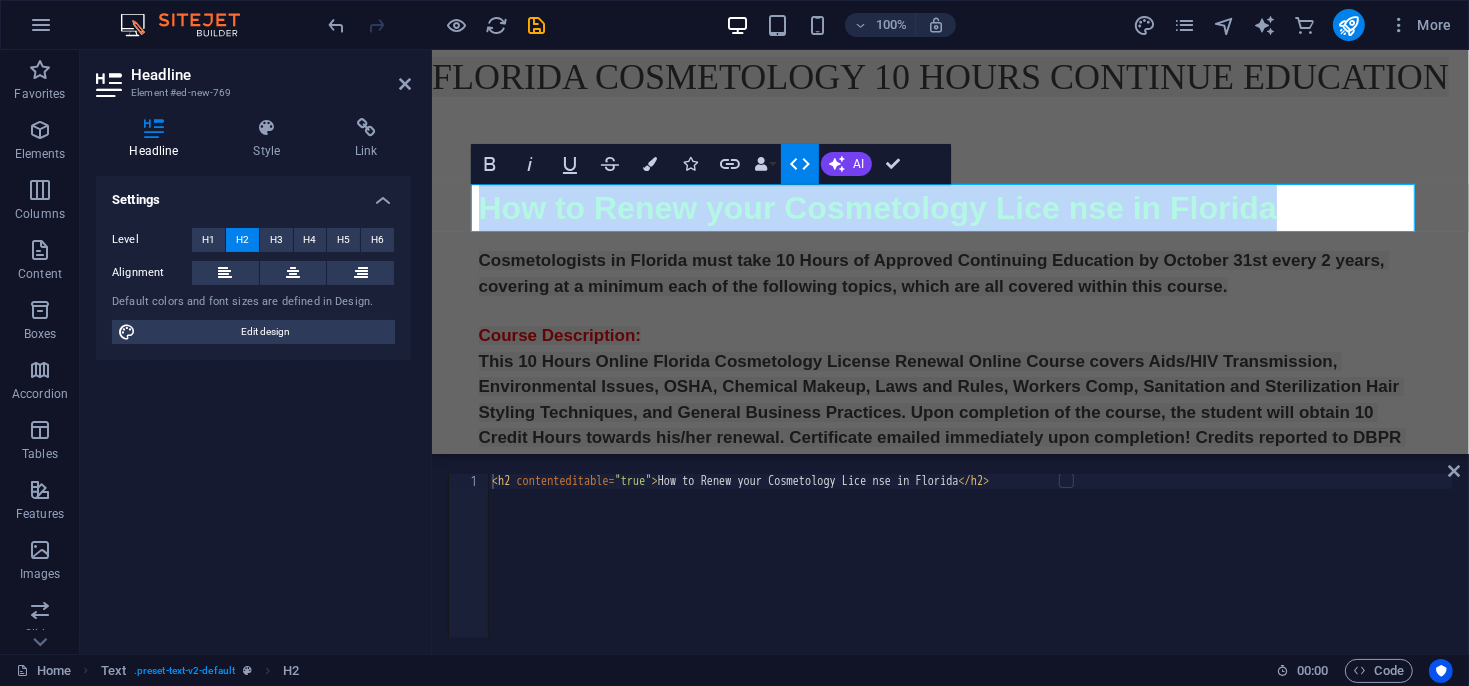 click 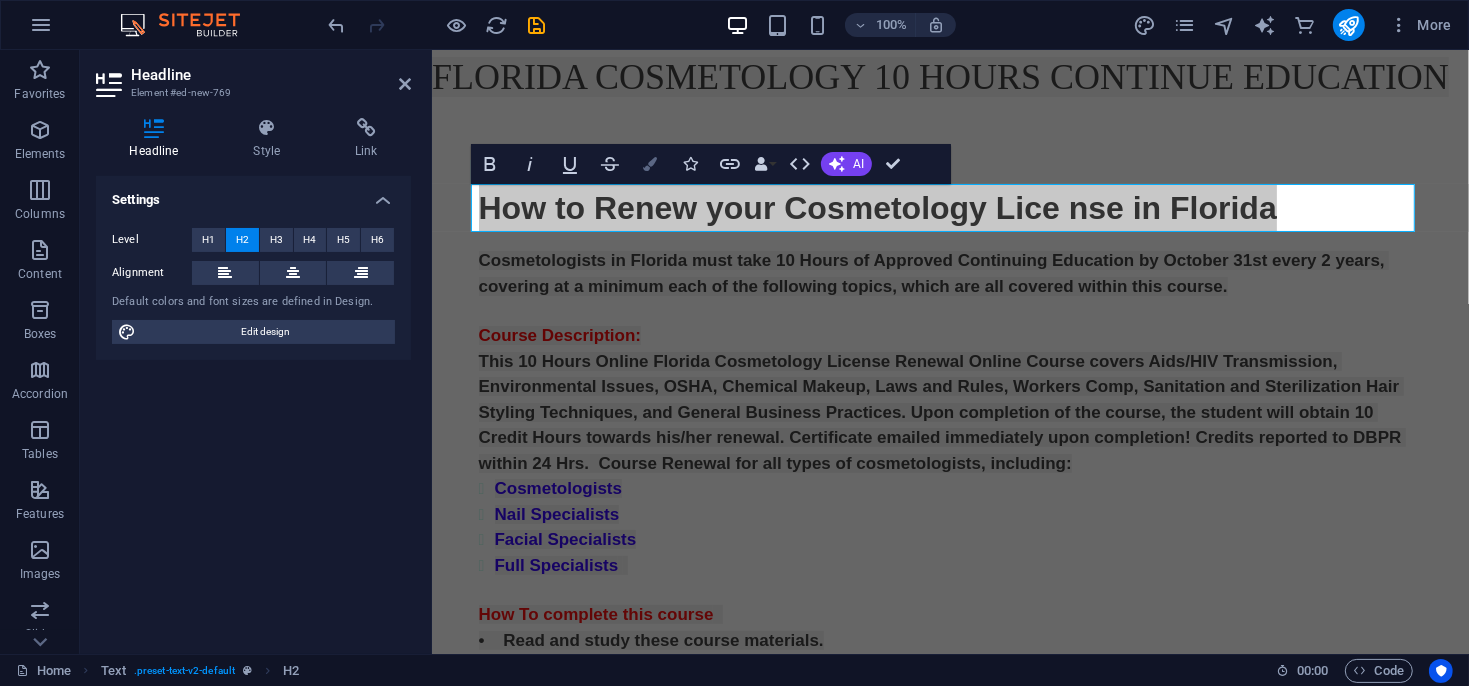 click at bounding box center (650, 164) 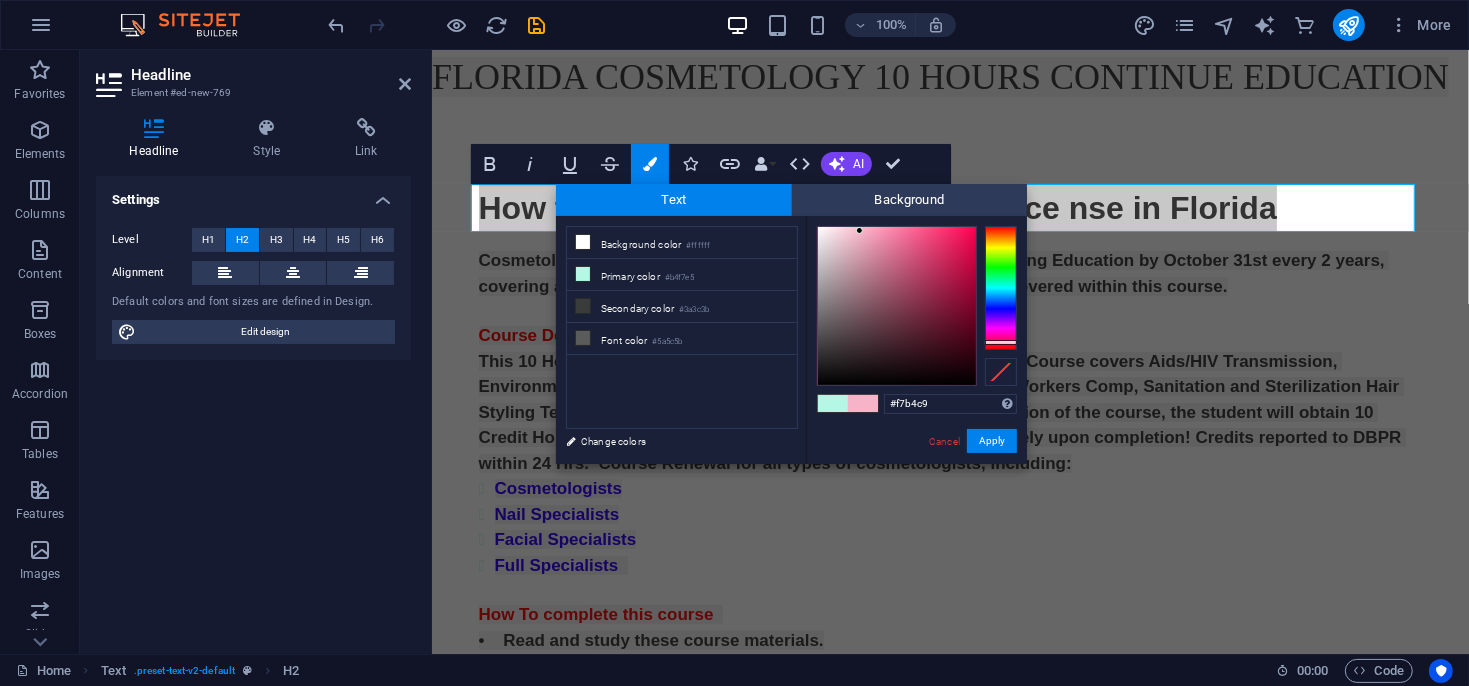 click at bounding box center (1001, 288) 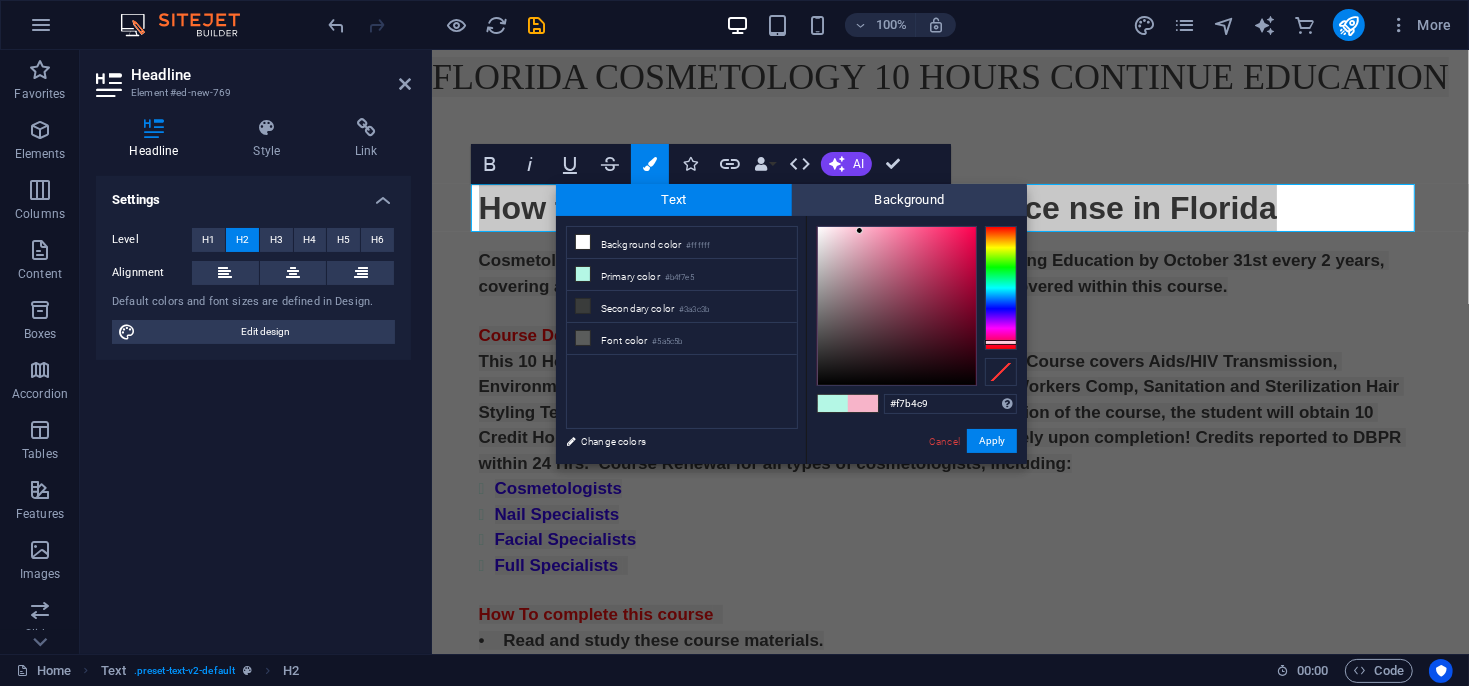 type on "#f70e58" 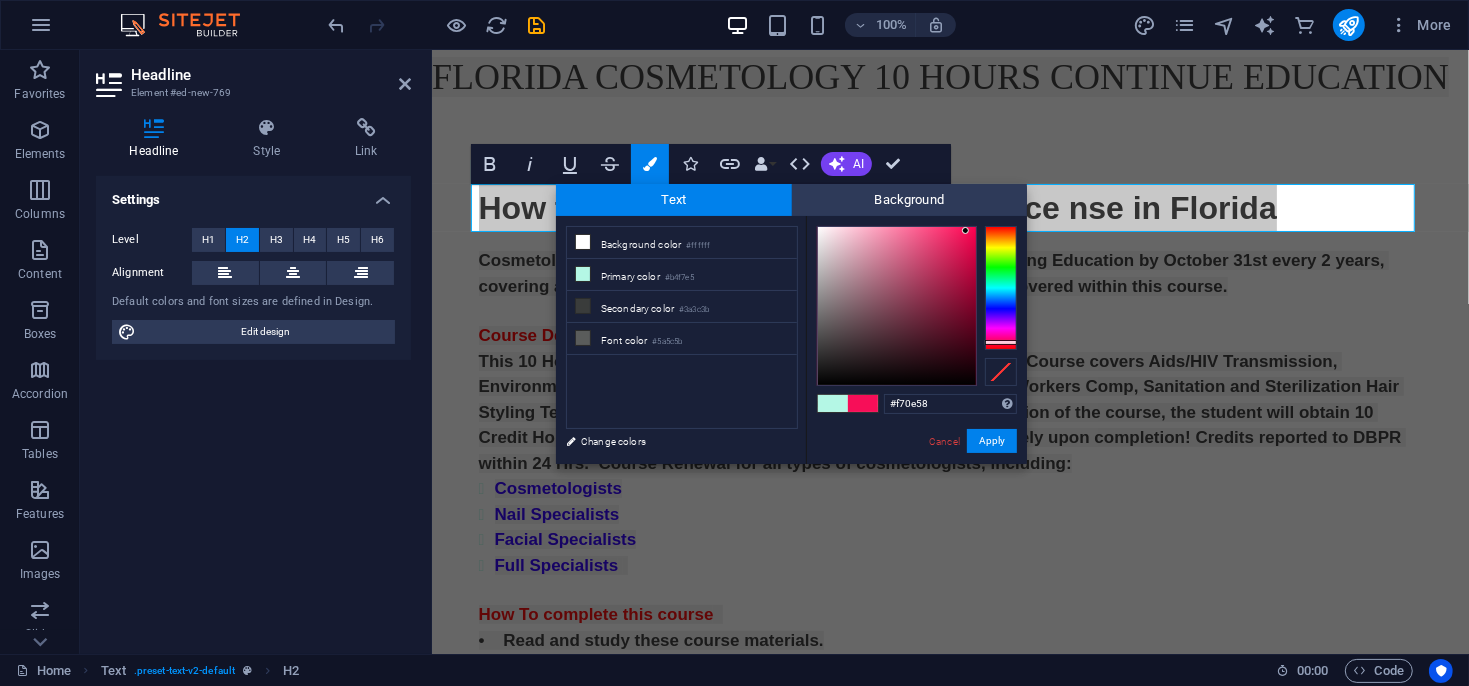 click at bounding box center [897, 306] 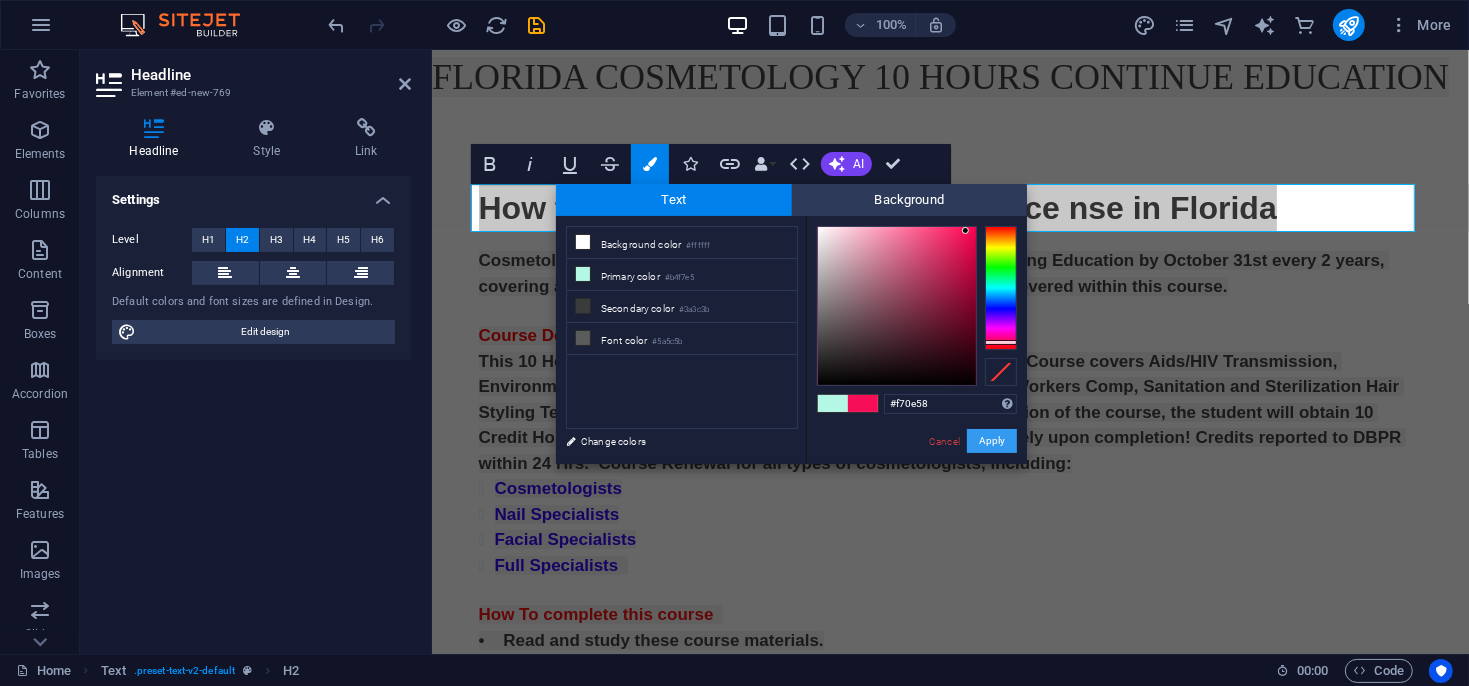 click on "Apply" at bounding box center (992, 441) 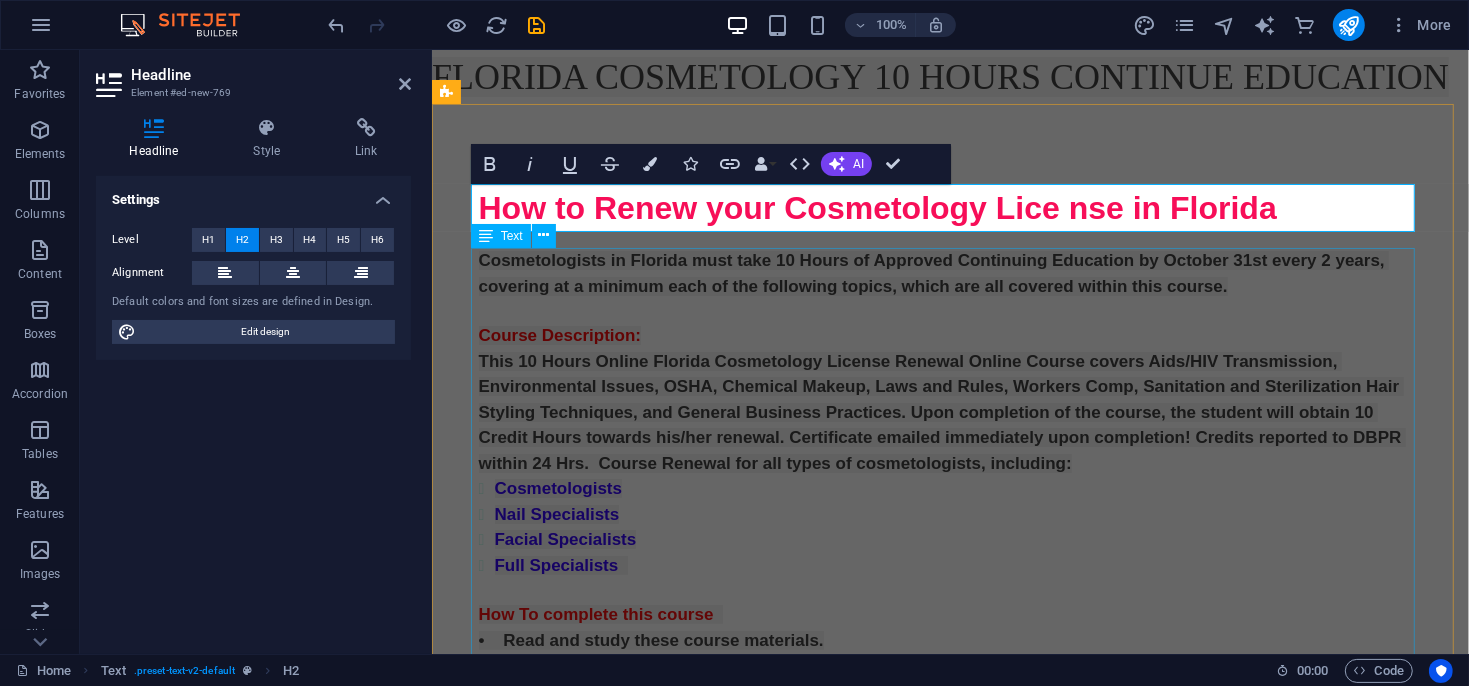 click on "Cosmetologists in Florida must take 10 Hours of Approved Continuing Education by October 31st every 2 years, covering at a minimum each of the following topics, which are all covered within this course.  Course Description: This 10 Hours Online Florida Cosmetology License Renewal Online Course covers Aids/HIV Transmission, Environmental Issues, OSHA, Chemical Makeup, Laws and Rules, Workers Comp, Sanitation and Sterilization Hair Styling Techniques, and General Business Practices. Upon completion of the course, the student will obtain 10 Credit Hours towards his/her renewal. Certificate emailed immediately upon completion! Credits reported to DBPR within 24 Hrs.  Course Renewal for all types of cosmetologists, including:  Cosmetologists  Nail Specialists  Facial Specialists  Full Specialists     How To complete this course    •    Read and study these course materials.                                                                         Please click the eBook below to start your course." at bounding box center (950, 513) 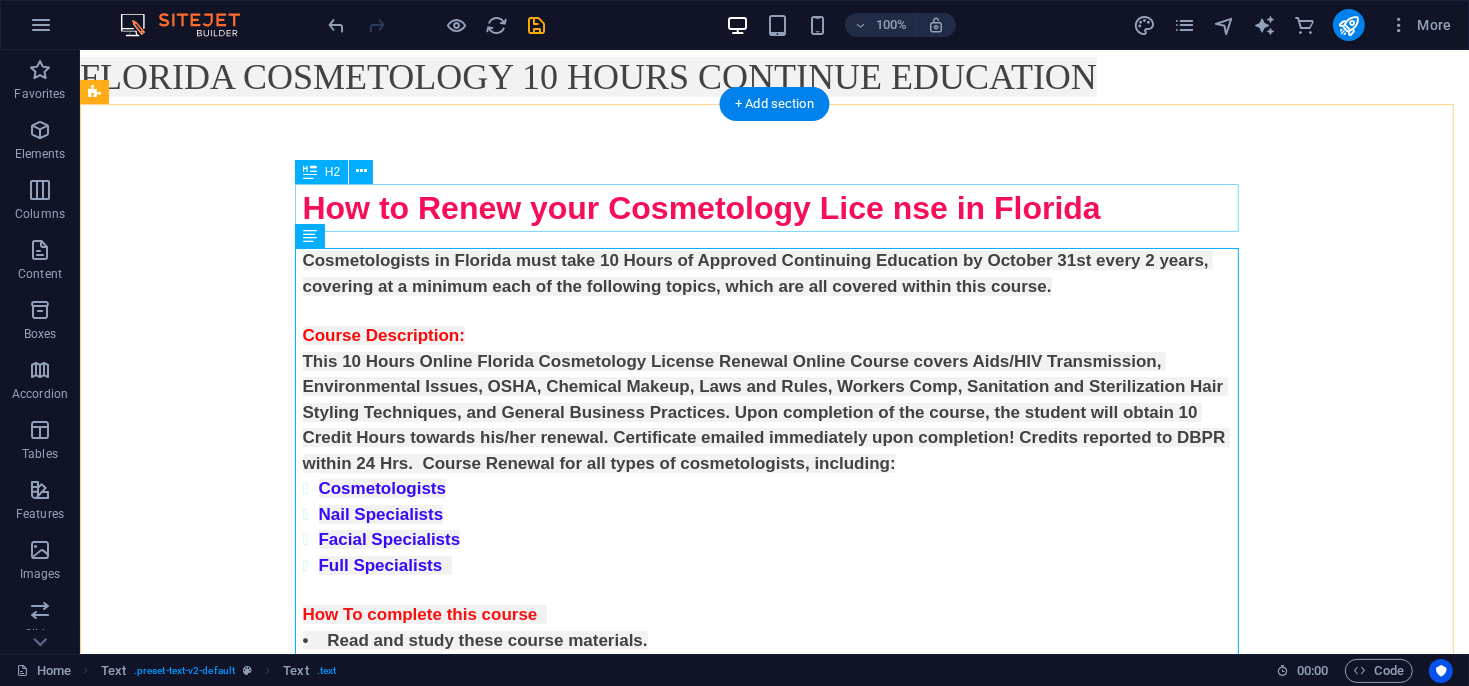 click on "How to Renew your Cosmetology Lice nse in Florida" at bounding box center (774, 207) 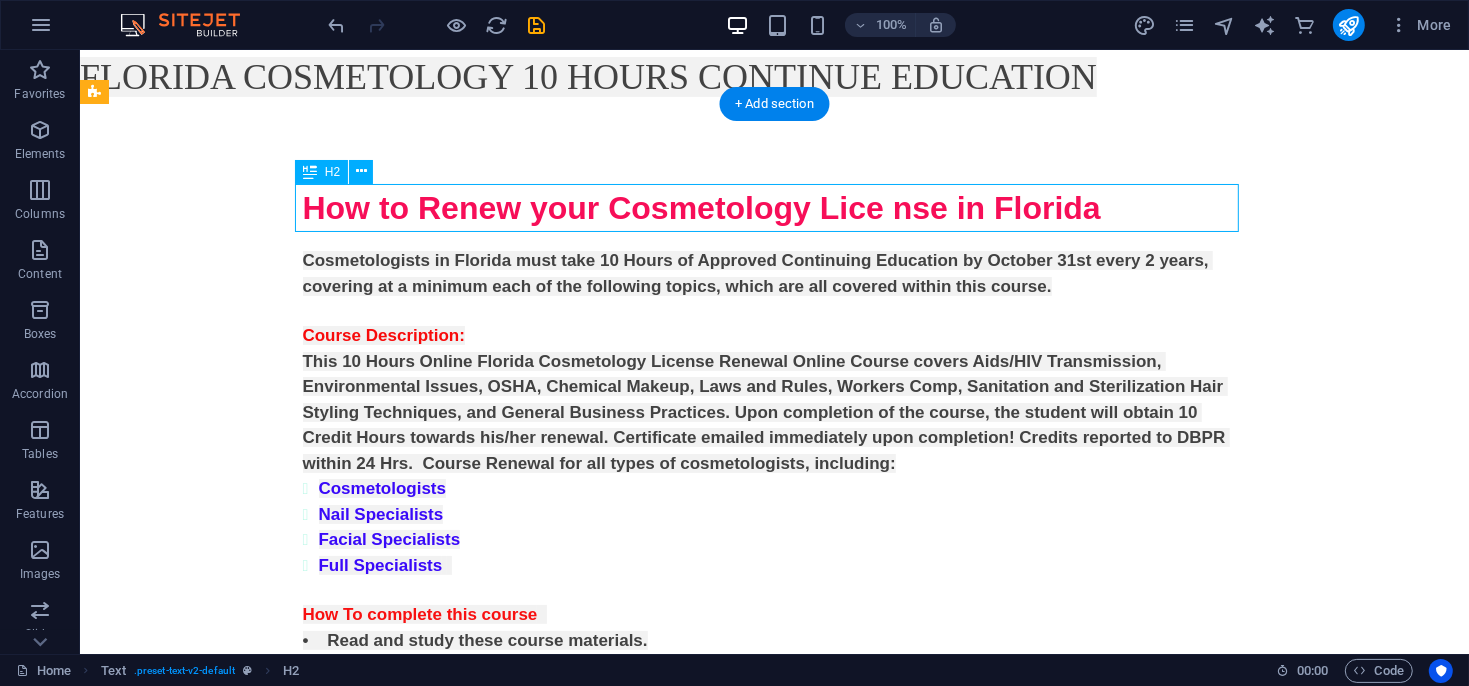 click on "How to Renew your Cosmetology Lice nse in Florida" at bounding box center [774, 207] 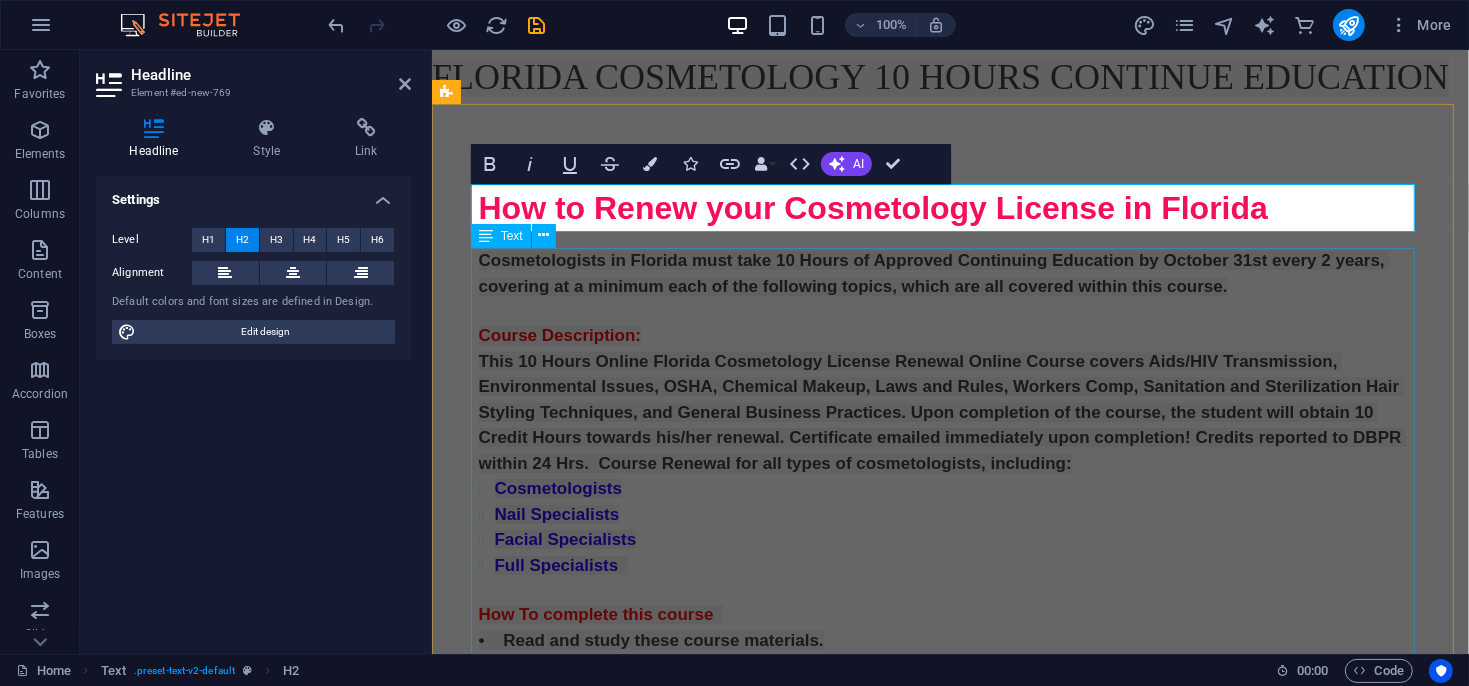 click on "Cosmetologists in Florida must take 10 Hours of Approved Continuing Education by October 31st every 2 years, covering at a minimum each of the following topics, which are all covered within this course.  Course Description: This 10 Hours Online Florida Cosmetology License Renewal Online Course covers Aids/HIV Transmission, Environmental Issues, OSHA, Chemical Makeup, Laws and Rules, Workers Comp, Sanitation and Sterilization Hair Styling Techniques, and General Business Practices. Upon completion of the course, the student will obtain 10 Credit Hours towards his/her renewal. Certificate emailed immediately upon completion! Credits reported to DBPR within 24 Hrs.  Course Renewal for all types of cosmetologists, including:  Cosmetologists  Nail Specialists  Facial Specialists  Full Specialists     How To complete this course    •    Read and study these course materials.                                                                         Please click the eBook below to start your course." at bounding box center (950, 513) 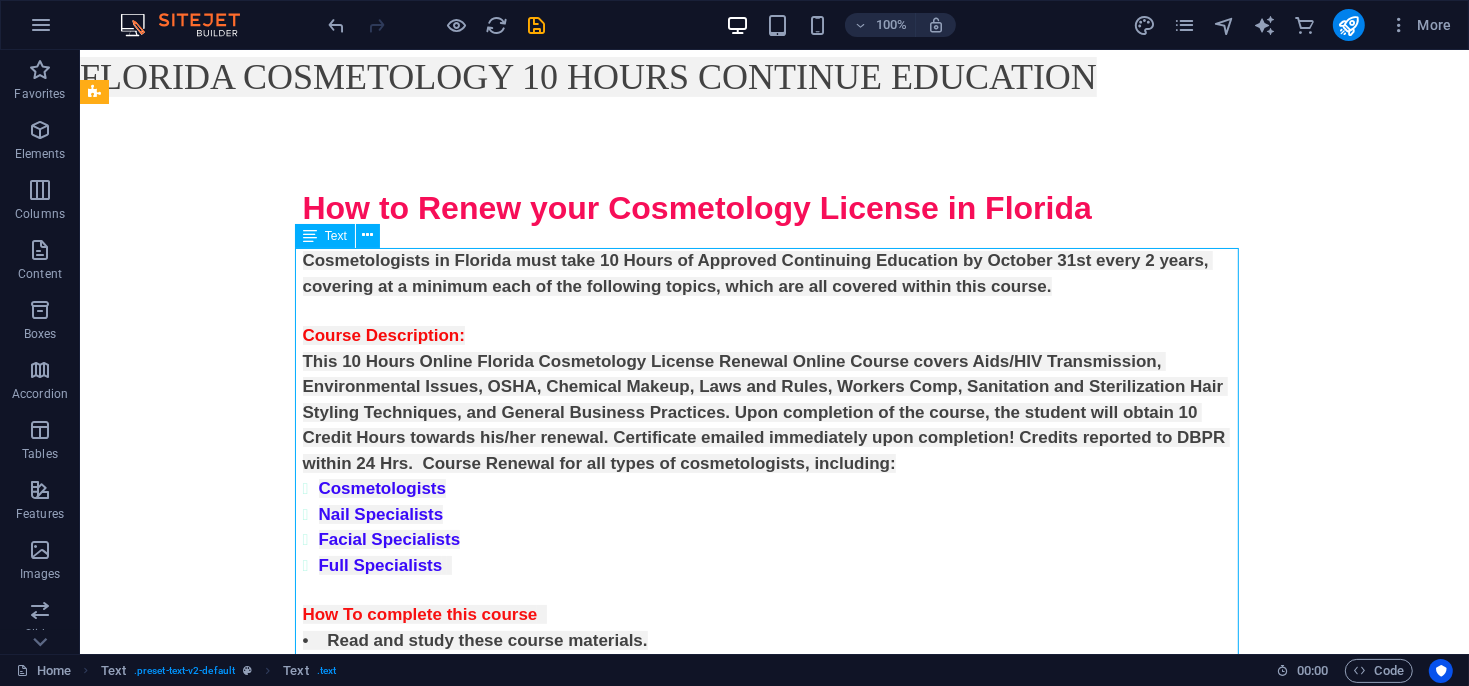 click on "Cosmetologists in Florida must take 10 Hours of Approved Continuing Education by October 31st every 2 years, covering at a minimum each of the following topics, which are all covered within this course.  Course Description: This 10 Hours Online Florida Cosmetology License Renewal Online Course covers Aids/HIV Transmission, Environmental Issues, OSHA, Chemical Makeup, Laws and Rules, Workers Comp, Sanitation and Sterilization Hair Styling Techniques, and General Business Practices. Upon completion of the course, the student will obtain 10 Credit Hours towards his/her renewal. Certificate emailed immediately upon completion! Credits reported to DBPR within 24 Hrs.  Course Renewal for all types of cosmetologists, including:  Cosmetologists  Nail Specialists  Facial Specialists  Full Specialists     How To complete this course    •    Read and study these course materials.                                                                         Please click the eBook below to start your course." at bounding box center [774, 513] 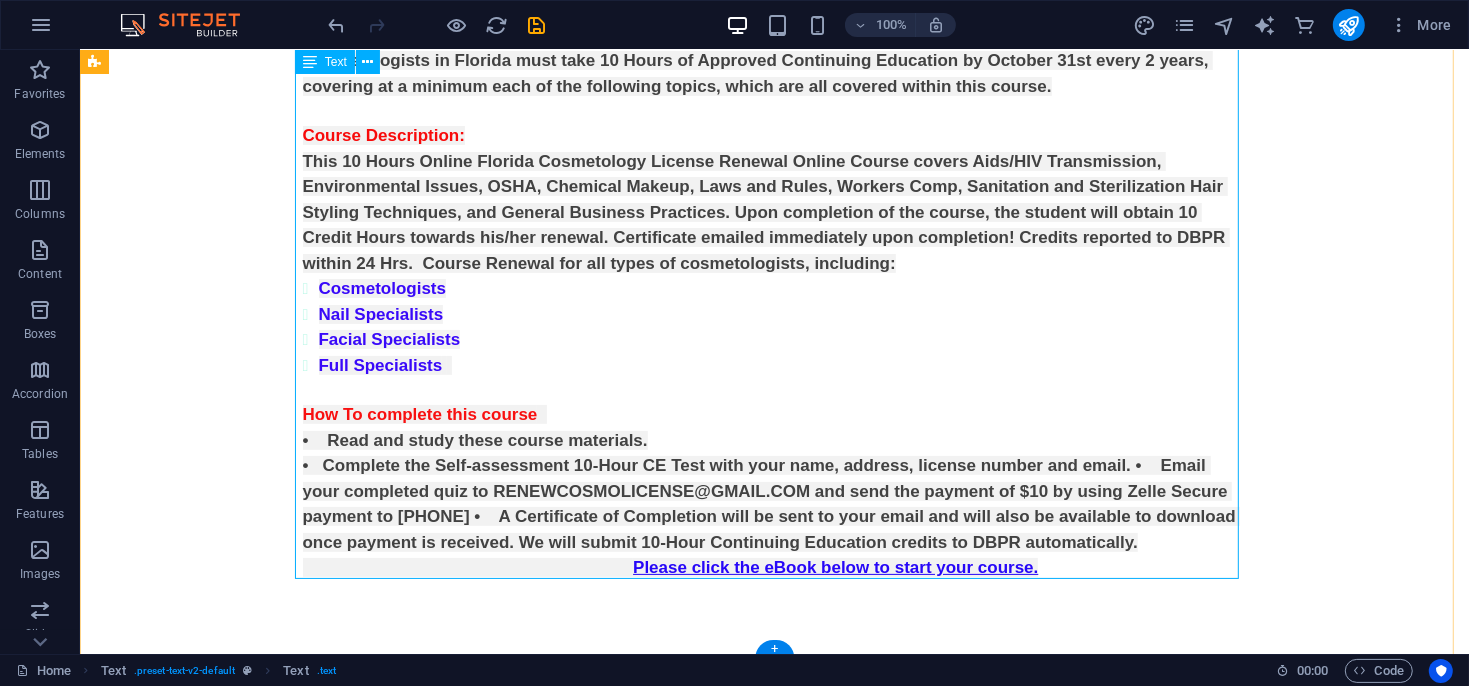 scroll, scrollTop: 206, scrollLeft: 0, axis: vertical 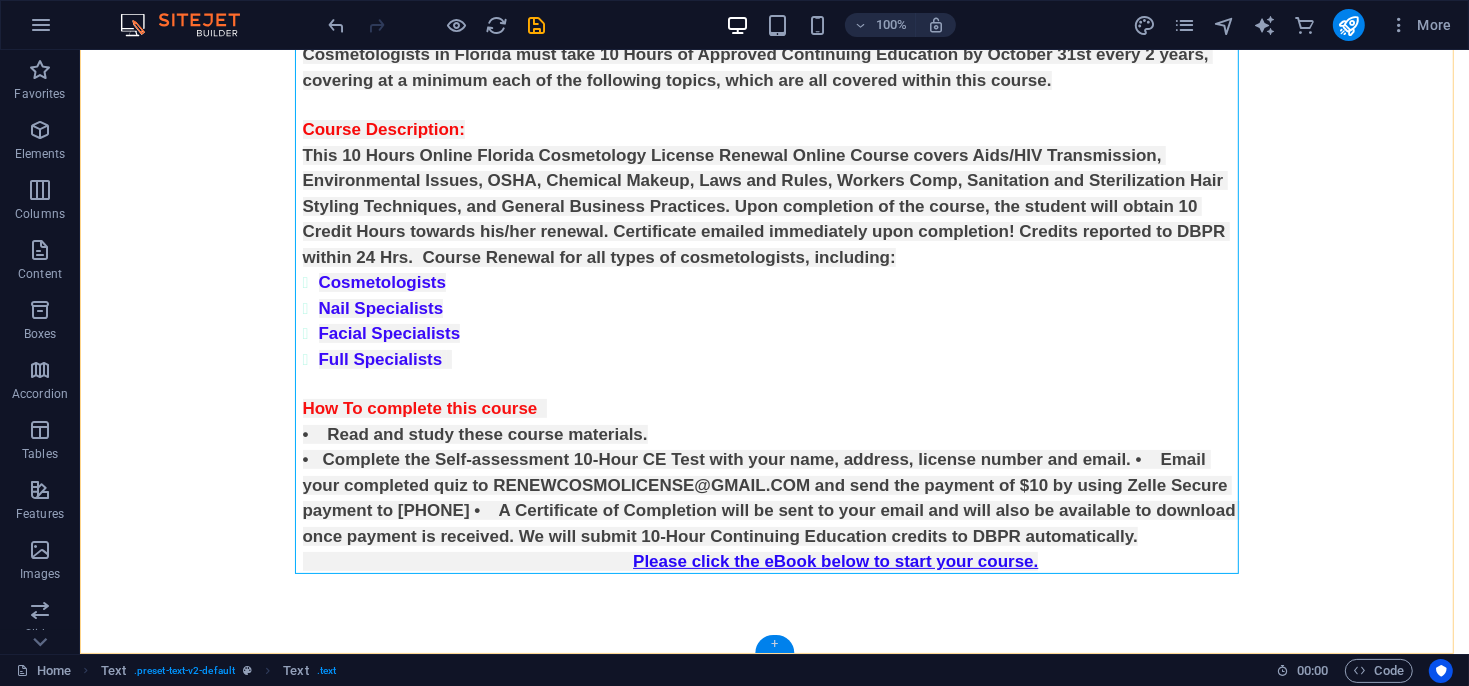 click on "+" at bounding box center [774, 644] 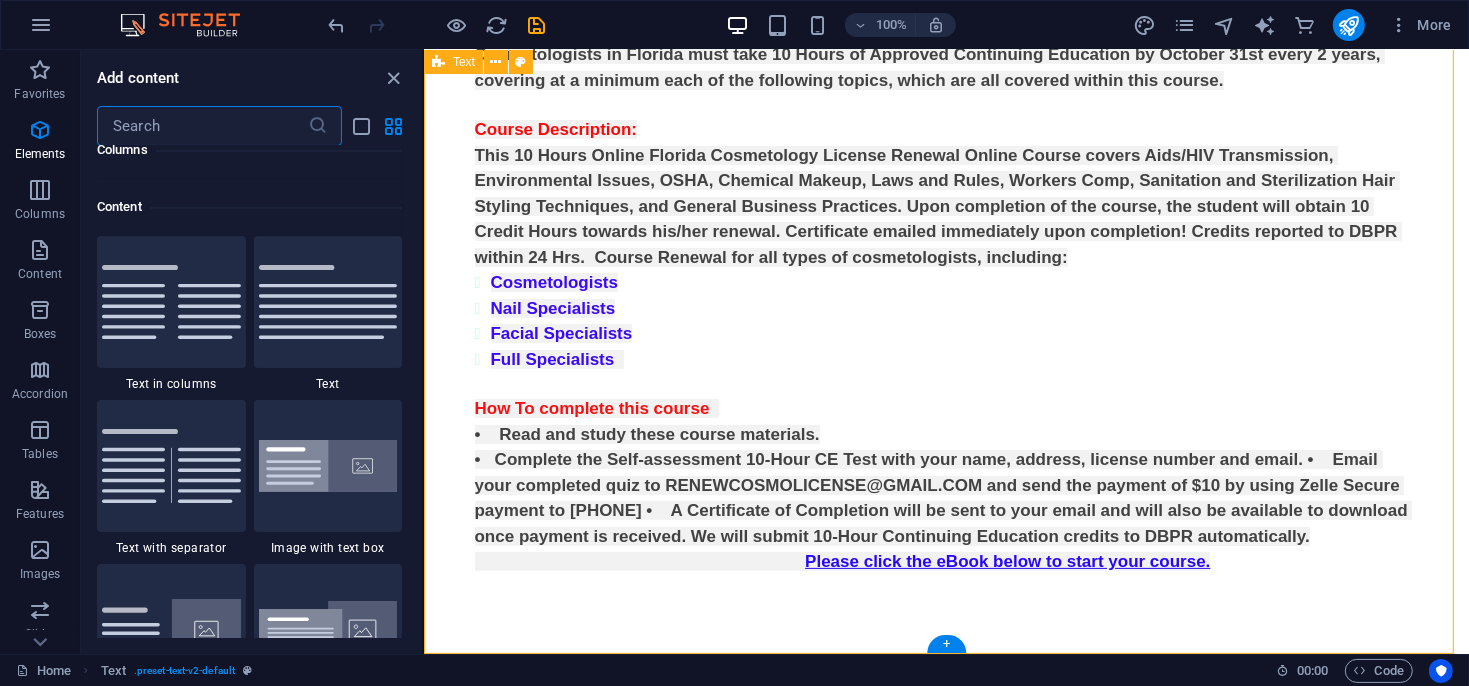 scroll, scrollTop: 3499, scrollLeft: 0, axis: vertical 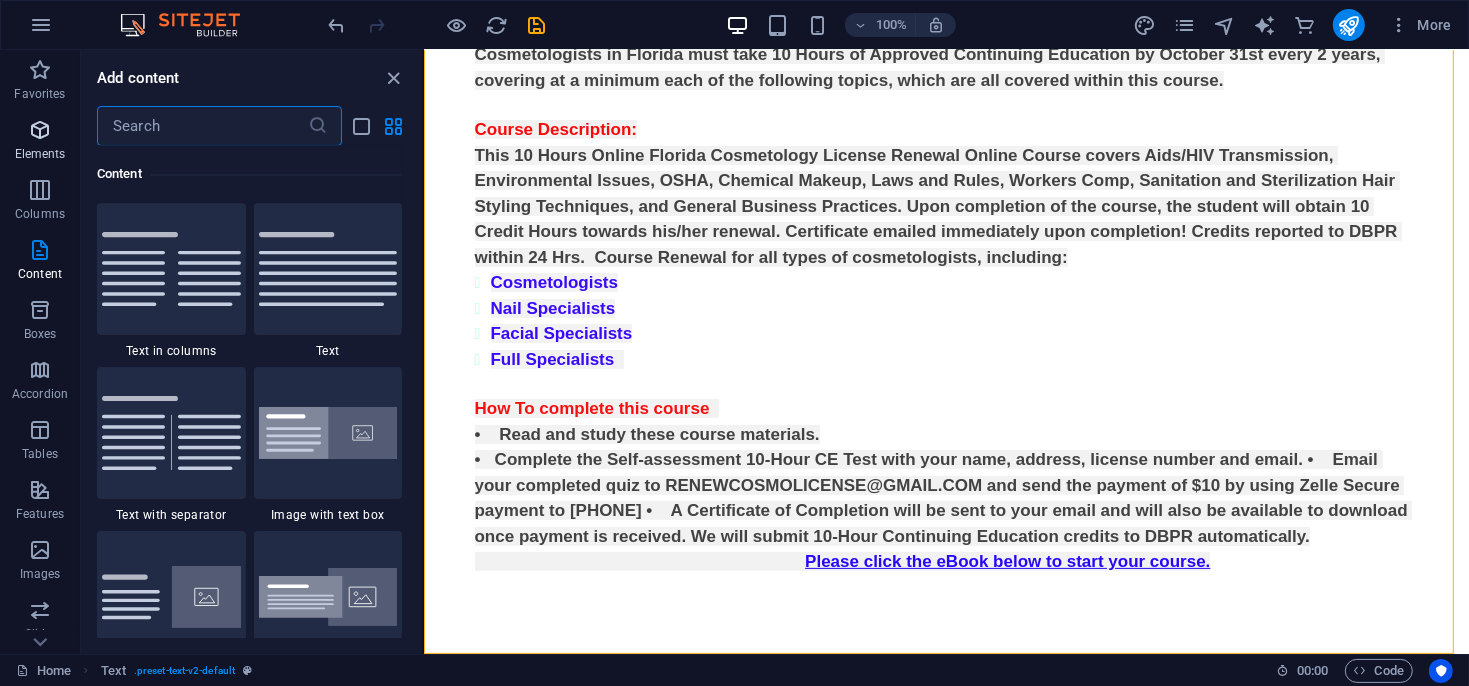 click at bounding box center [40, 130] 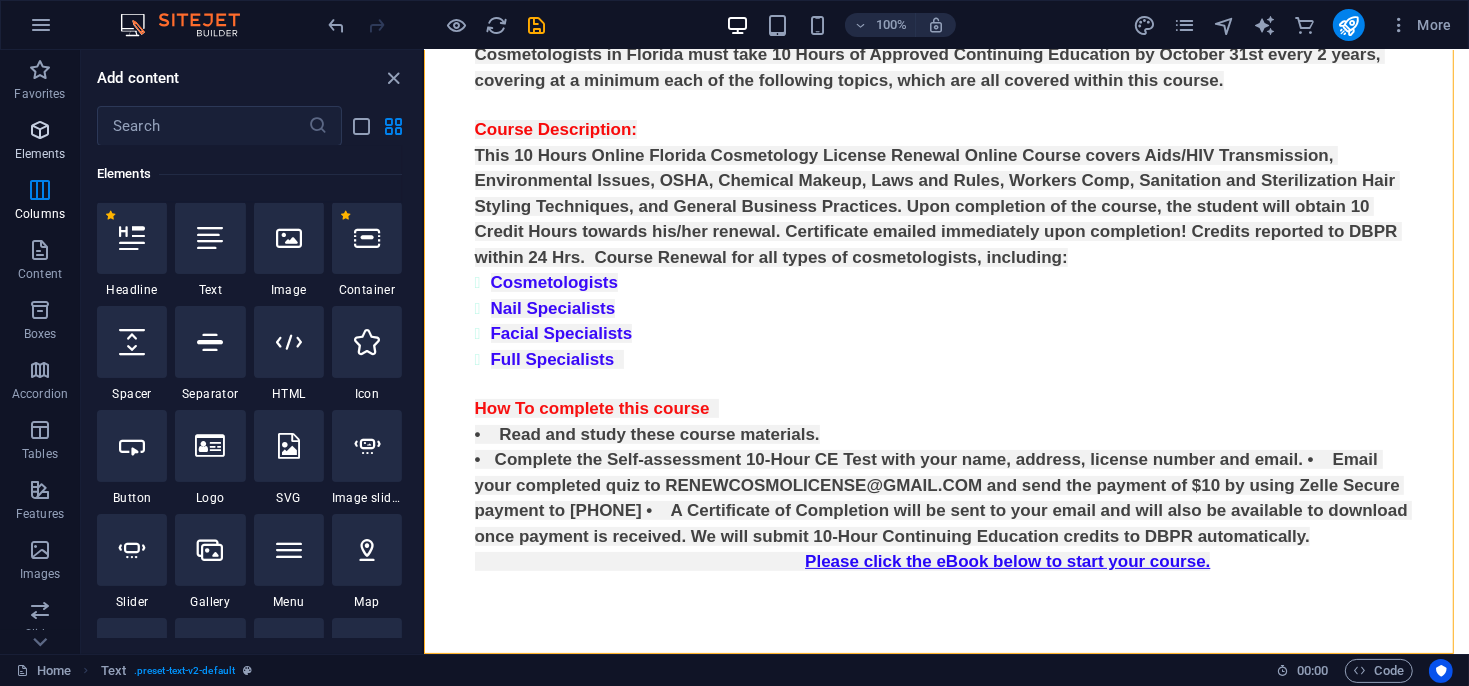 scroll, scrollTop: 213, scrollLeft: 0, axis: vertical 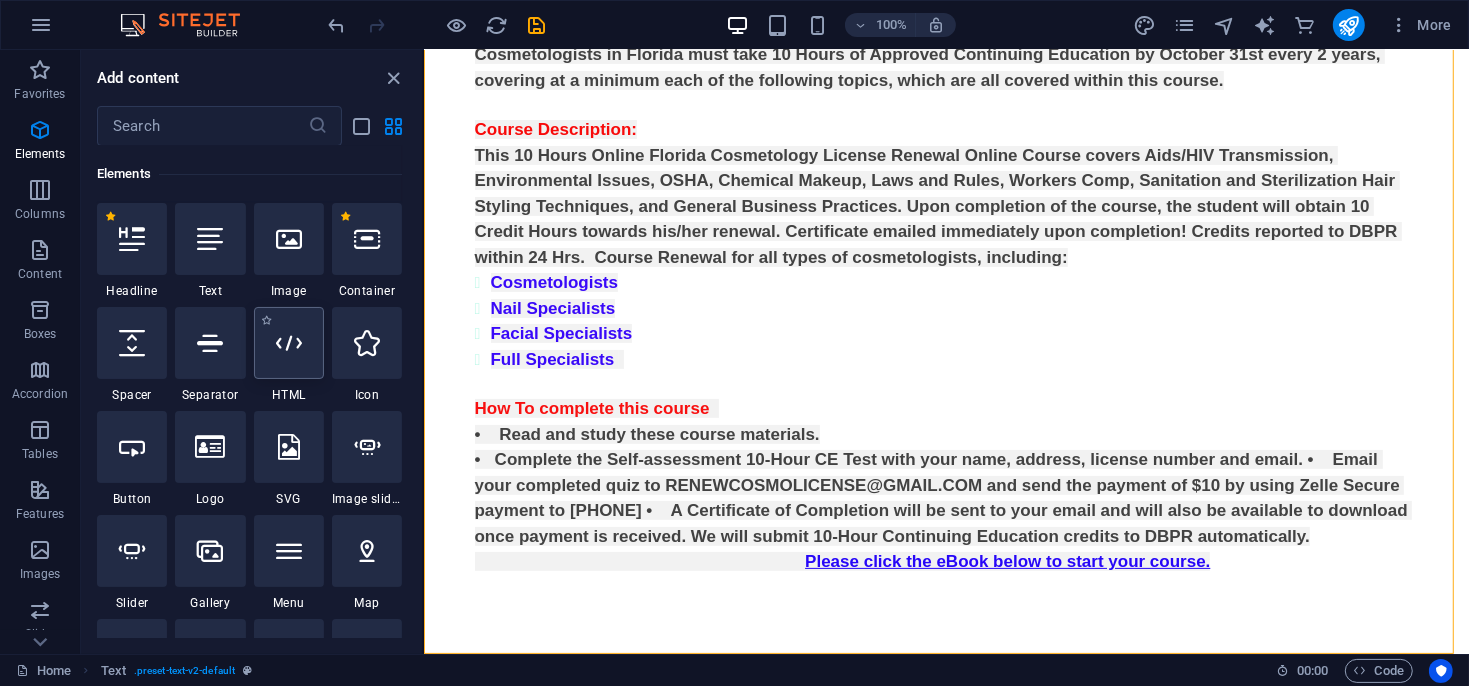click at bounding box center (289, 343) 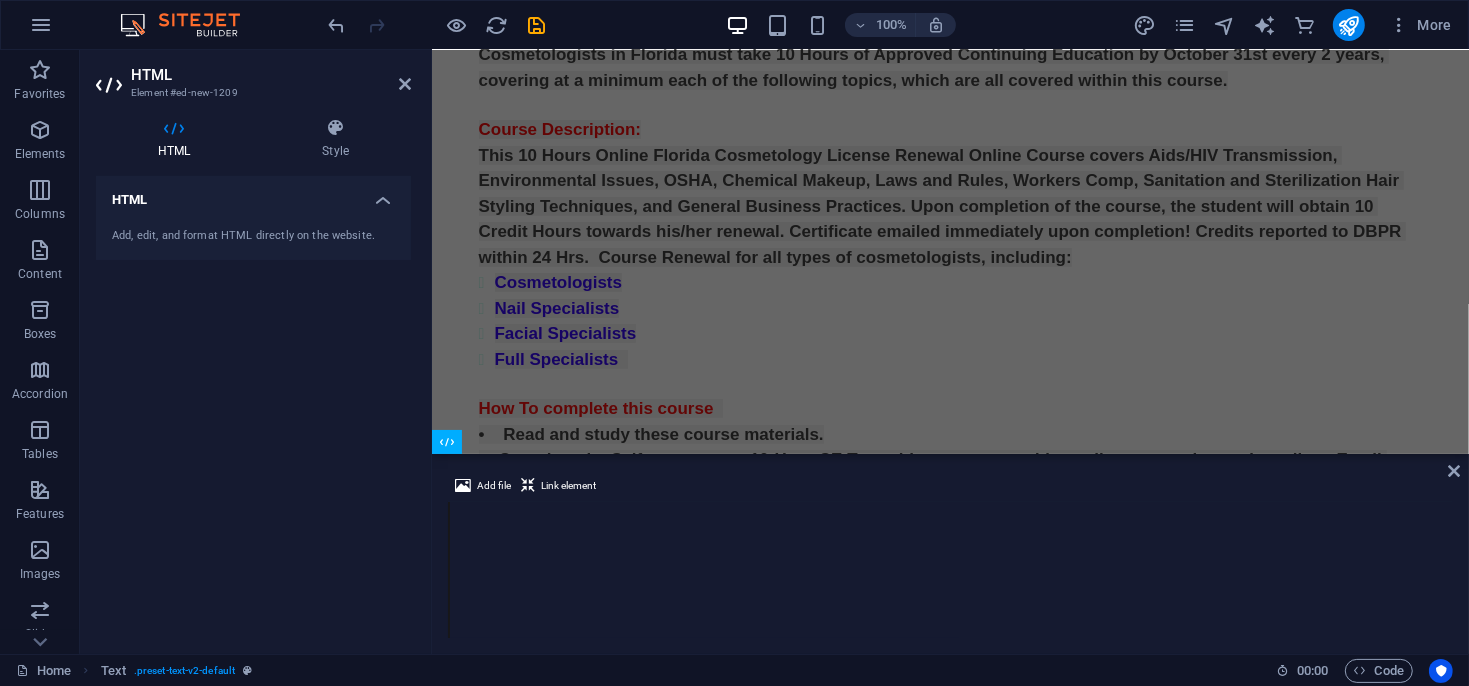 scroll, scrollTop: 406, scrollLeft: 0, axis: vertical 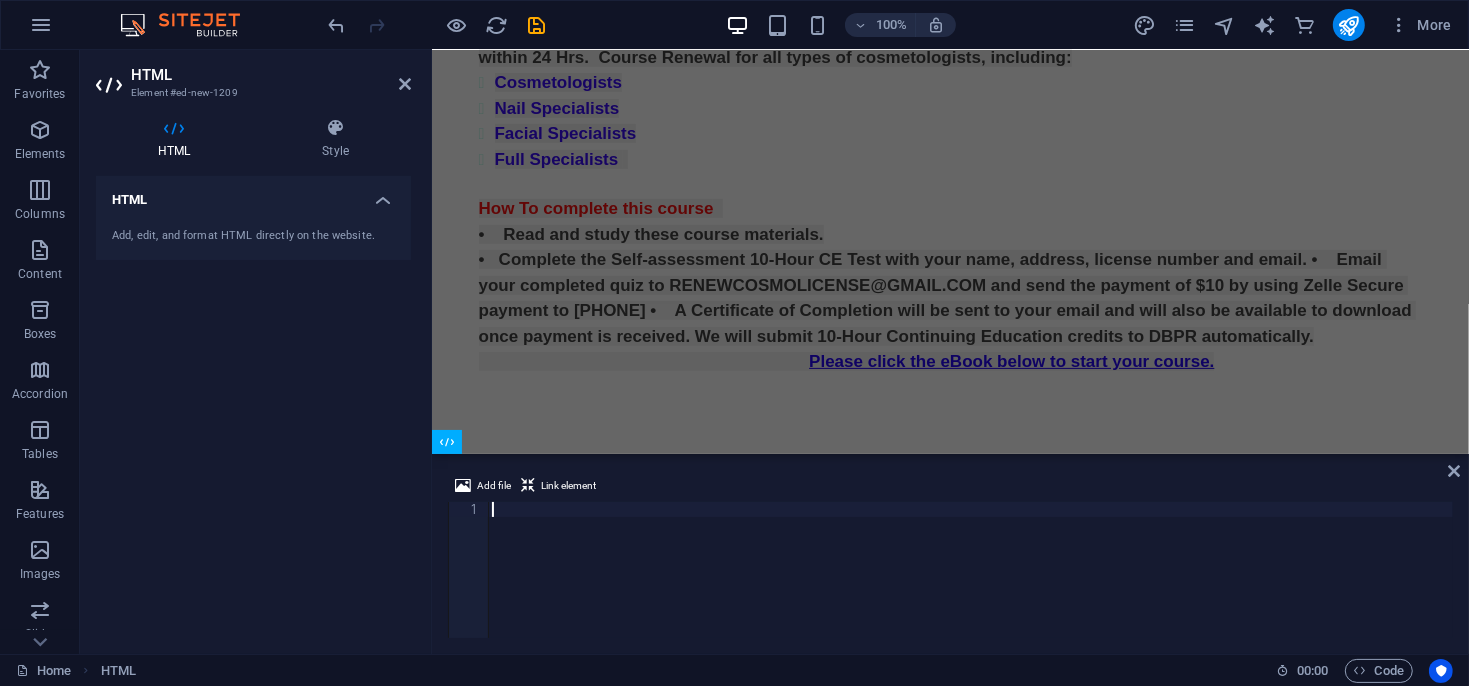 paste on "<iframe allowfullscreen="true" src="https://designrr.page/?id=303696&token=3525097156&type=FP&h=5376" height="600" width="100%" frameborder="0"></iframe>" 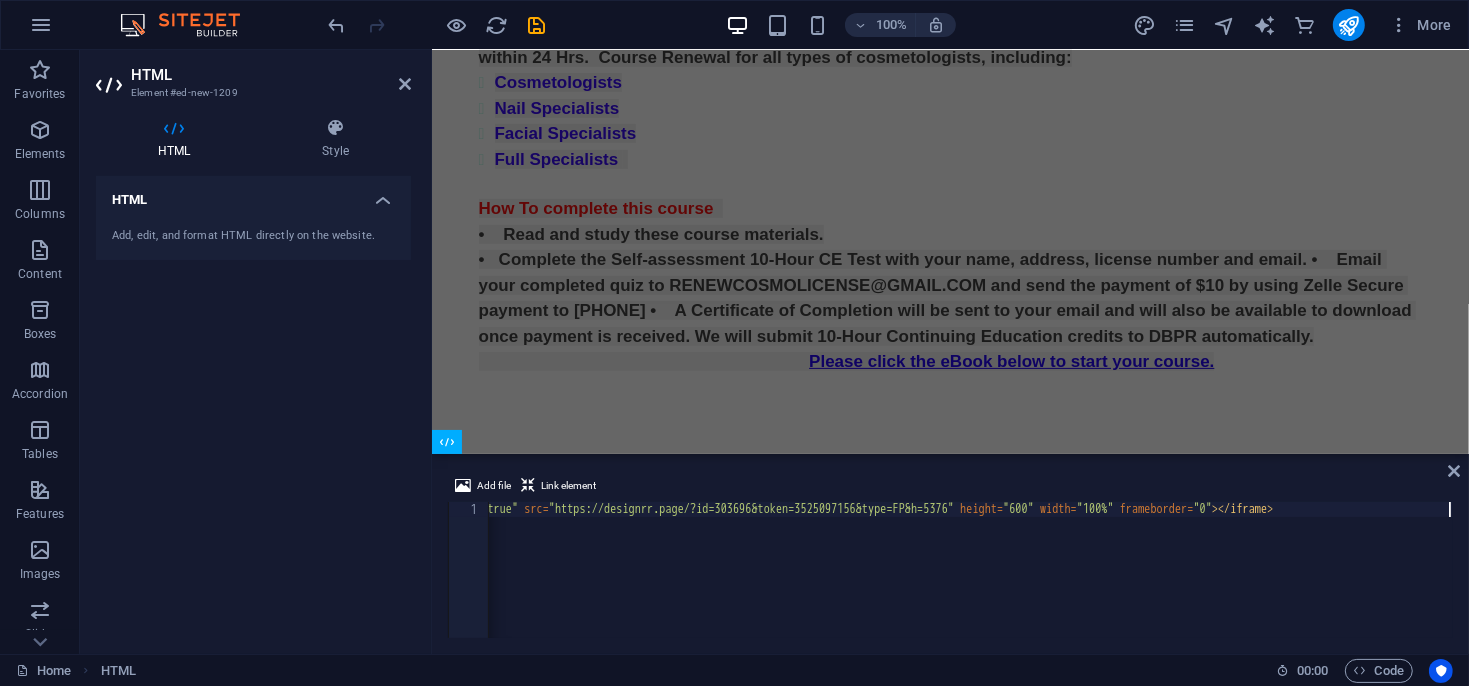 scroll, scrollTop: 0, scrollLeft: 158, axis: horizontal 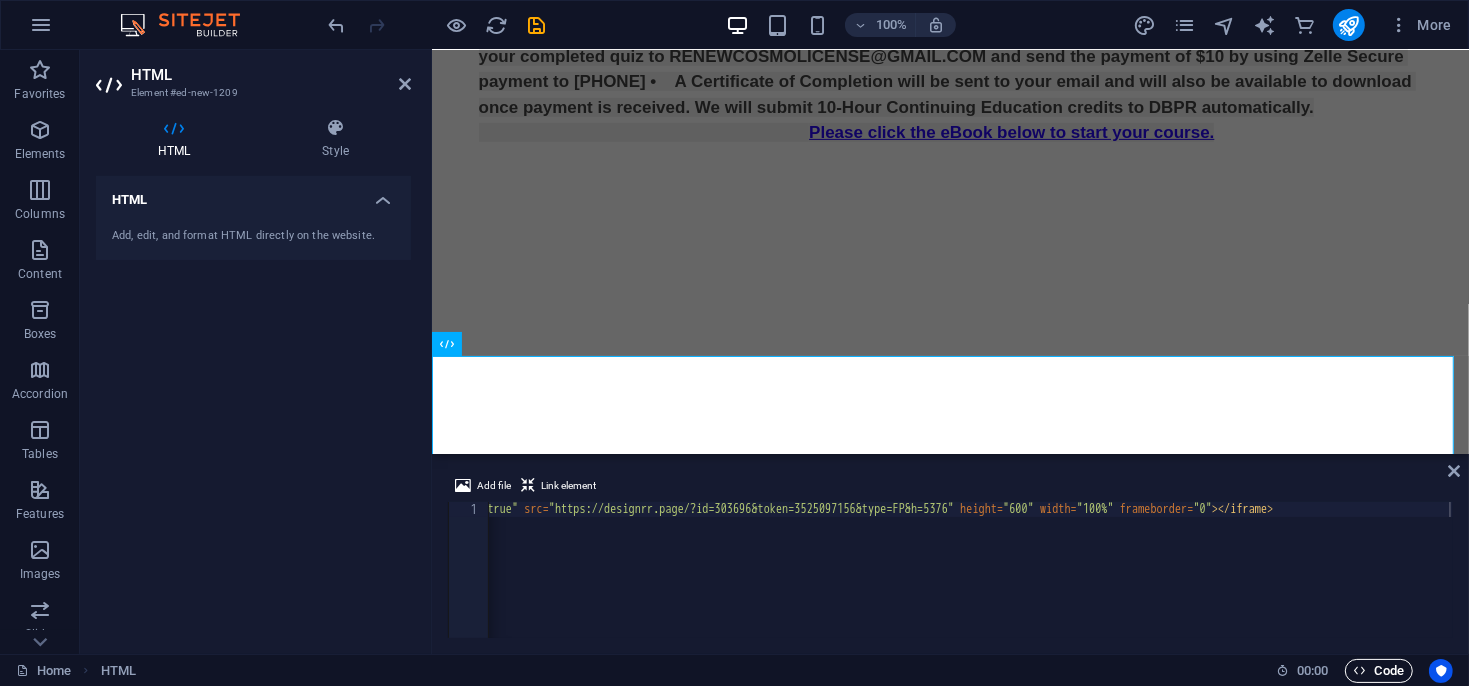 click on "Code" at bounding box center [1379, 671] 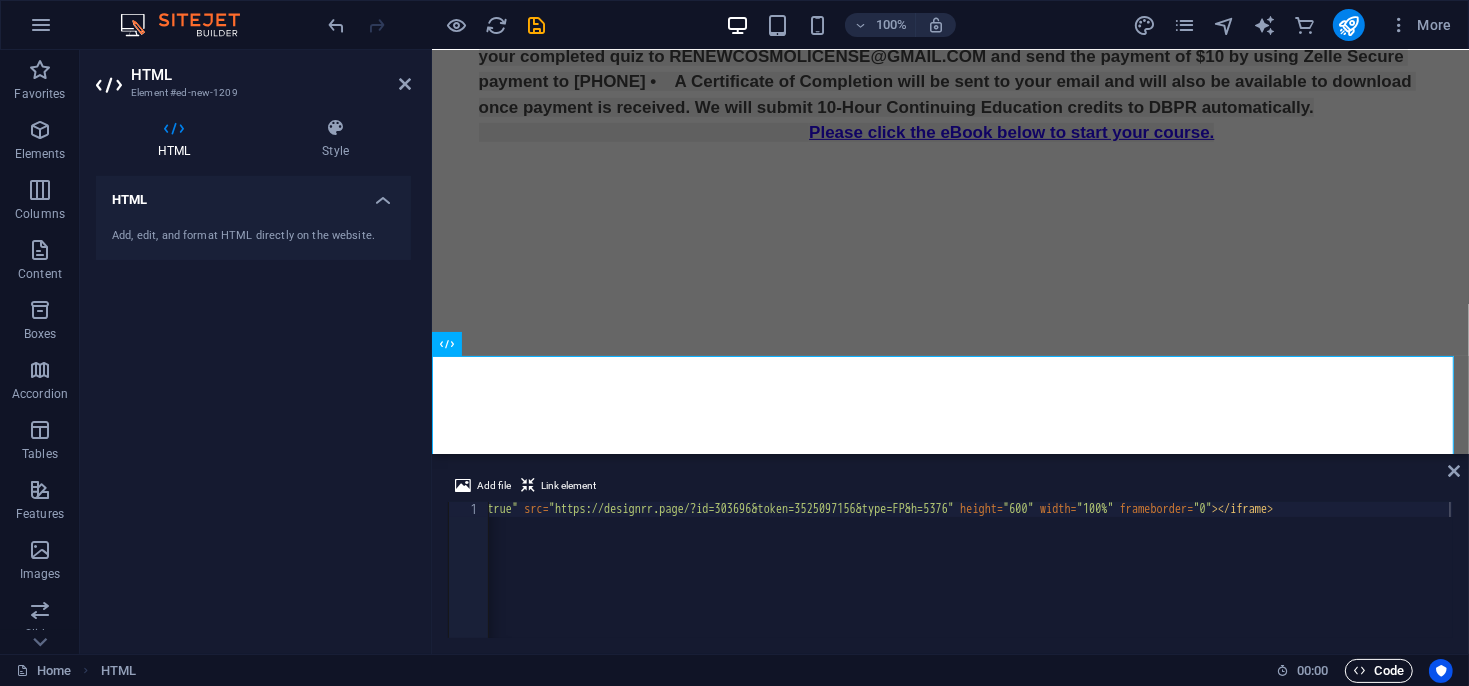 scroll, scrollTop: 736, scrollLeft: 0, axis: vertical 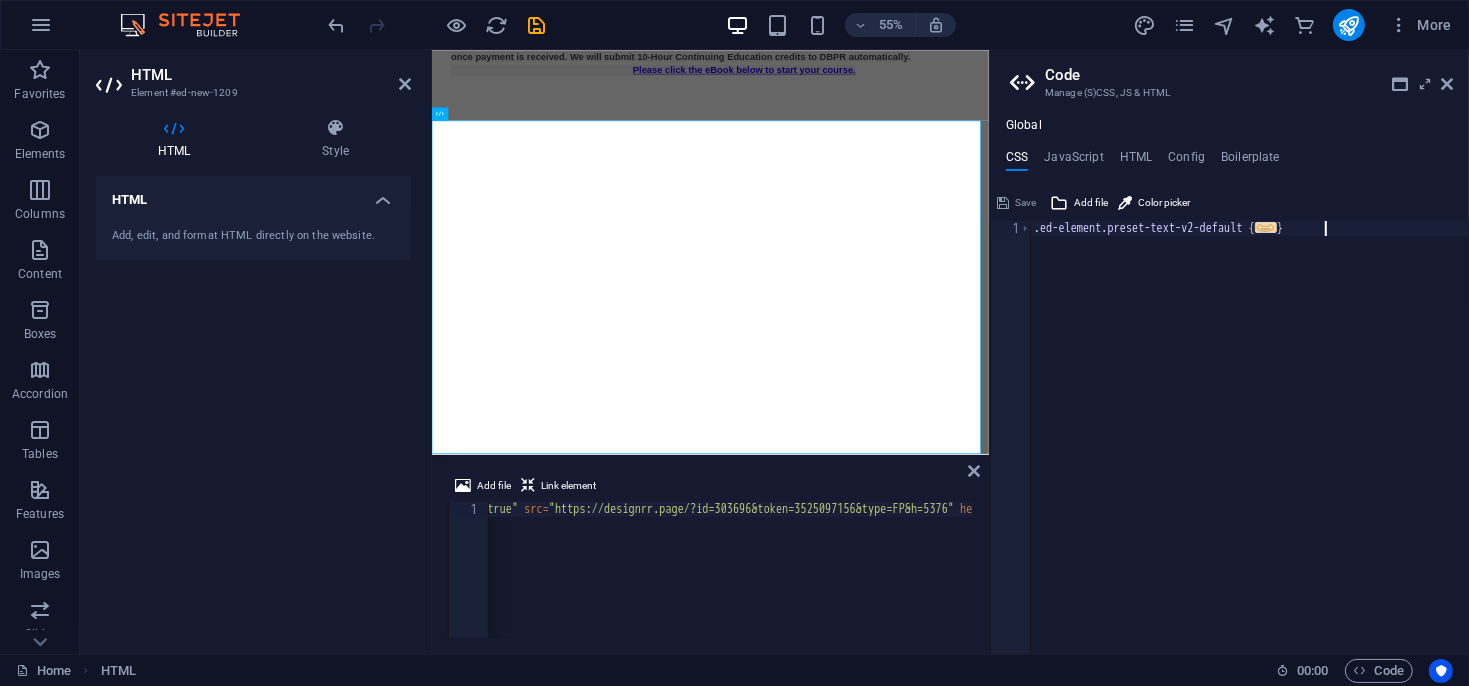 click on ".ed-element.preset-text-v2-default   { ... }" at bounding box center (1249, 451) 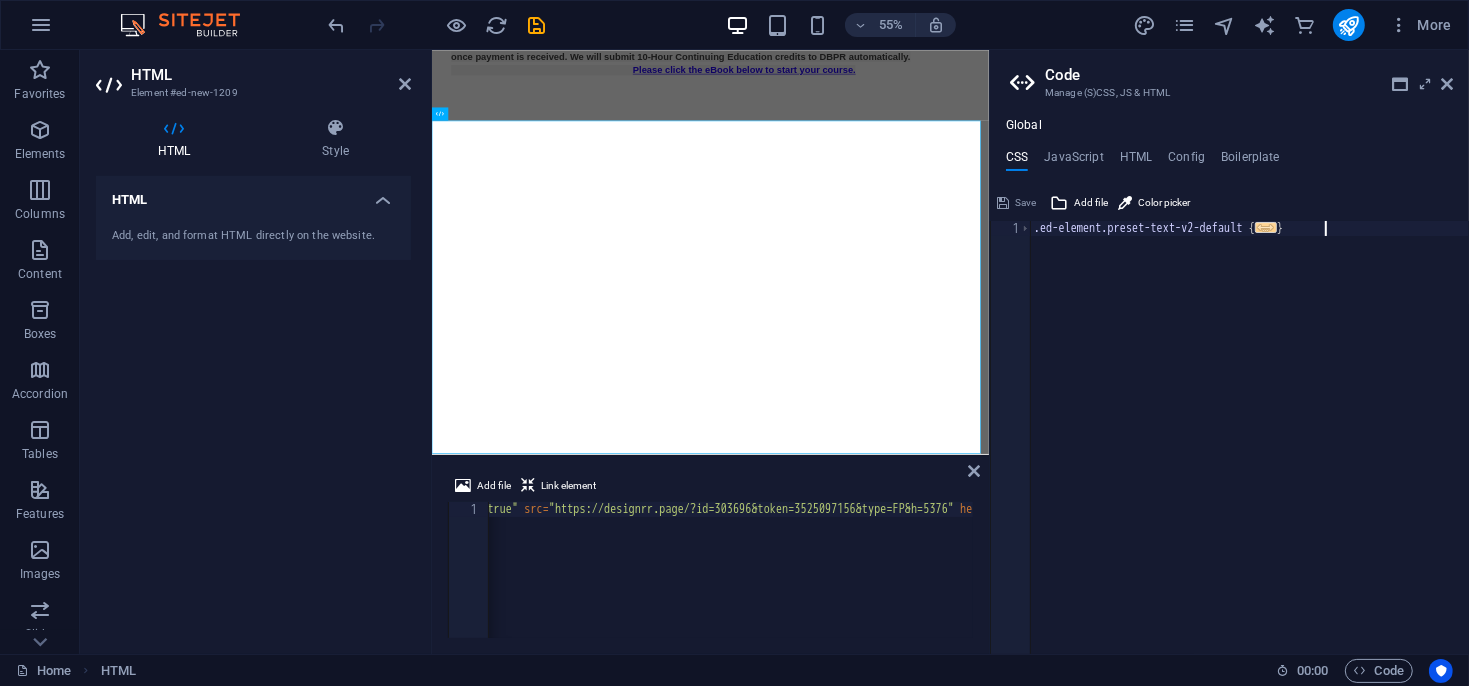 type on "}" 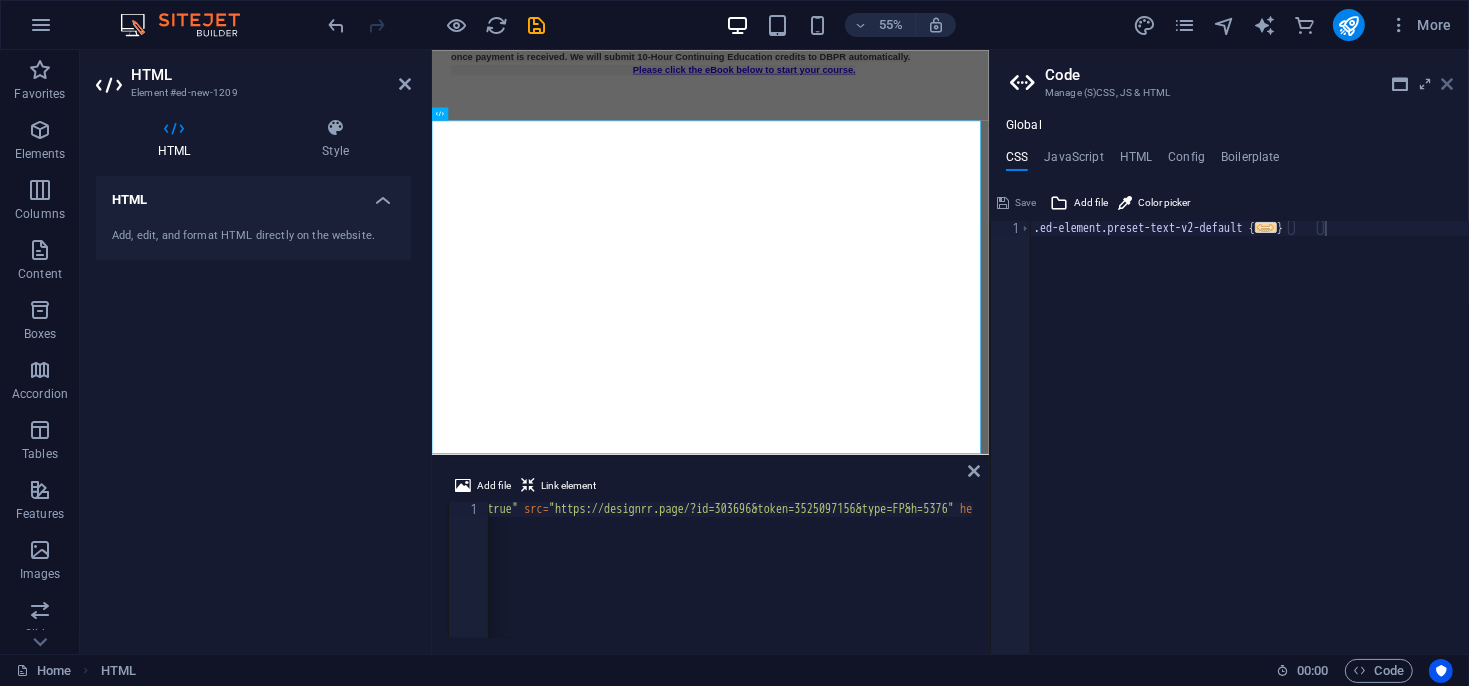 click at bounding box center [1447, 84] 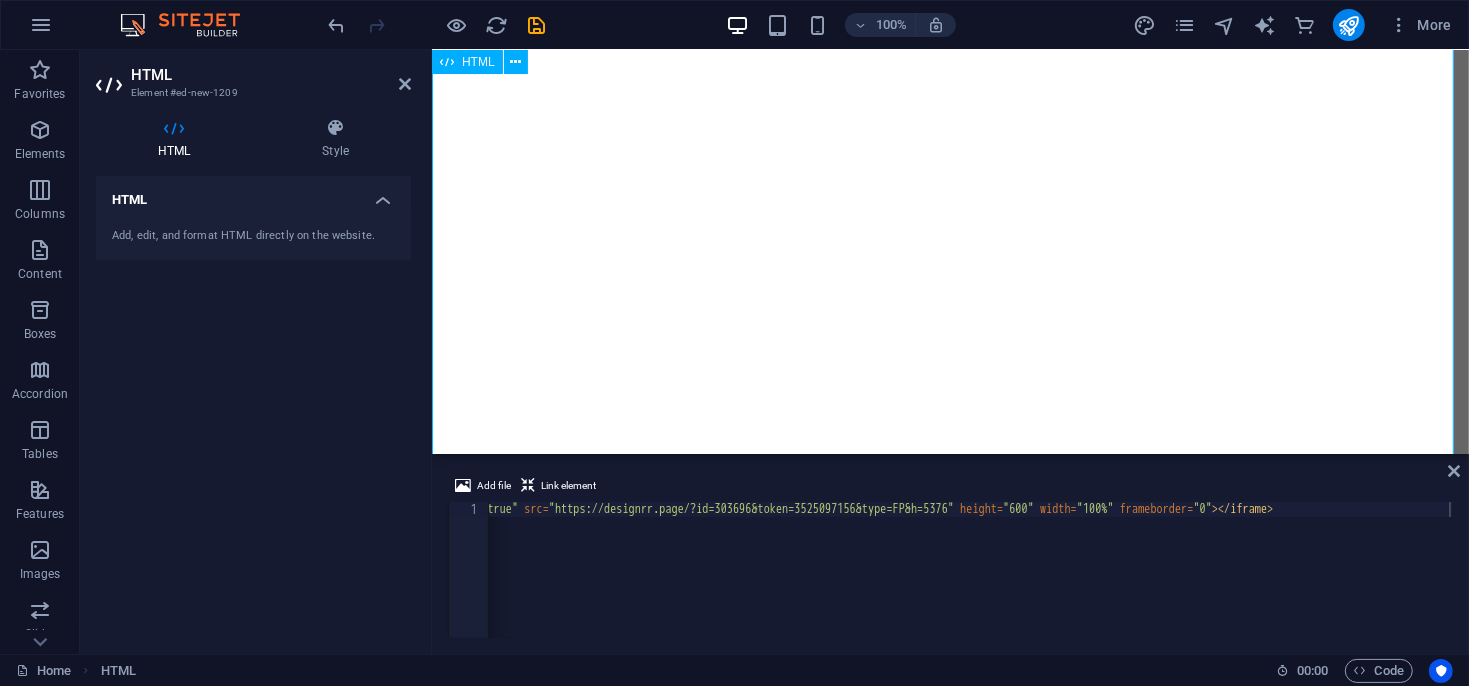 scroll, scrollTop: 1013, scrollLeft: 0, axis: vertical 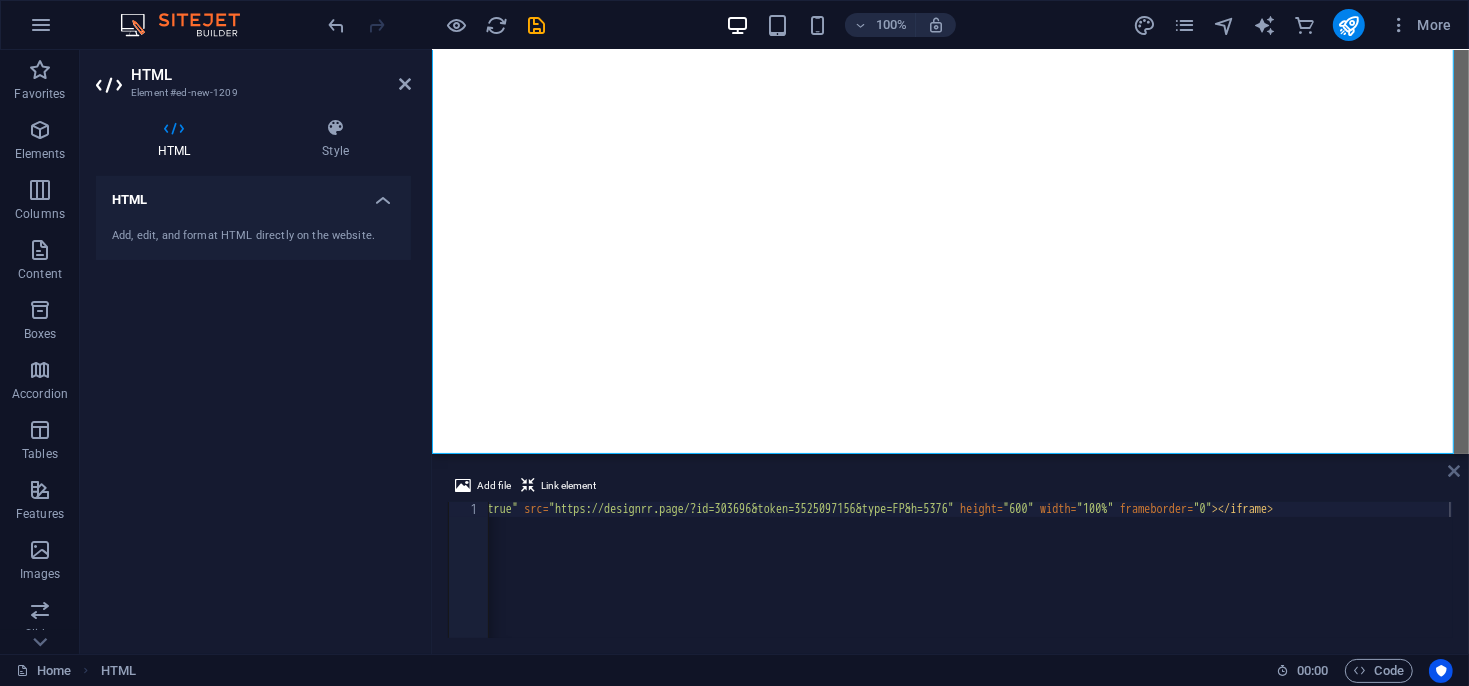 click at bounding box center (1454, 471) 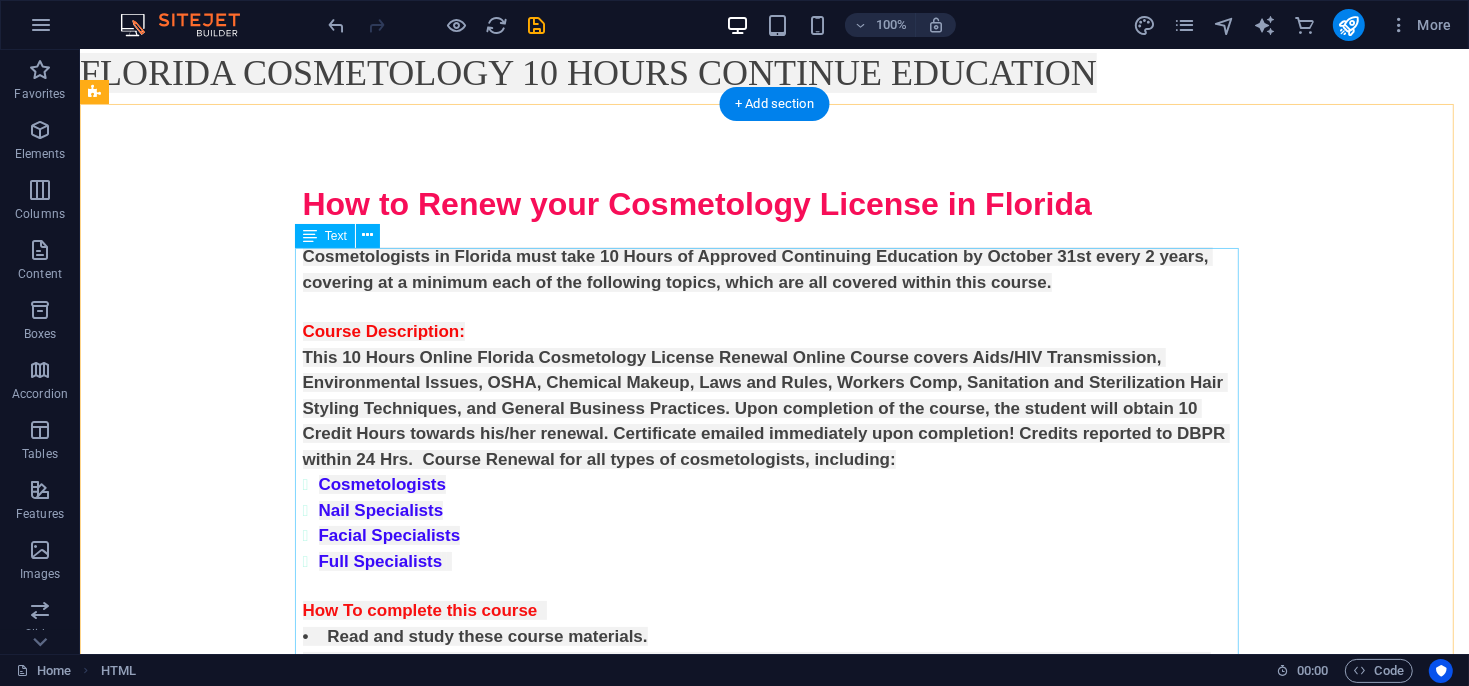 scroll, scrollTop: 0, scrollLeft: 0, axis: both 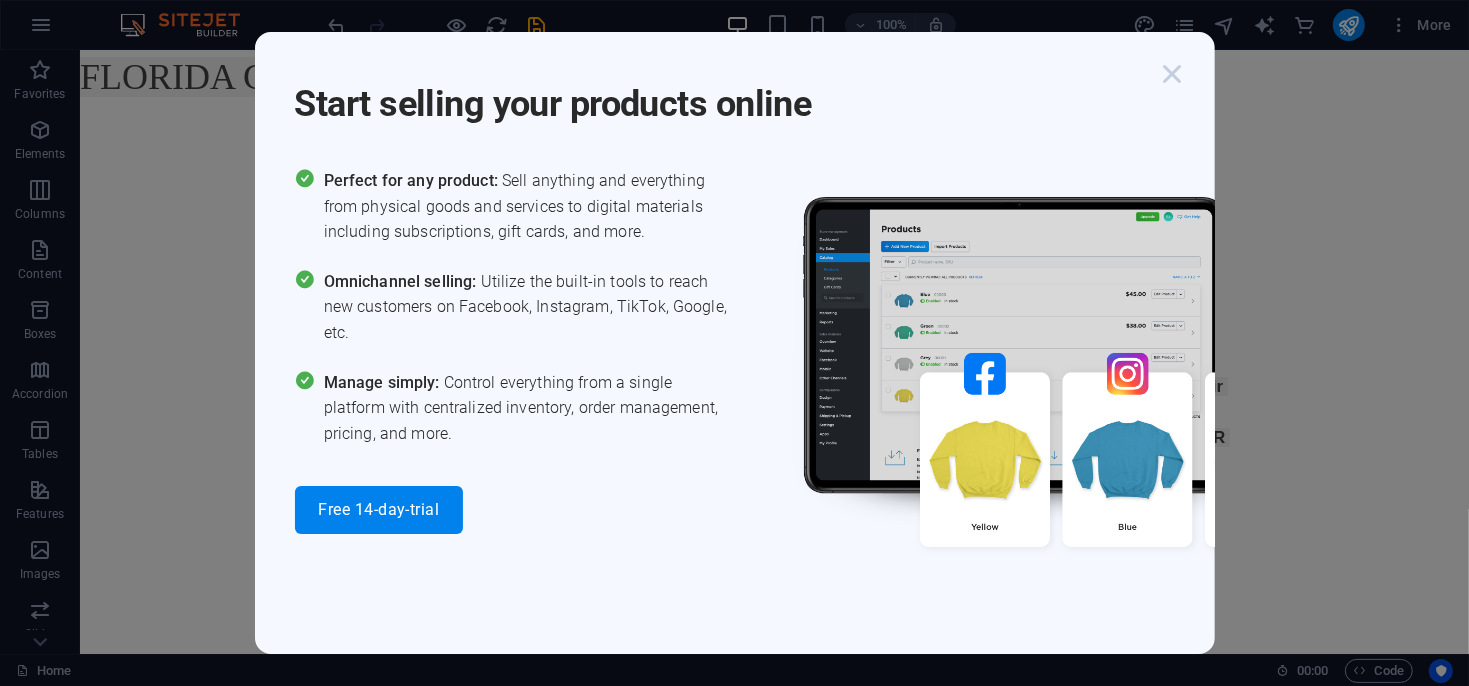 click at bounding box center [1173, 74] 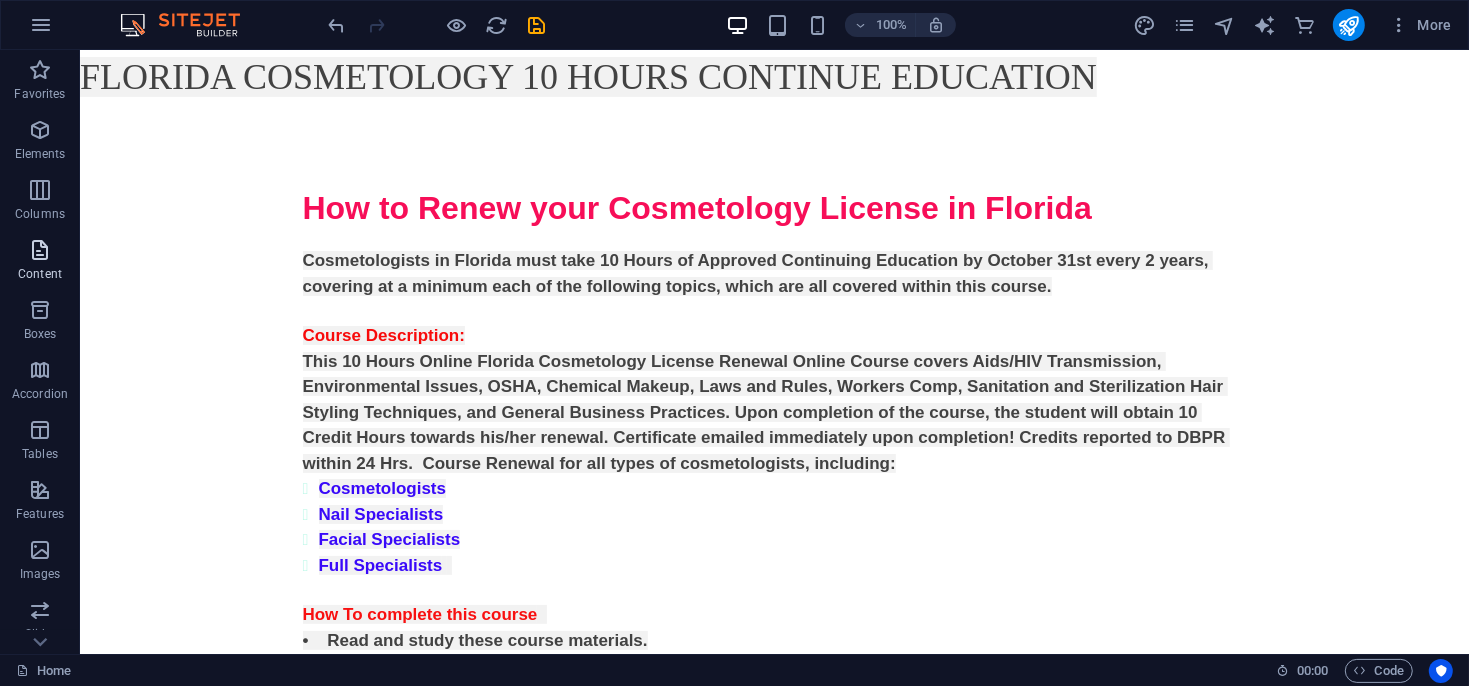 click at bounding box center [40, 250] 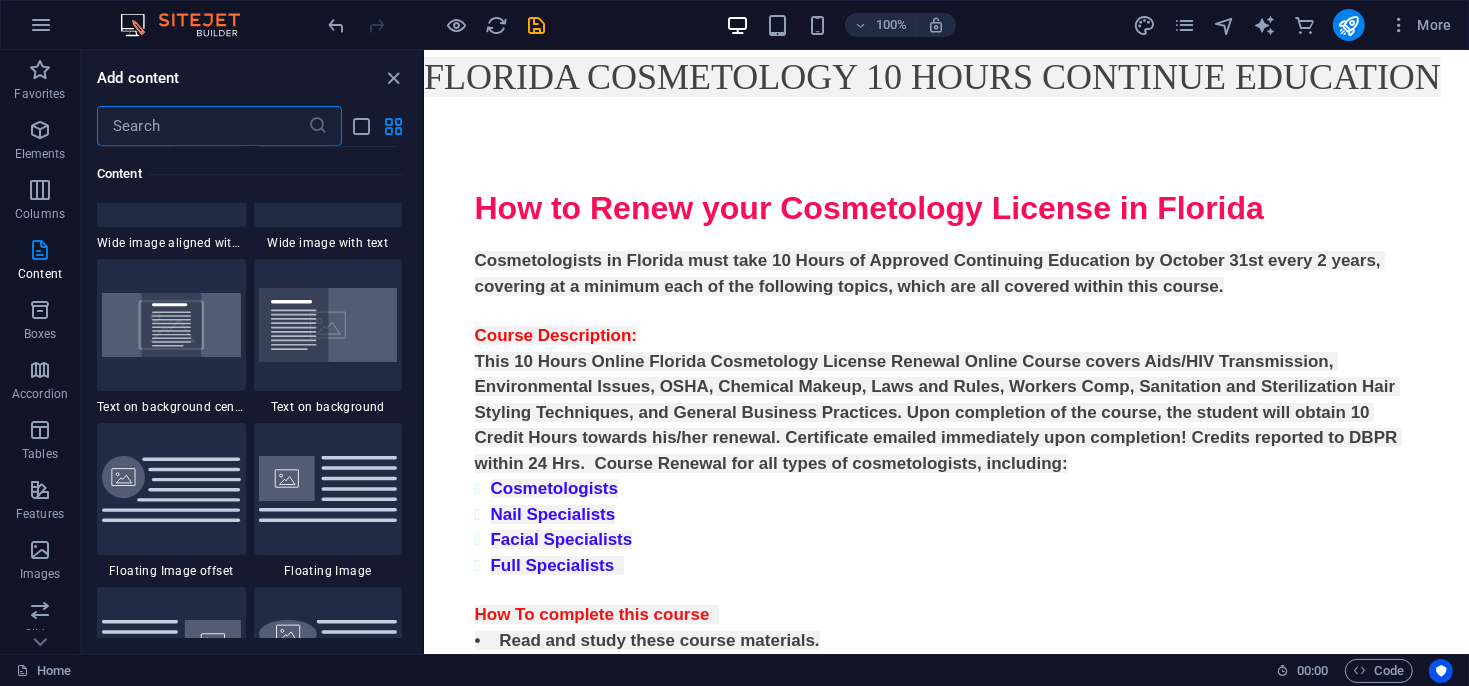 scroll, scrollTop: 4199, scrollLeft: 0, axis: vertical 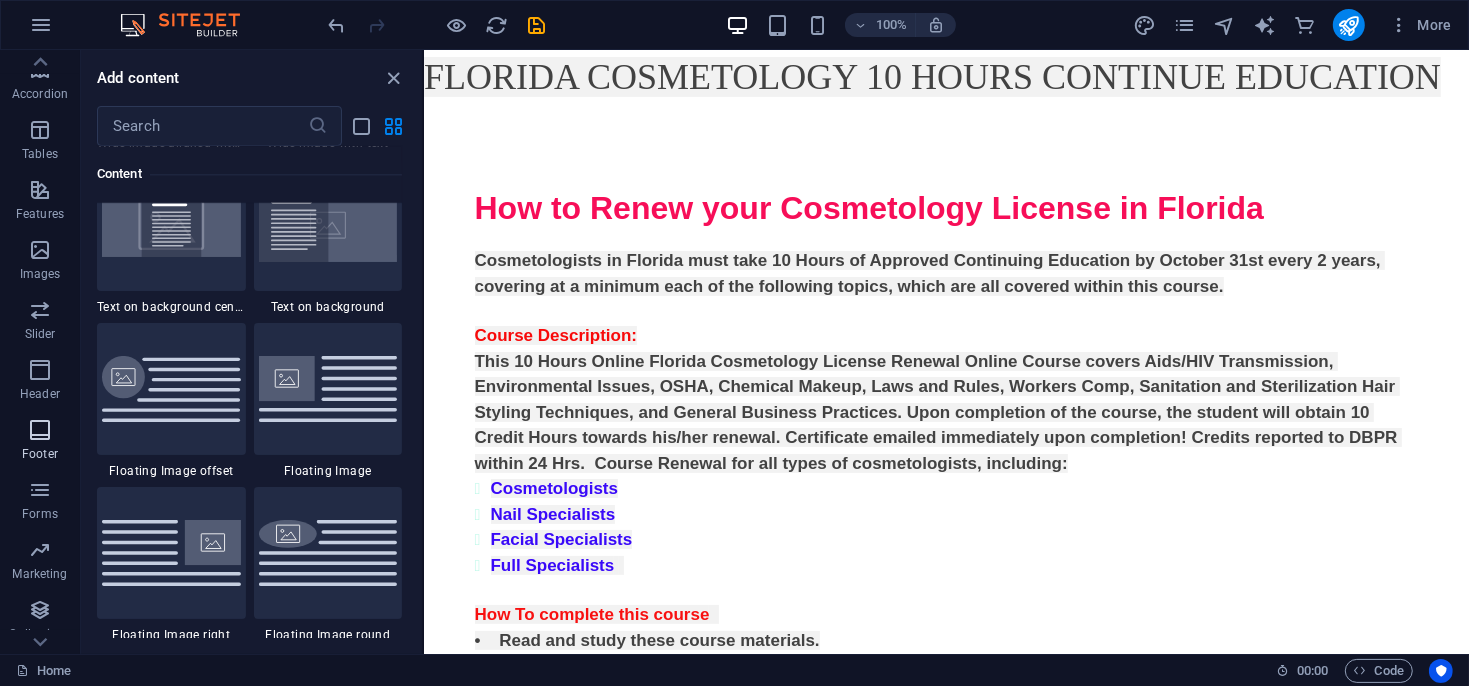 click at bounding box center (40, 430) 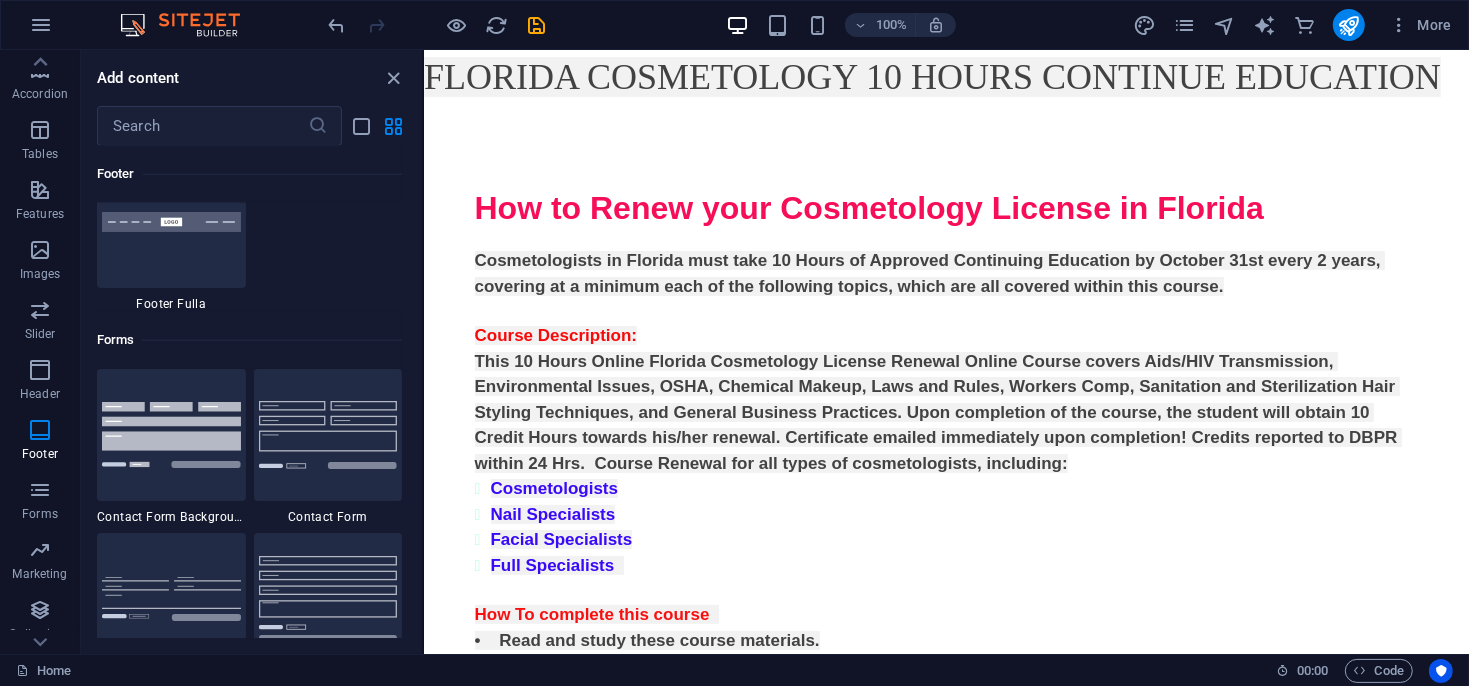 scroll, scrollTop: 14436, scrollLeft: 0, axis: vertical 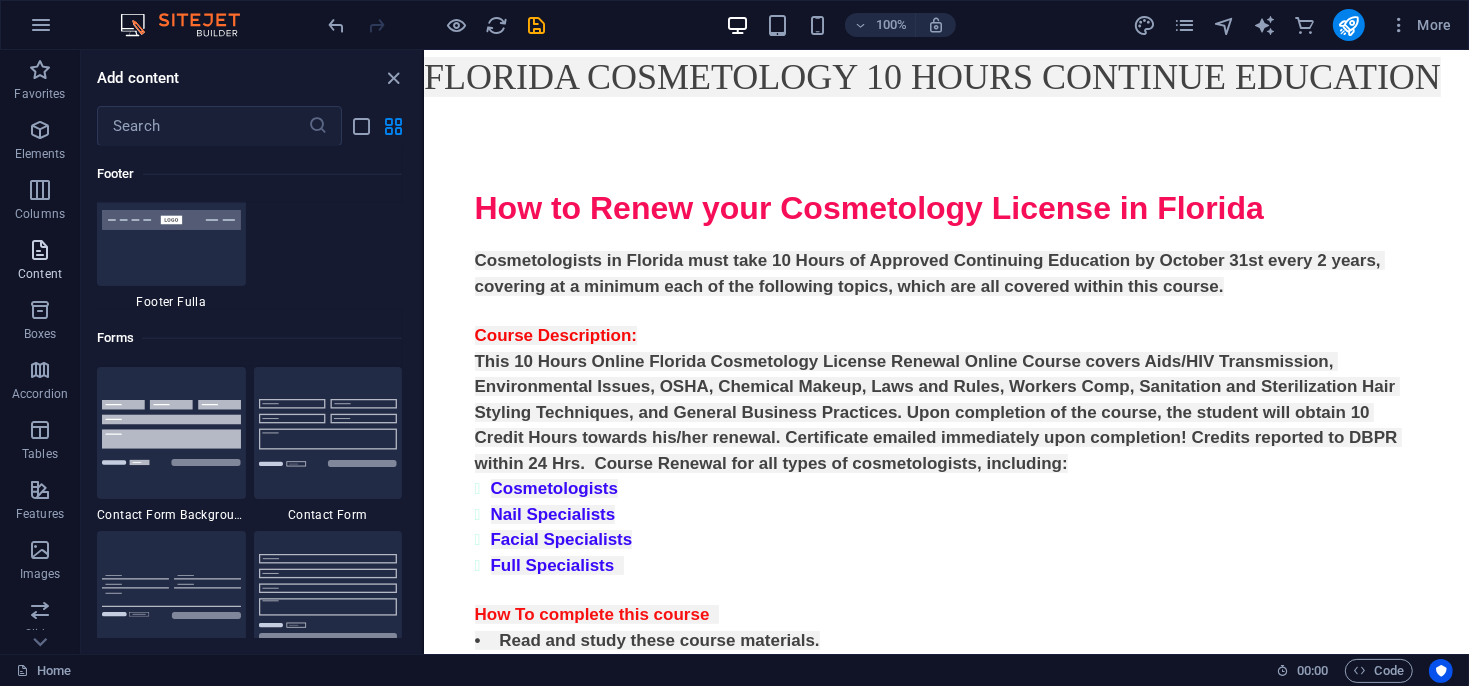 click at bounding box center (40, 250) 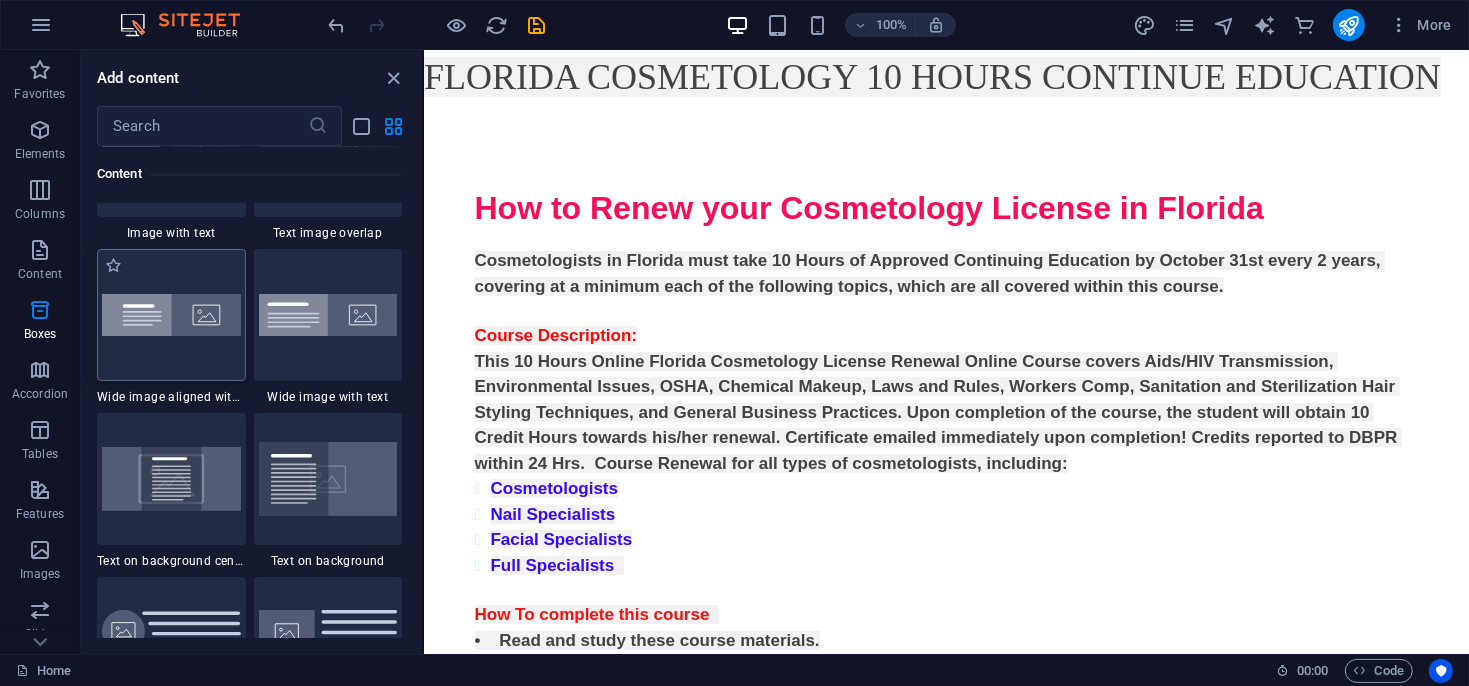 scroll, scrollTop: 3999, scrollLeft: 0, axis: vertical 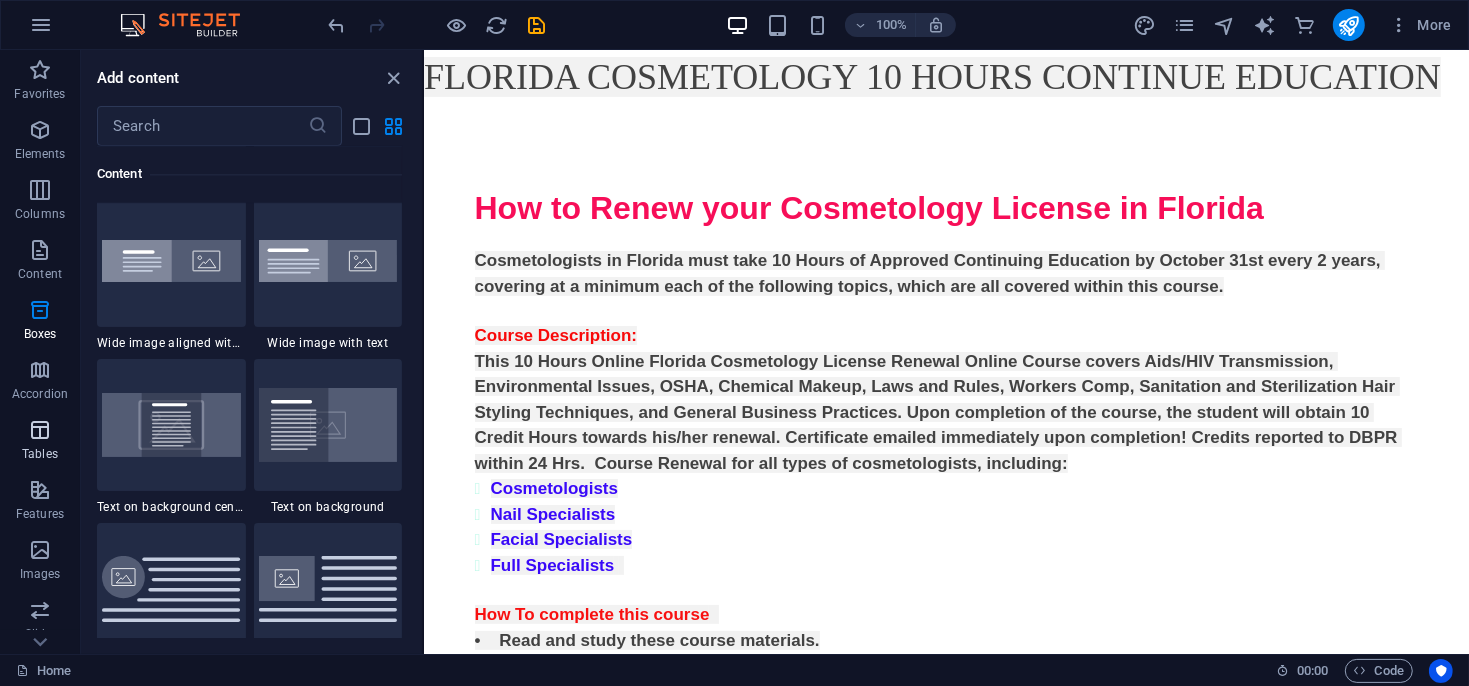 click at bounding box center (40, 430) 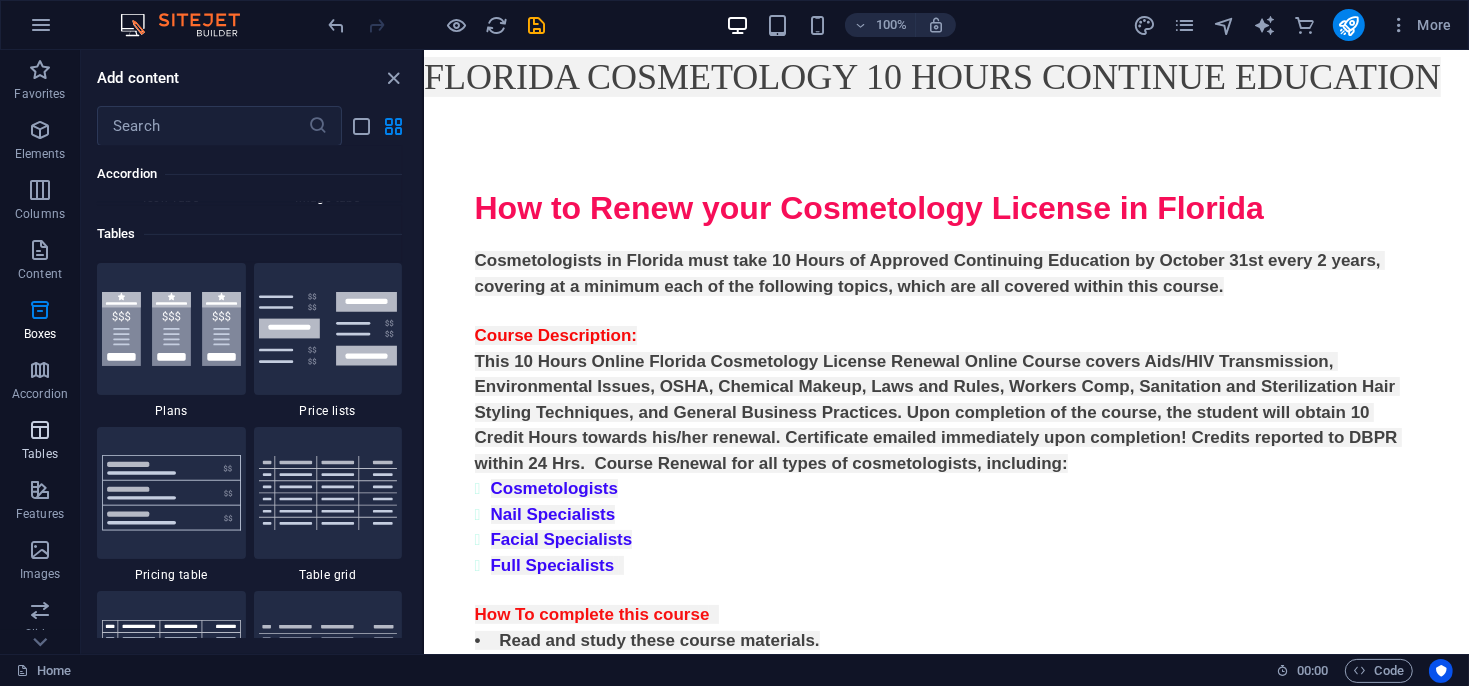 scroll, scrollTop: 6925, scrollLeft: 0, axis: vertical 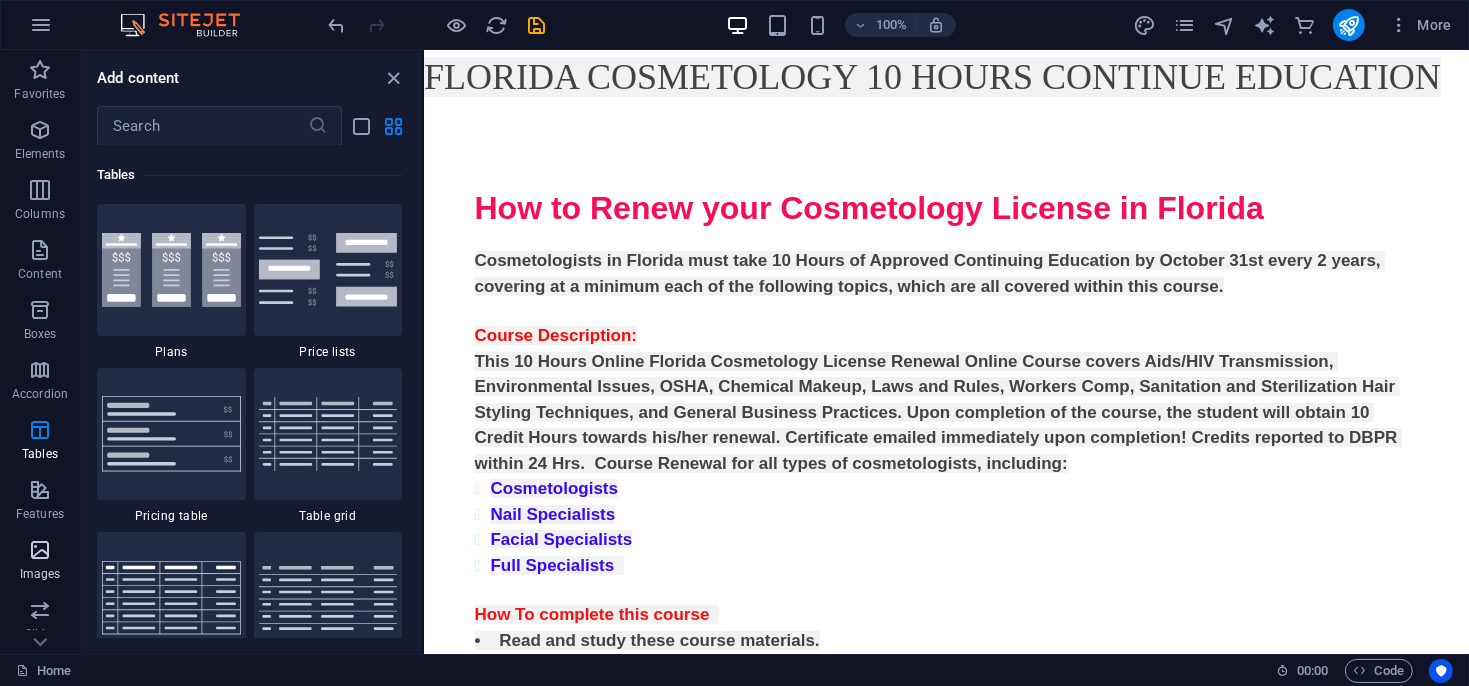click at bounding box center [40, 550] 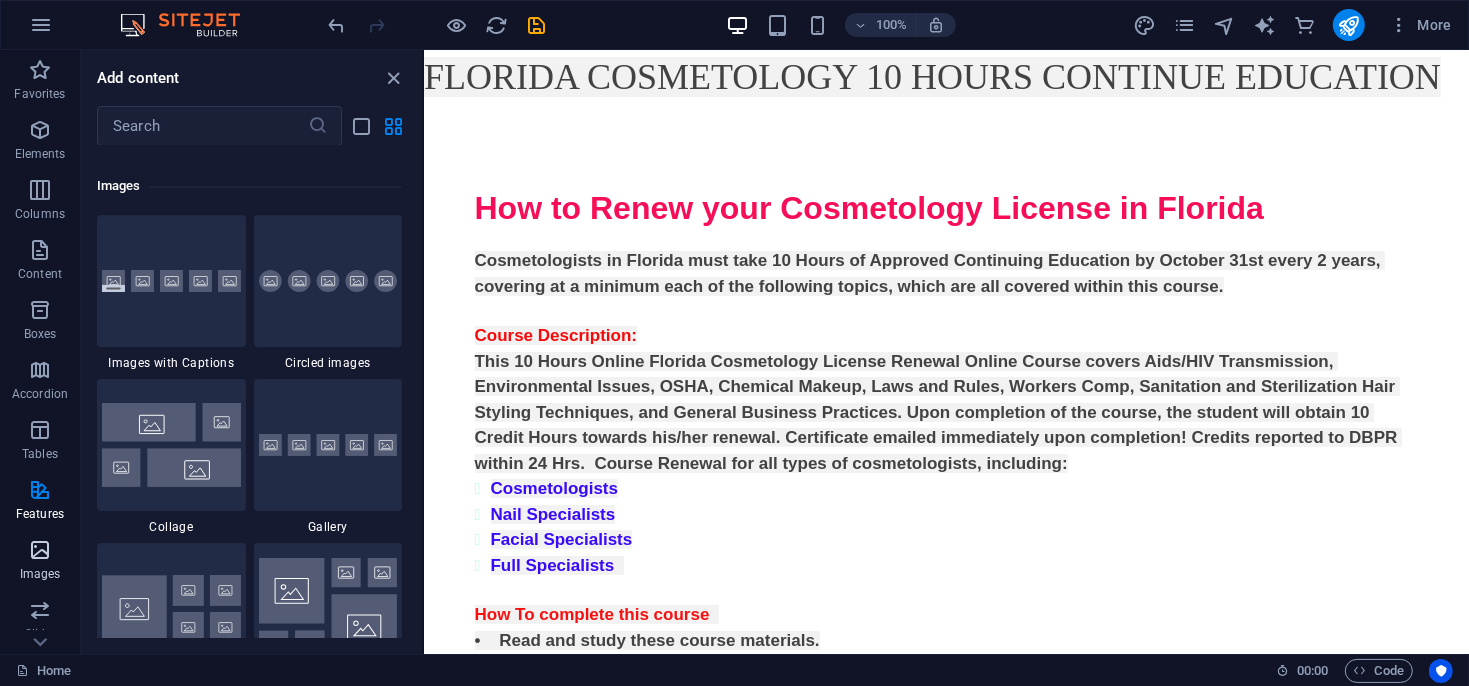scroll, scrollTop: 10139, scrollLeft: 0, axis: vertical 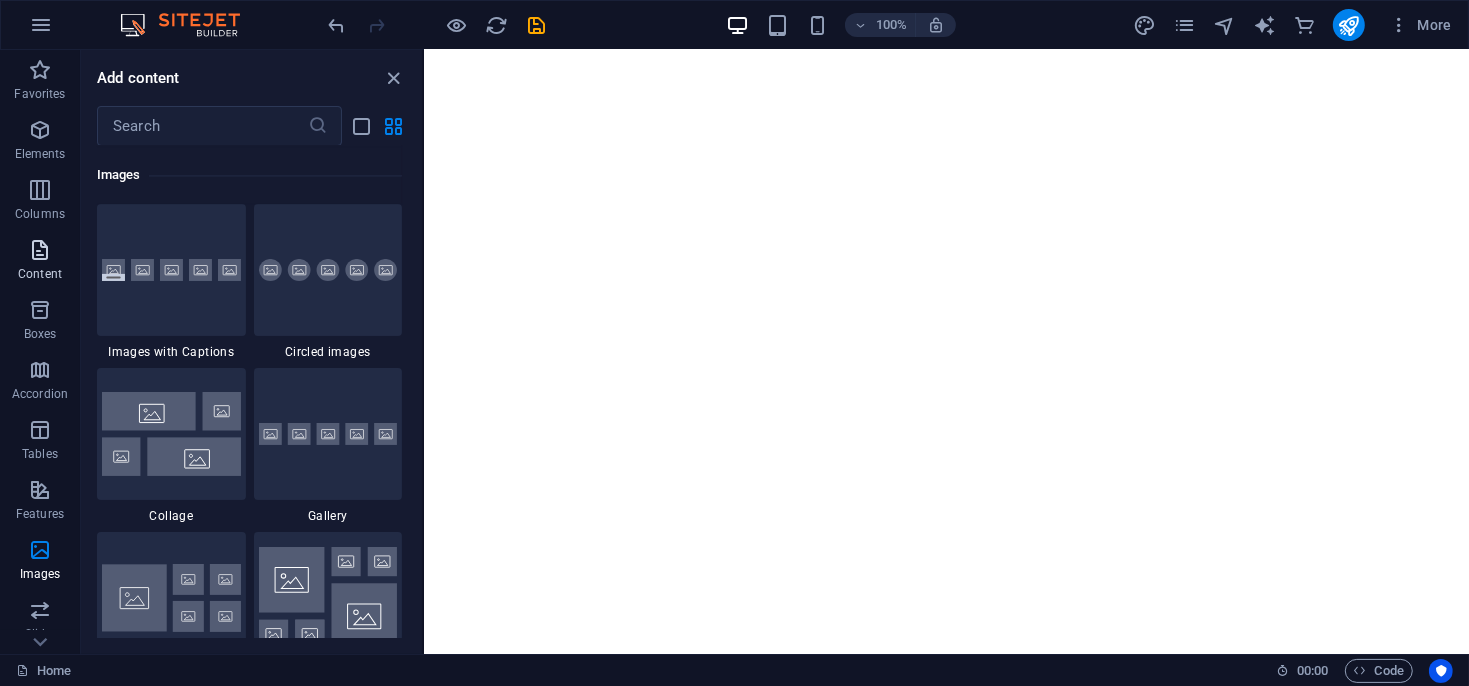 click at bounding box center [40, 250] 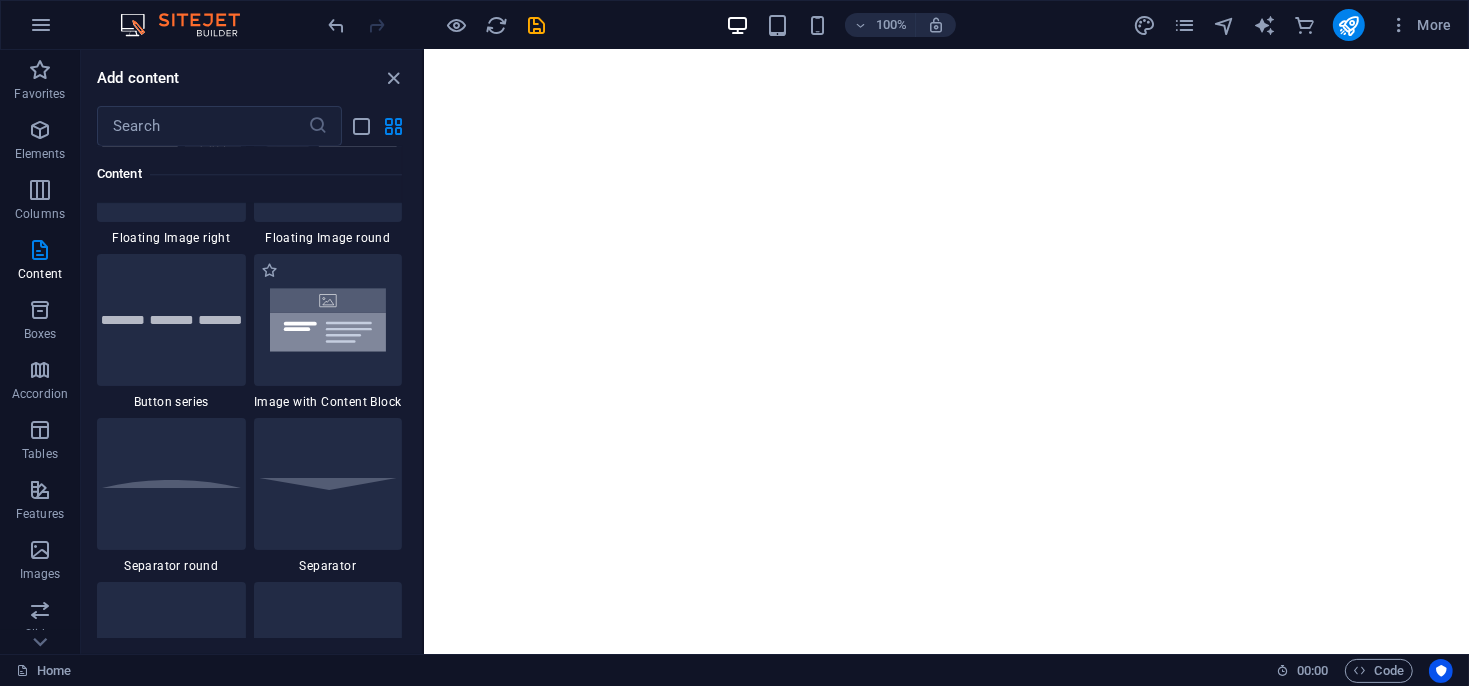 scroll, scrollTop: 4599, scrollLeft: 0, axis: vertical 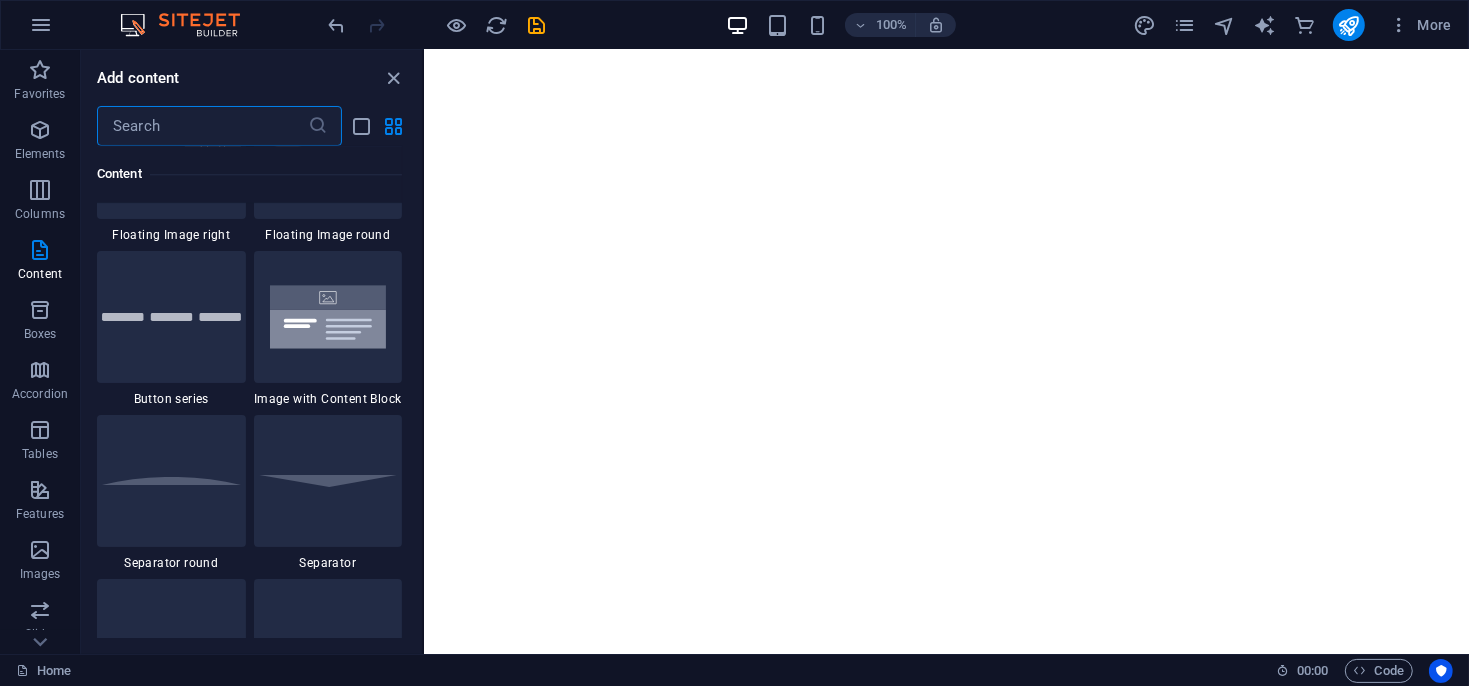 click at bounding box center (202, 126) 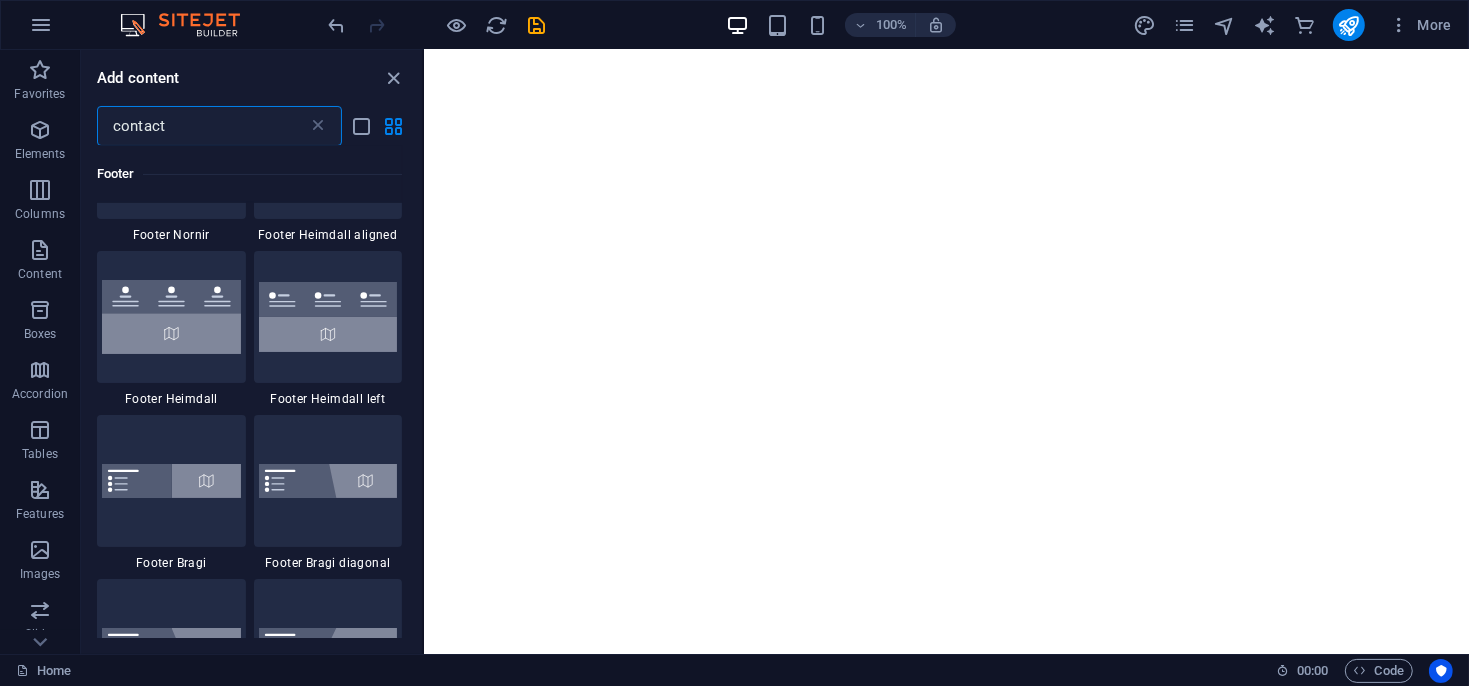 scroll, scrollTop: 500, scrollLeft: 0, axis: vertical 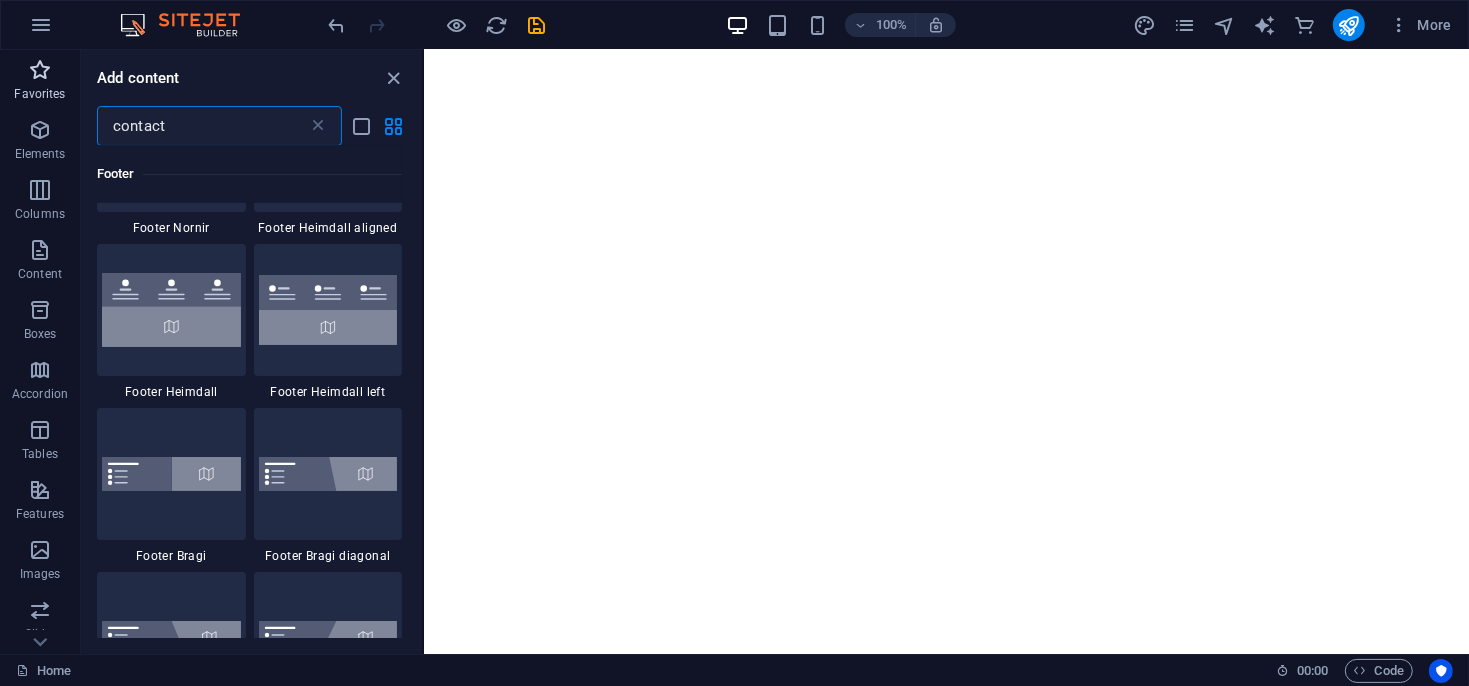 type on "contact" 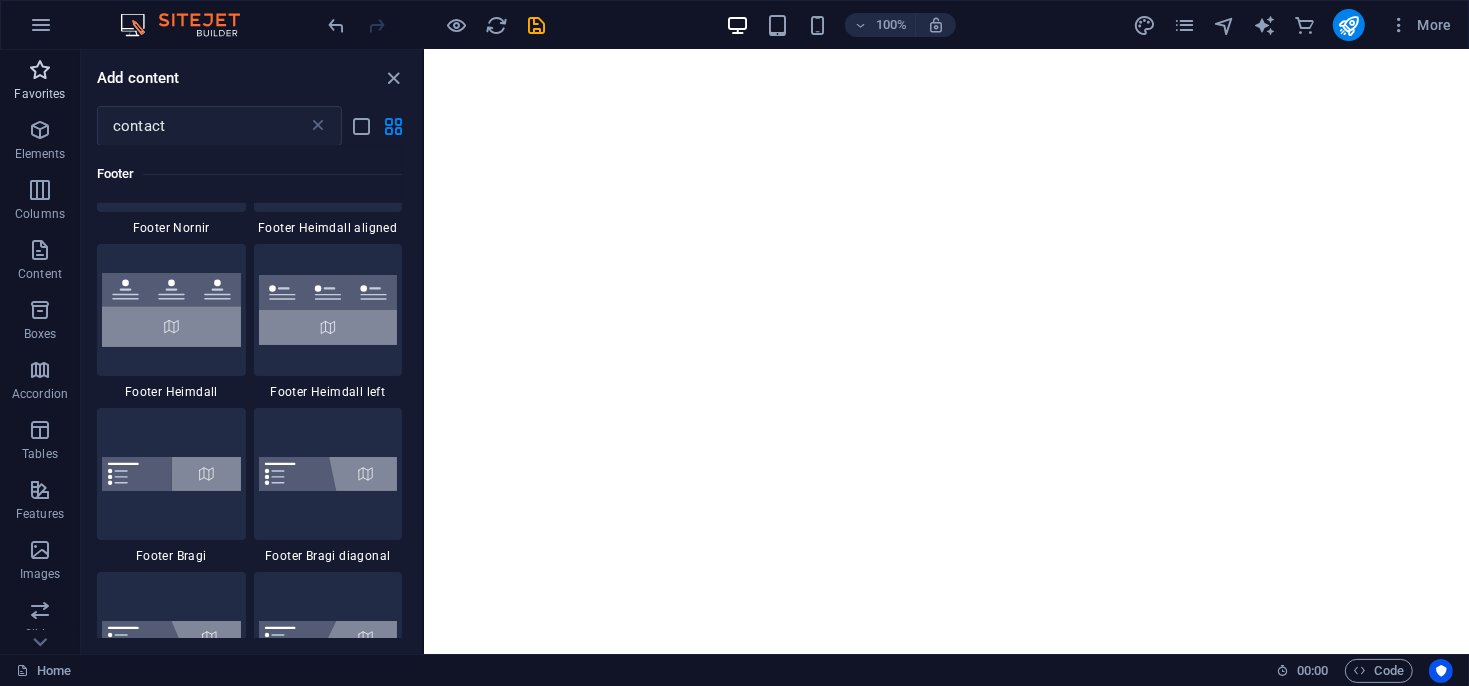 click at bounding box center (40, 70) 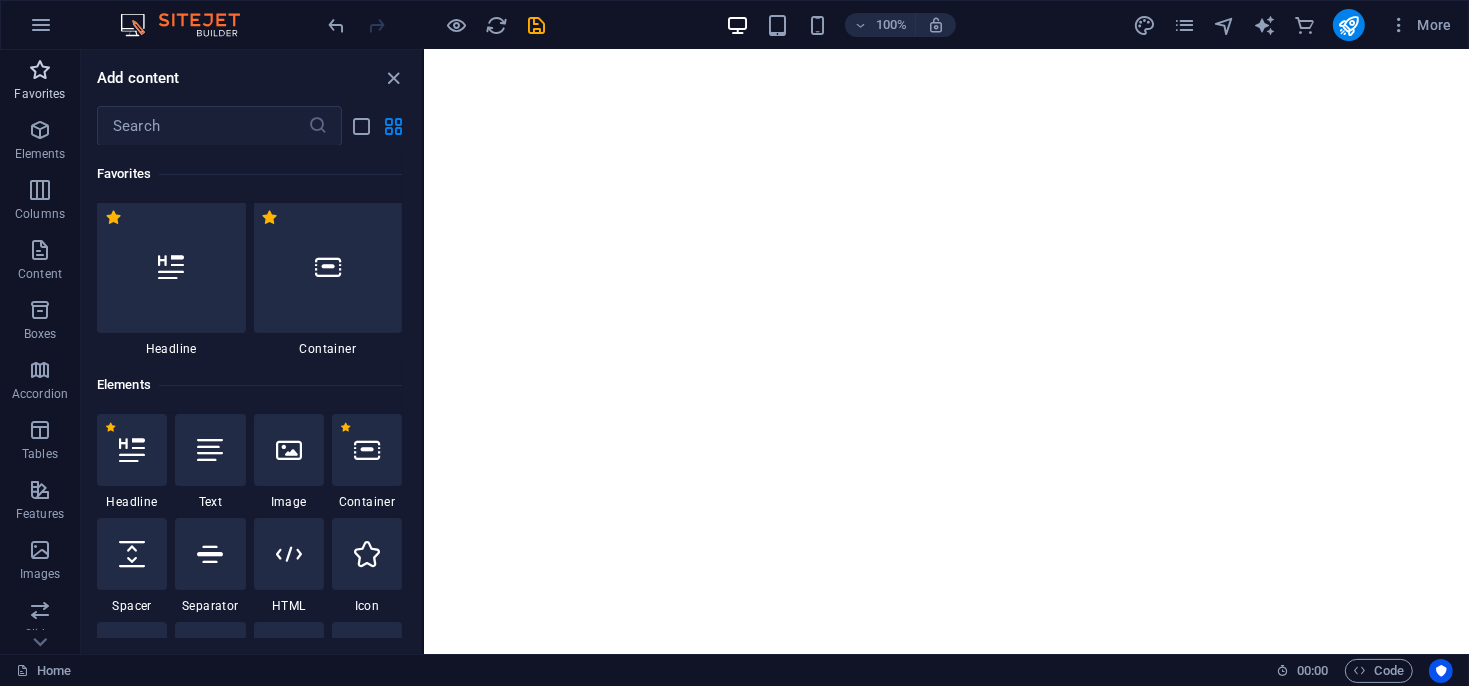 scroll, scrollTop: 0, scrollLeft: 0, axis: both 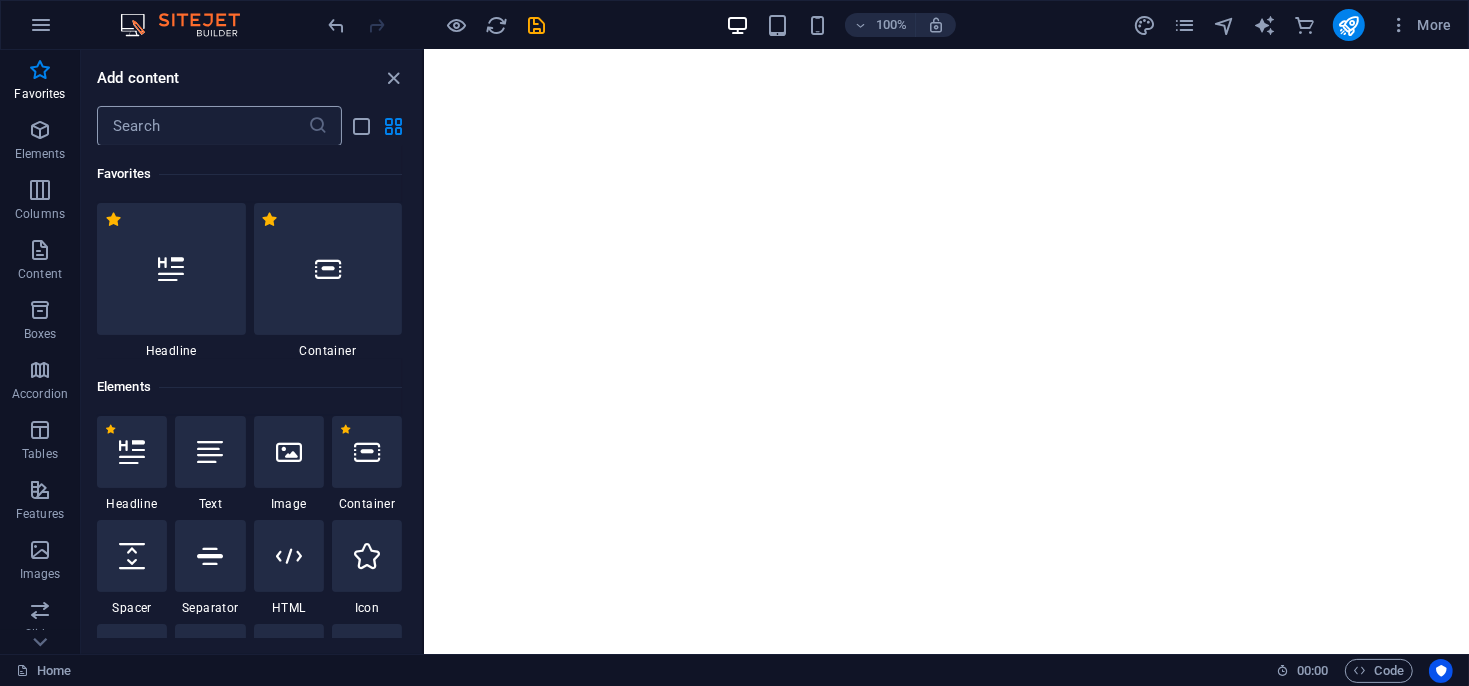 click at bounding box center [202, 126] 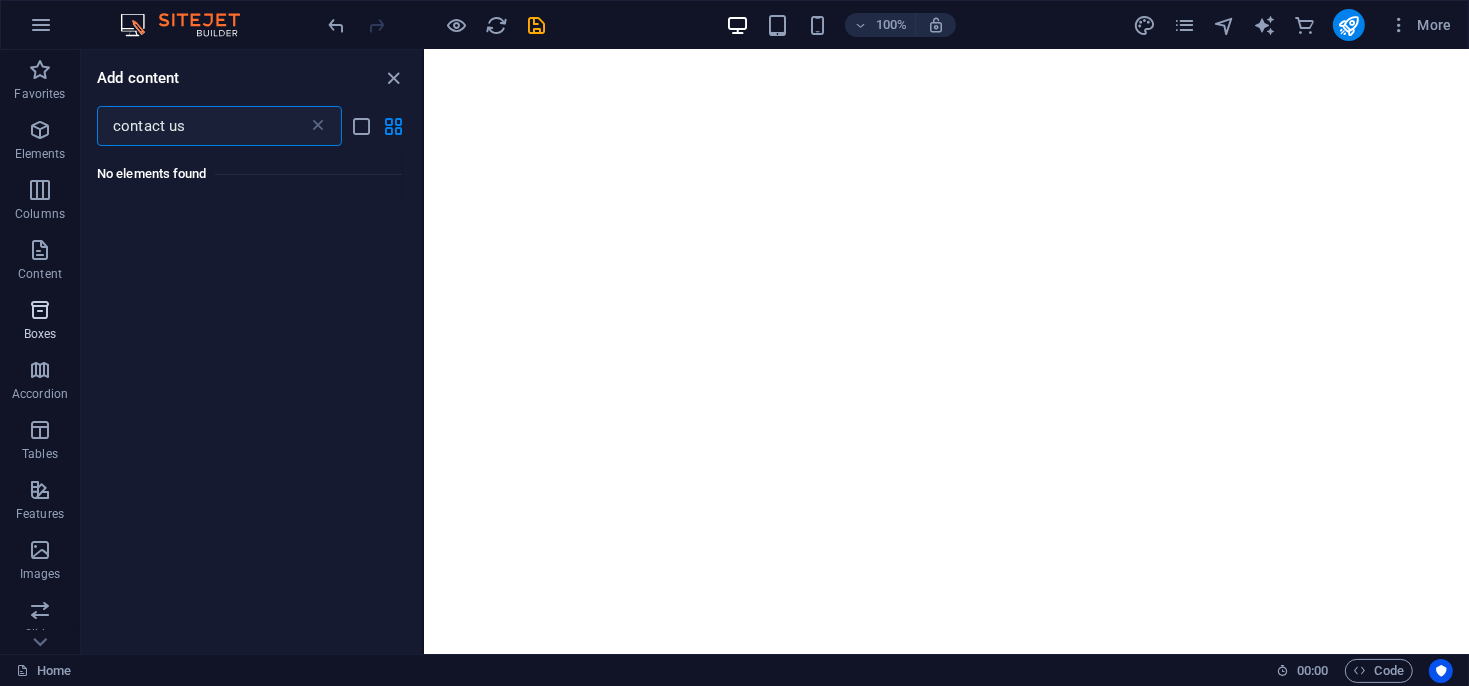 type on "contact us" 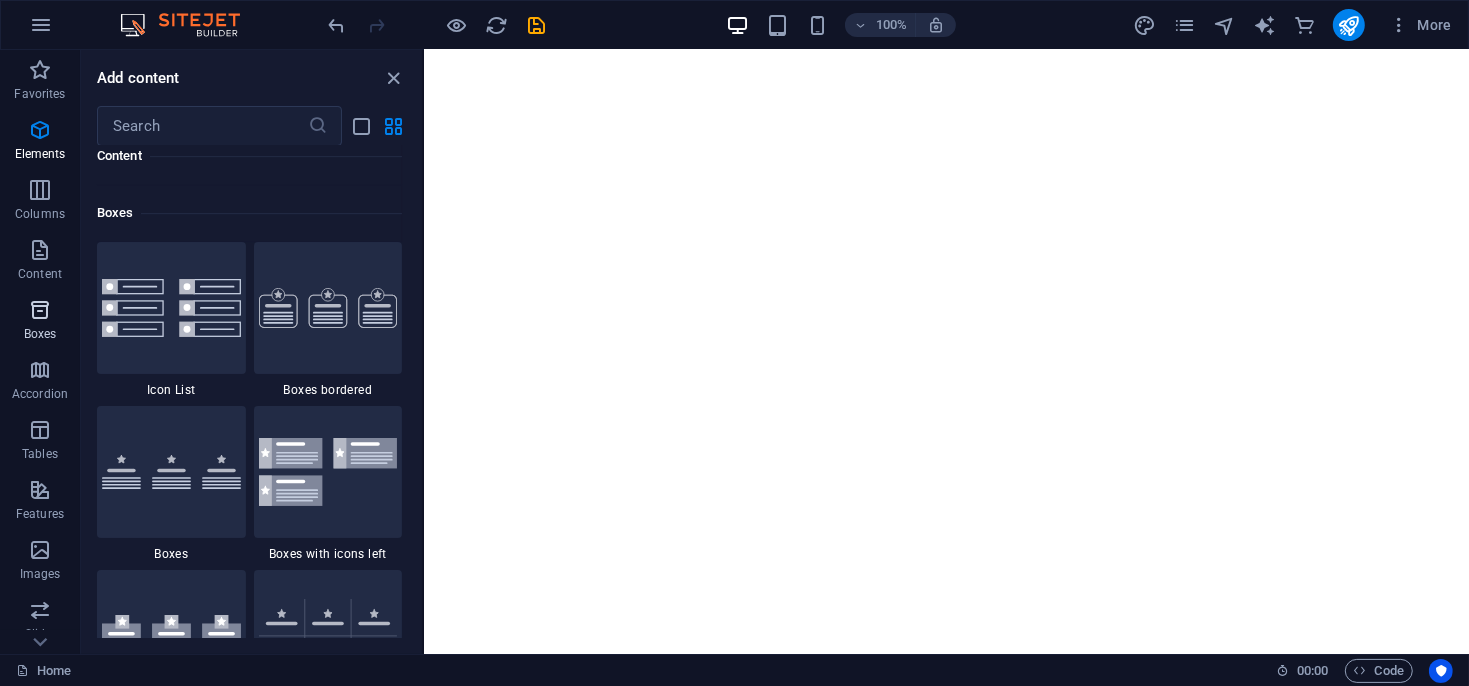 scroll, scrollTop: 5514, scrollLeft: 0, axis: vertical 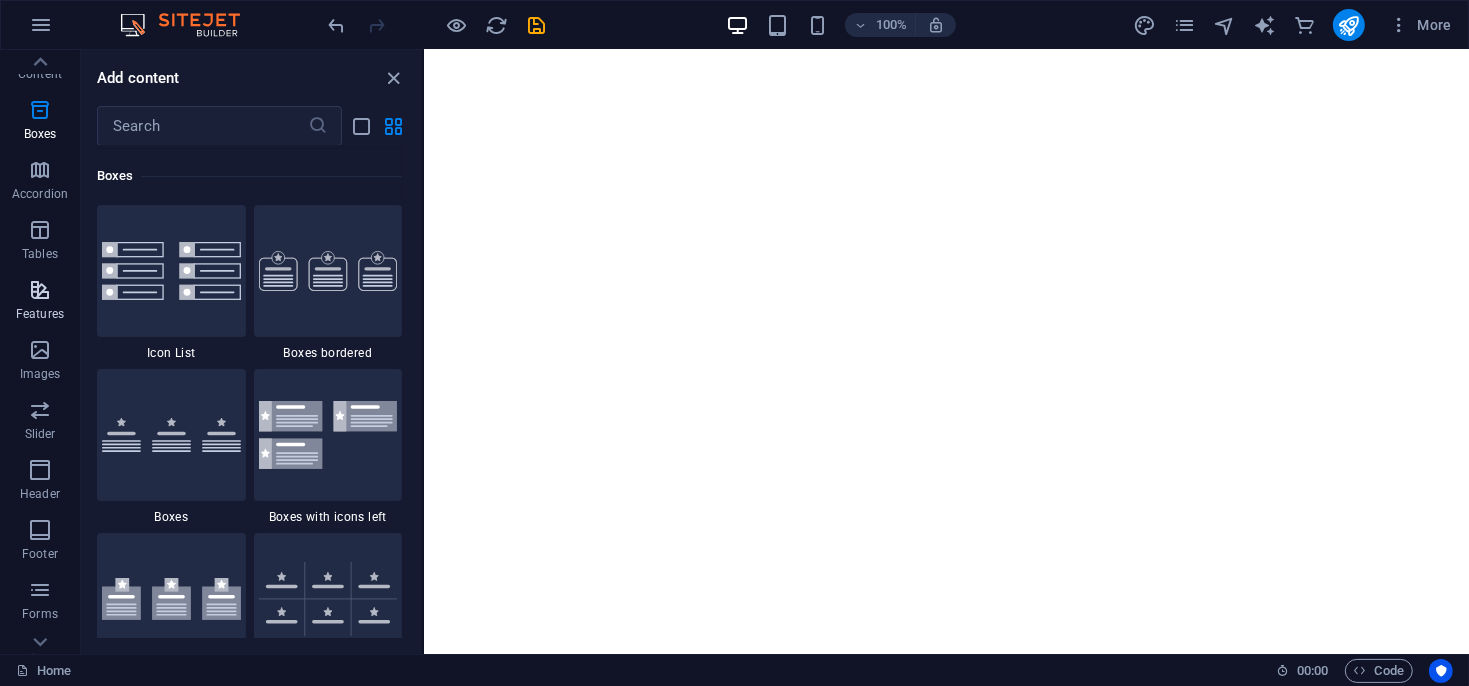click on "Features" at bounding box center [40, 314] 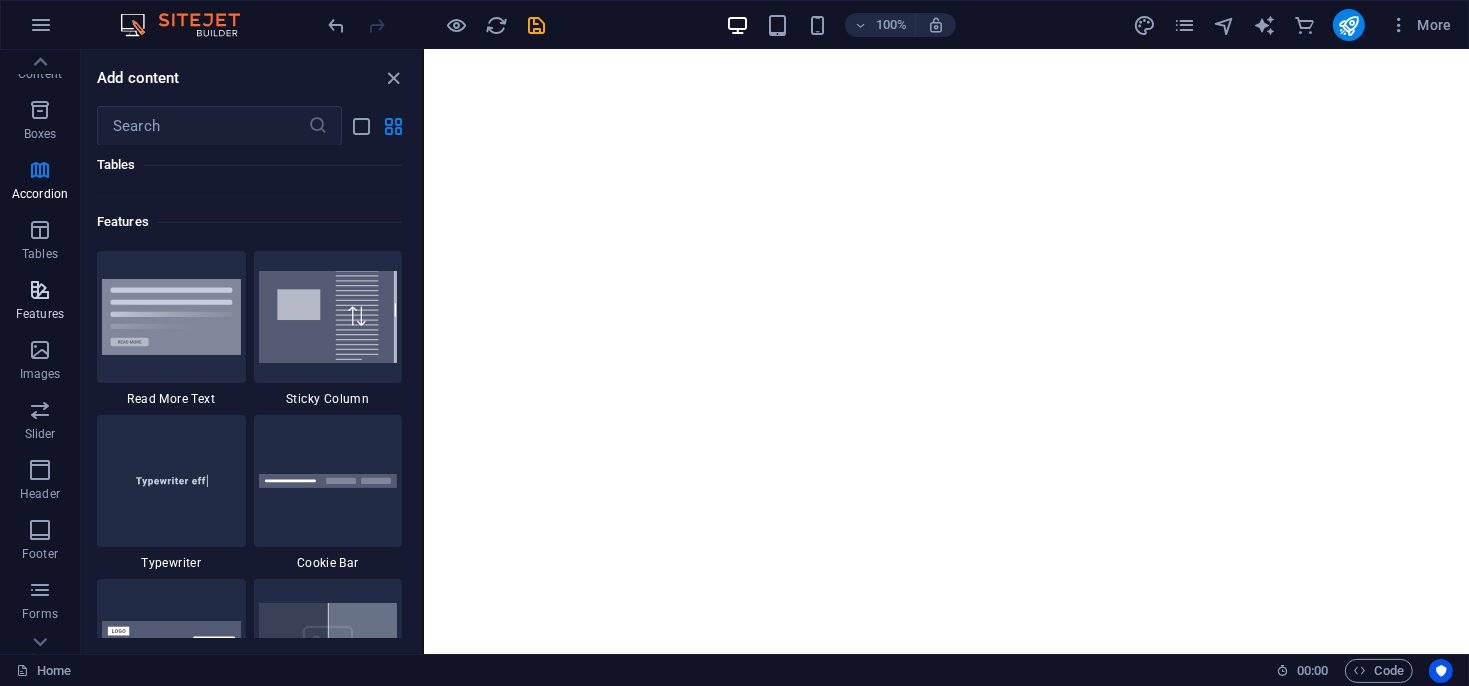 scroll, scrollTop: 7793, scrollLeft: 0, axis: vertical 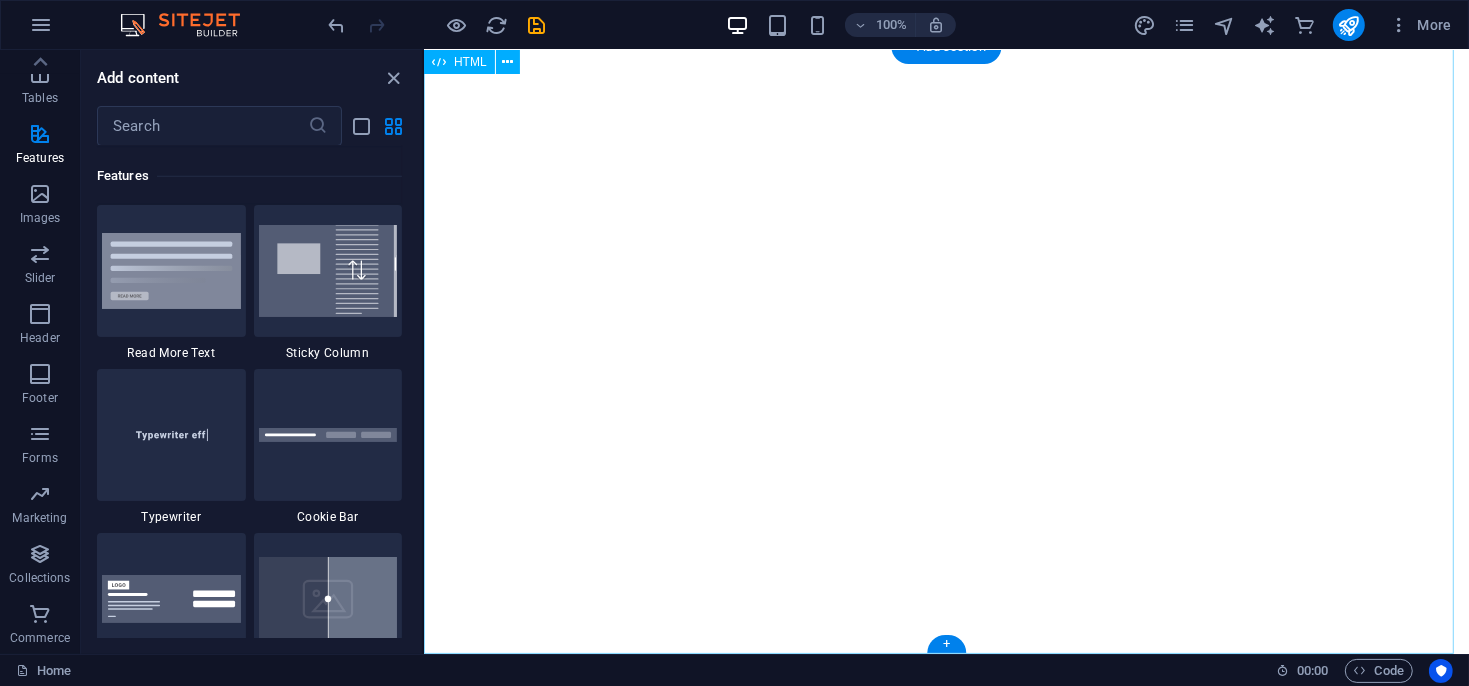 click at bounding box center (945, 350) 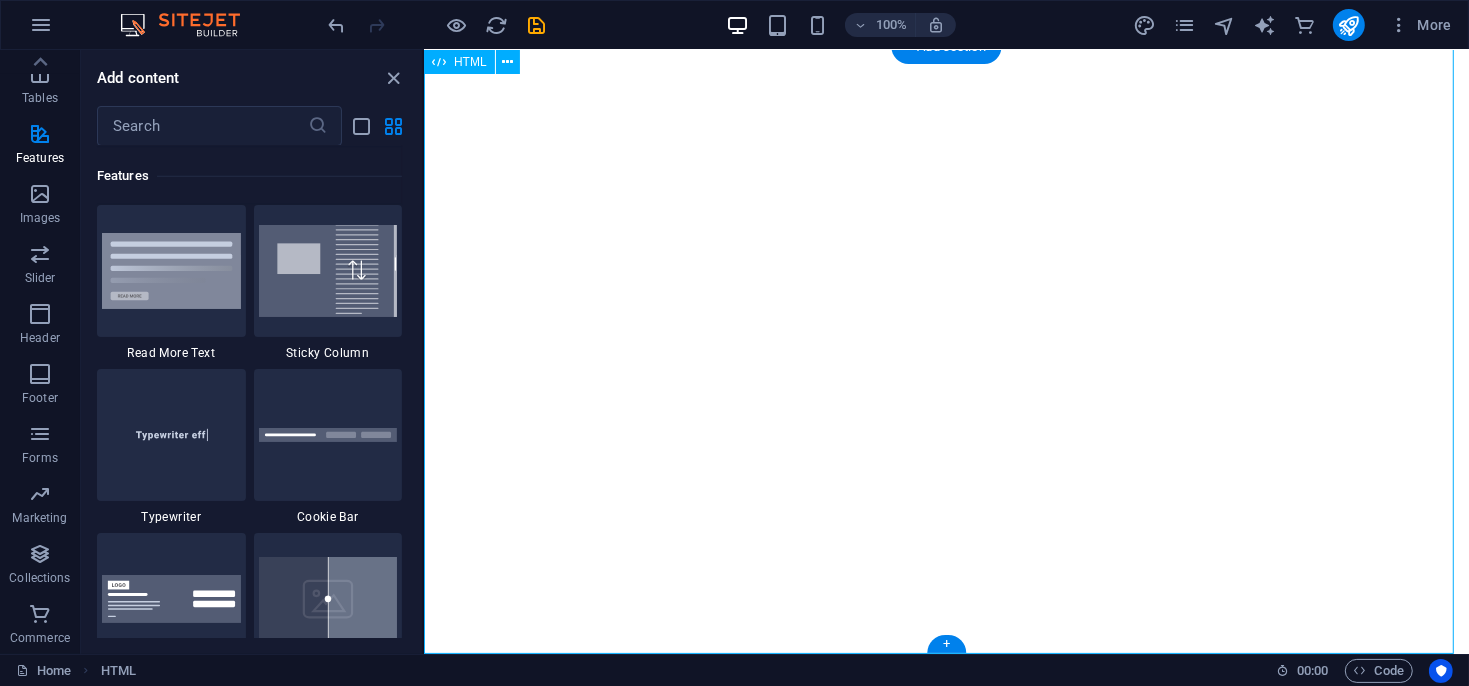 click at bounding box center (945, 350) 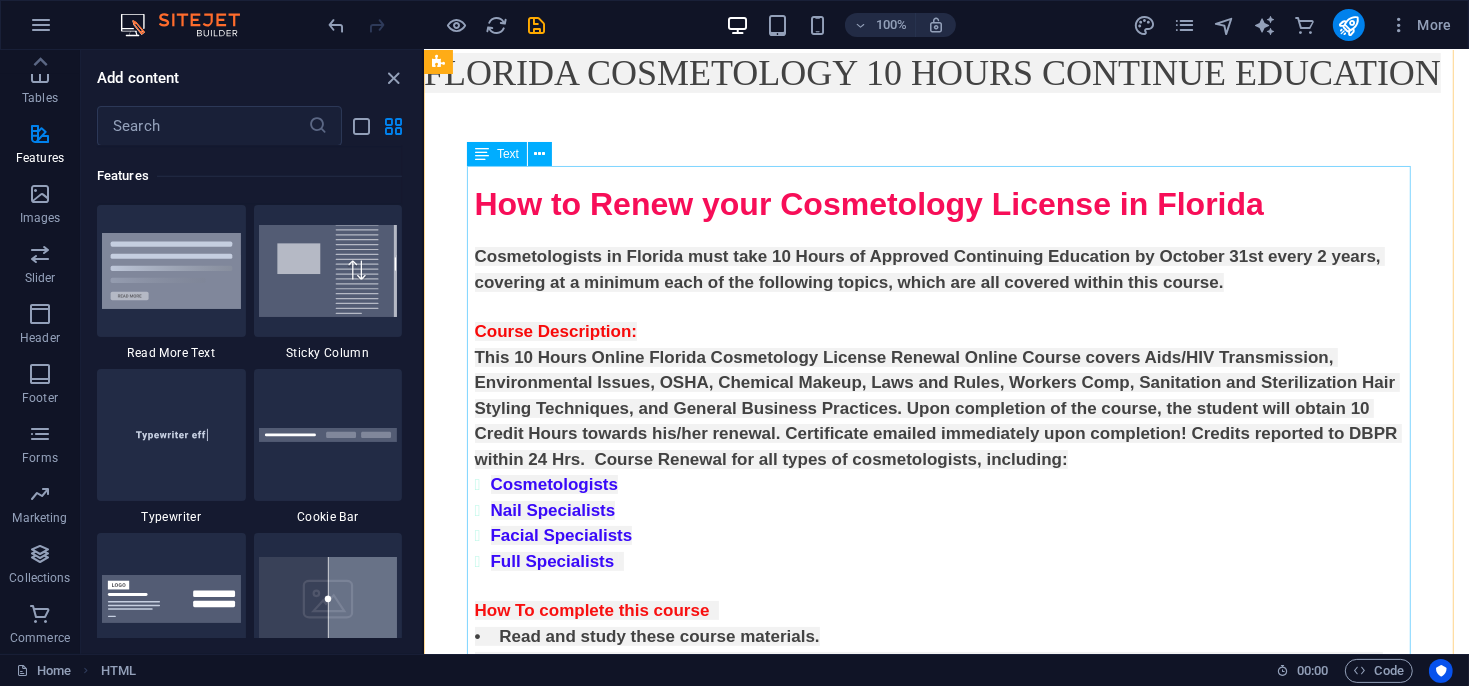 scroll, scrollTop: 0, scrollLeft: 0, axis: both 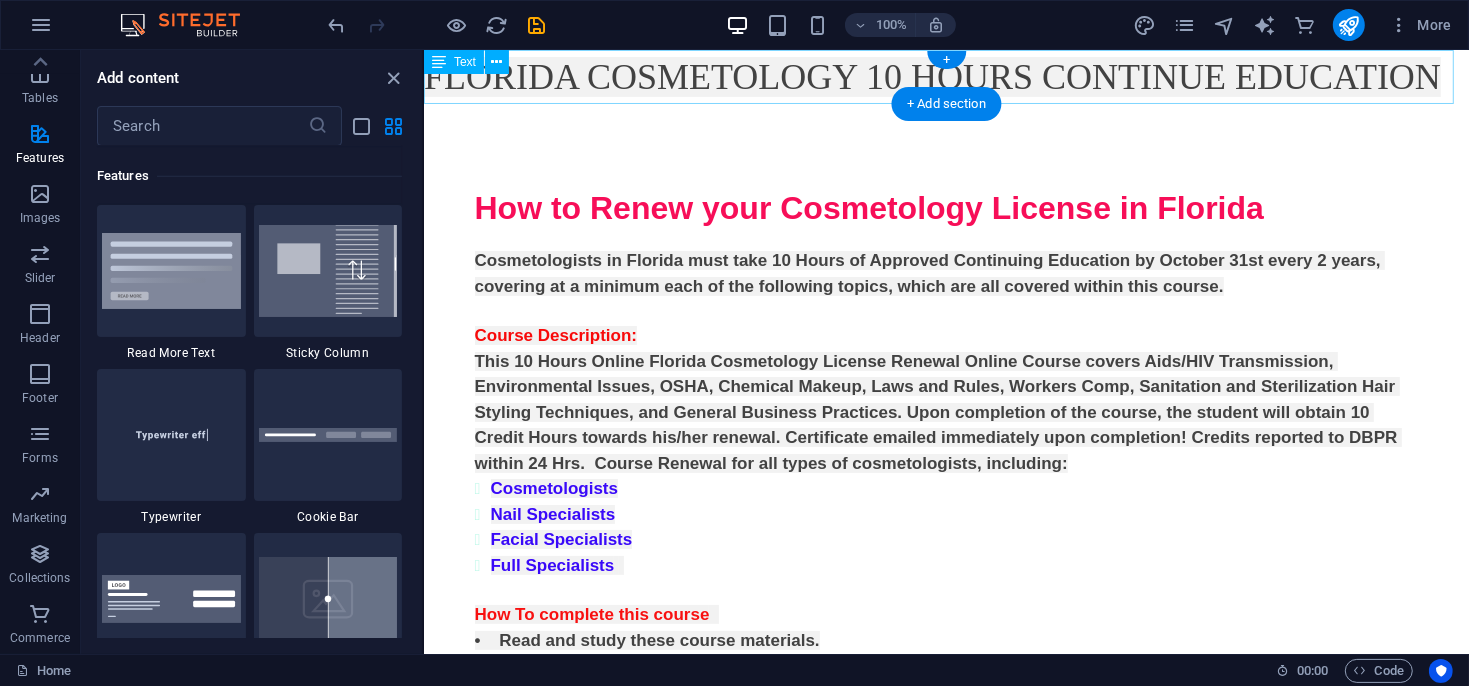 click on "FLORIDA COSMETOLOGY 10 HOURS CONTINUE EDUCATION" at bounding box center (945, 76) 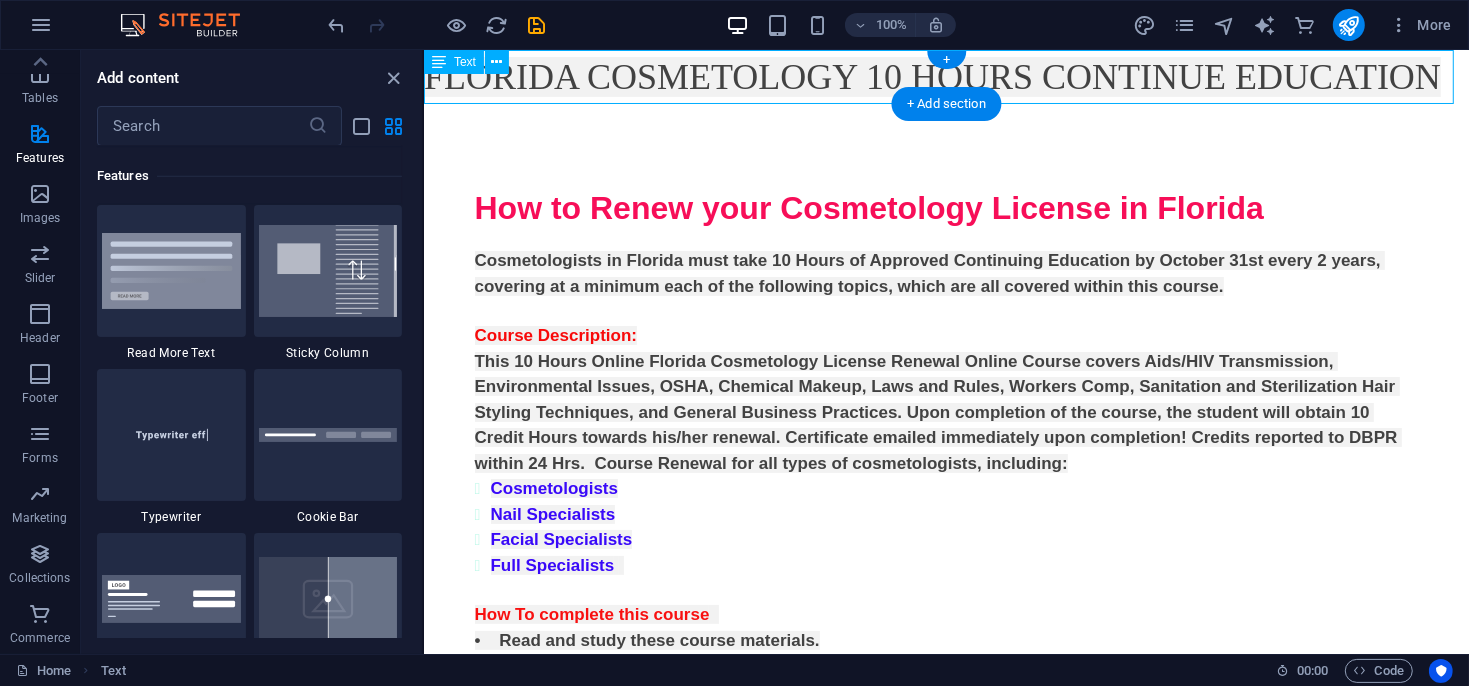 click on "FLORIDA COSMETOLOGY 10 HOURS CONTINUE EDUCATION" at bounding box center [945, 76] 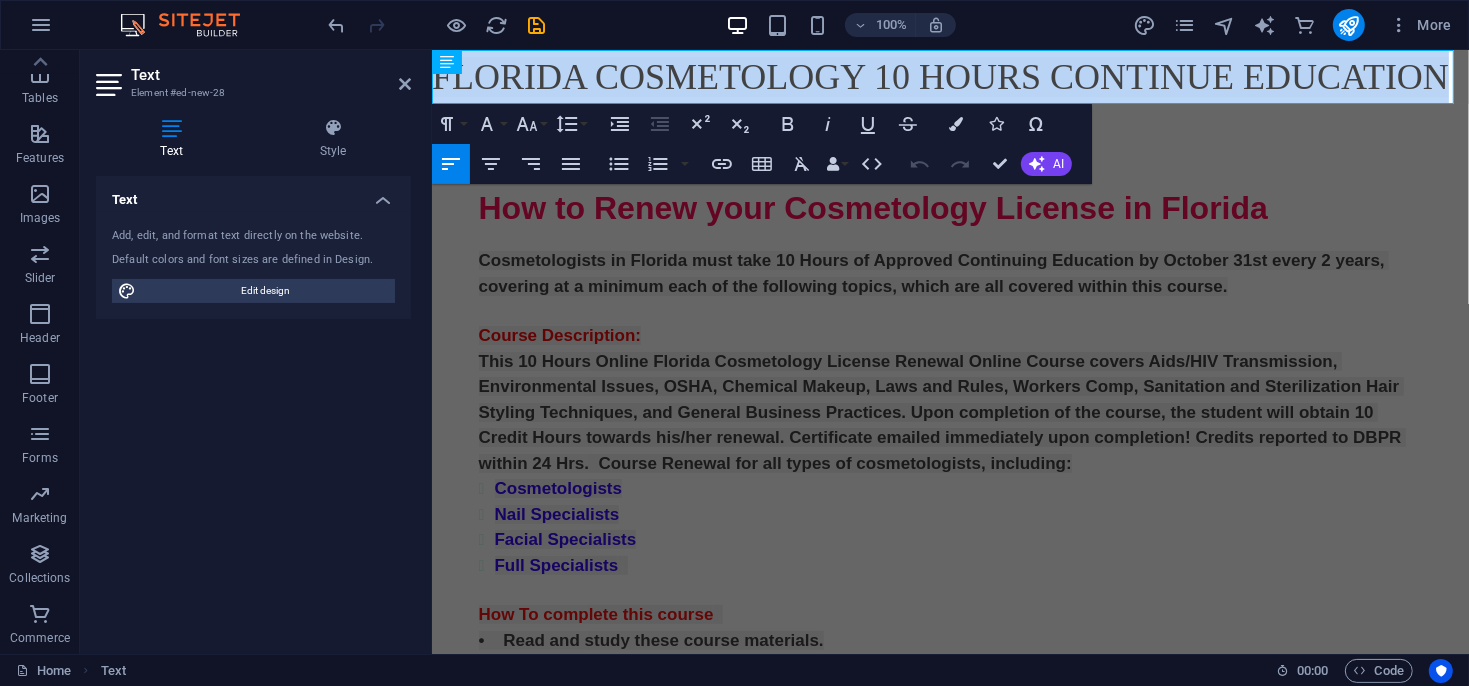drag, startPoint x: 435, startPoint y: 85, endPoint x: 1452, endPoint y: 114, distance: 1017.4134 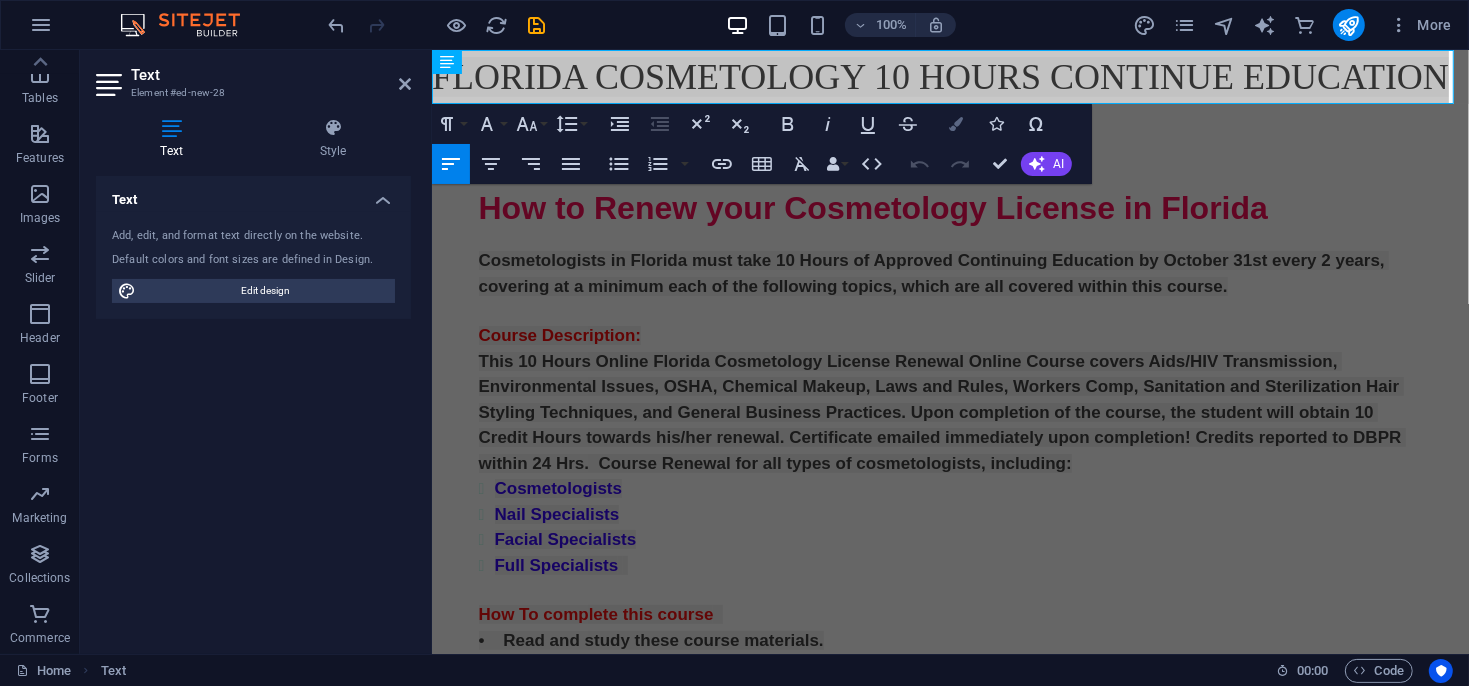 click at bounding box center [956, 124] 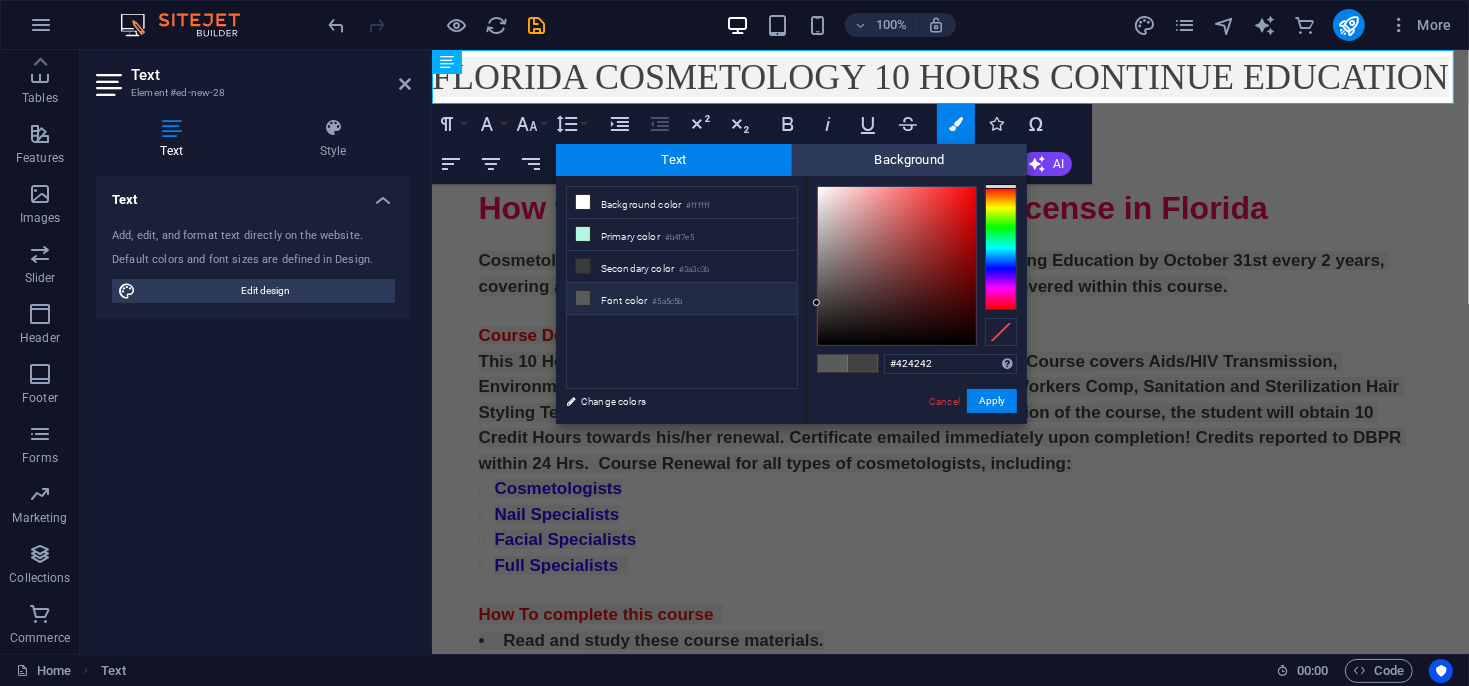 click at bounding box center [1001, 248] 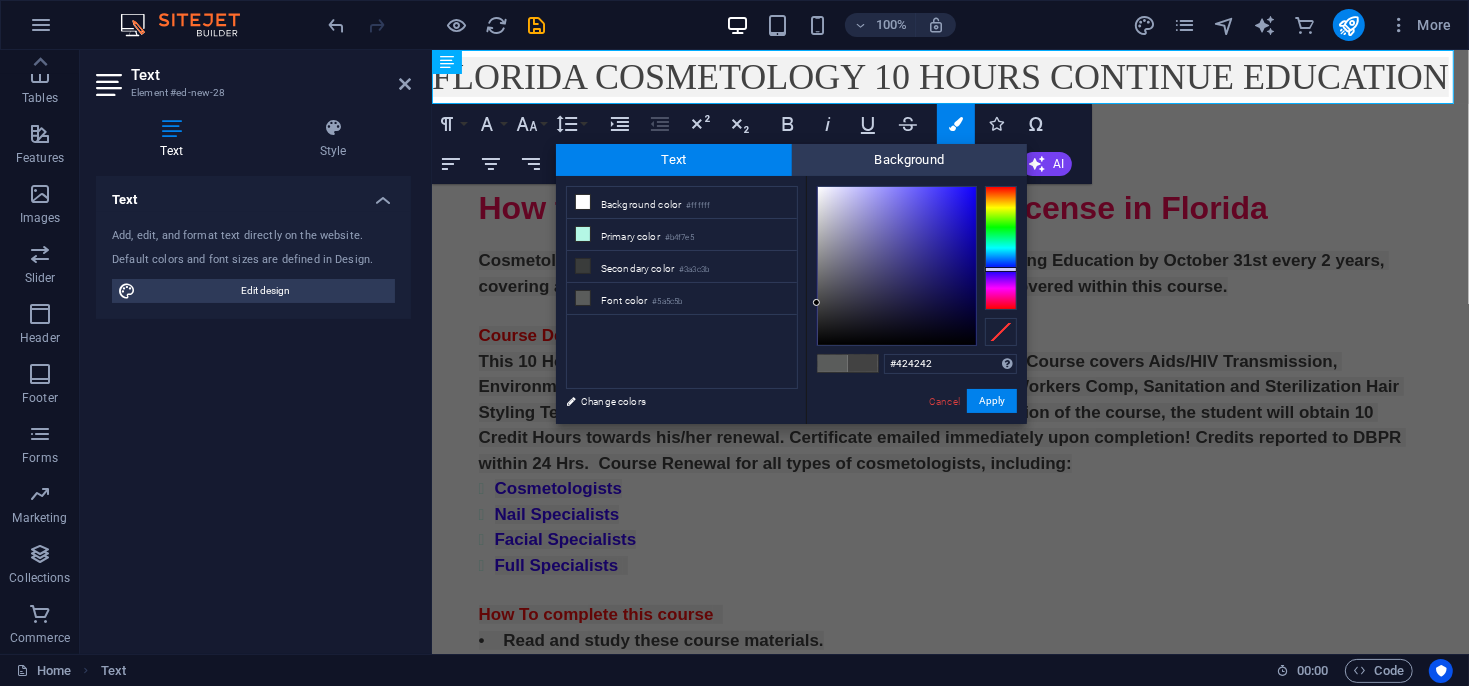 type on "#1b0ed5" 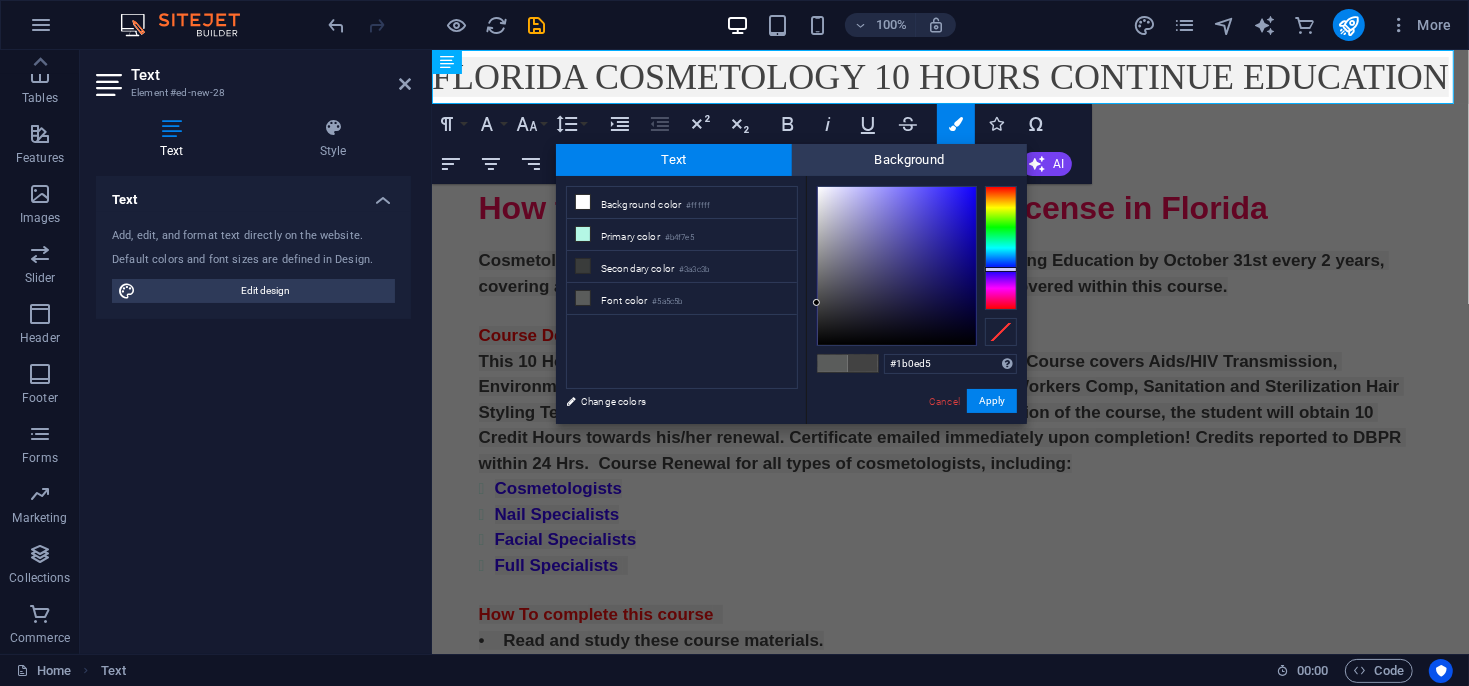 click at bounding box center [897, 266] 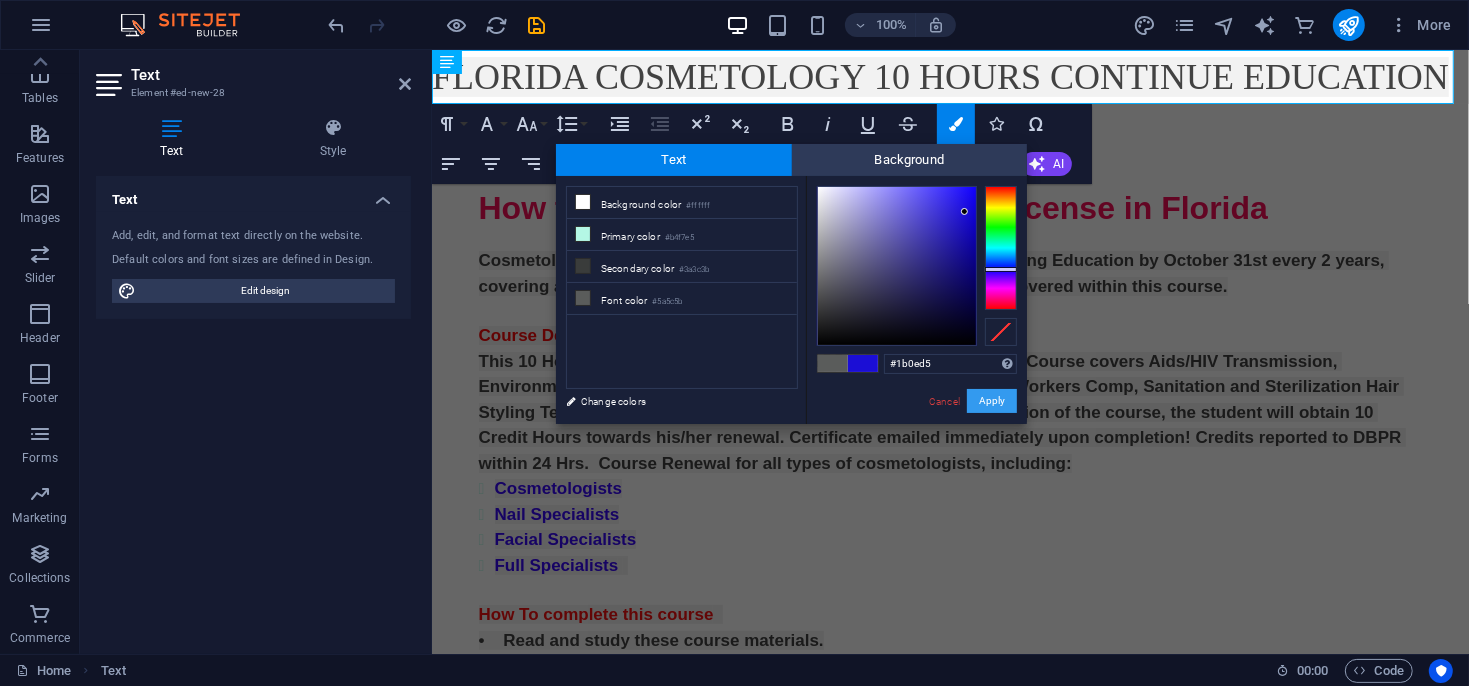 click on "Apply" at bounding box center [992, 401] 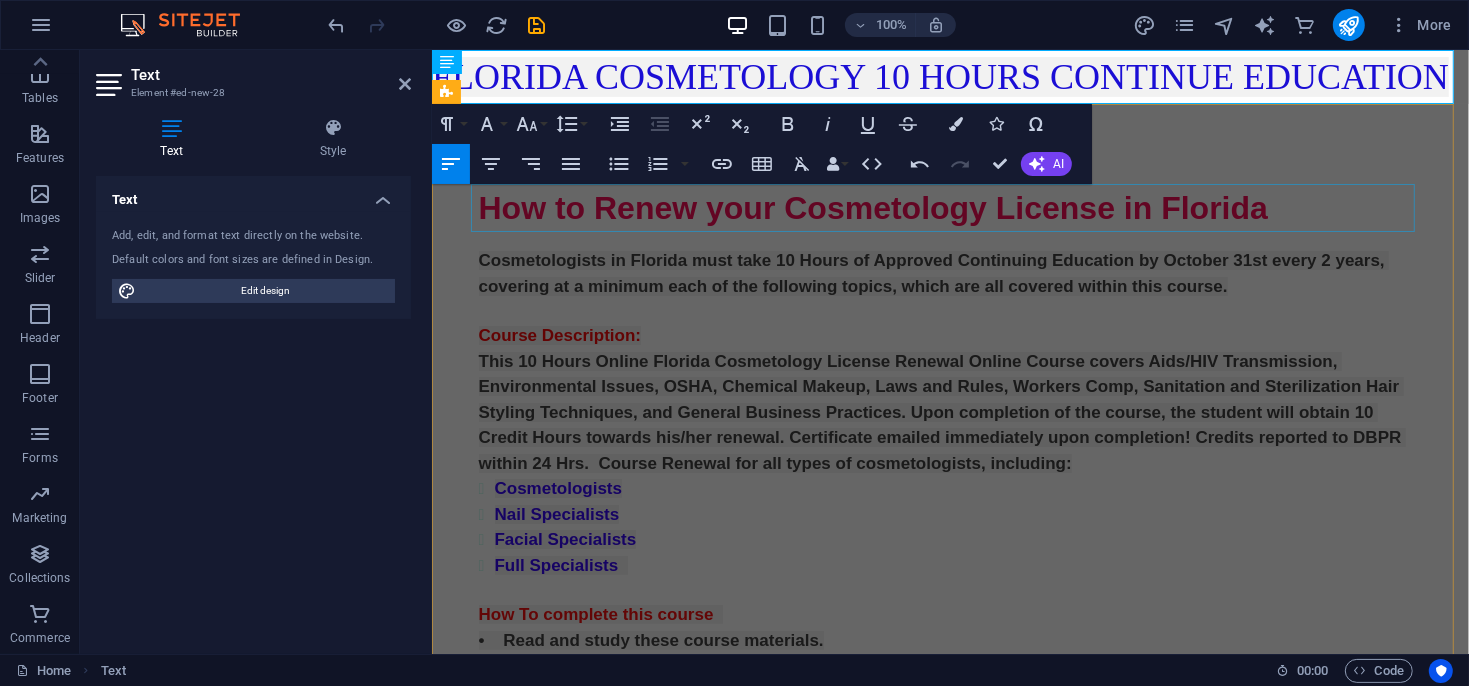 click on "How to Renew your Cosmetology License in Florida" at bounding box center [950, 207] 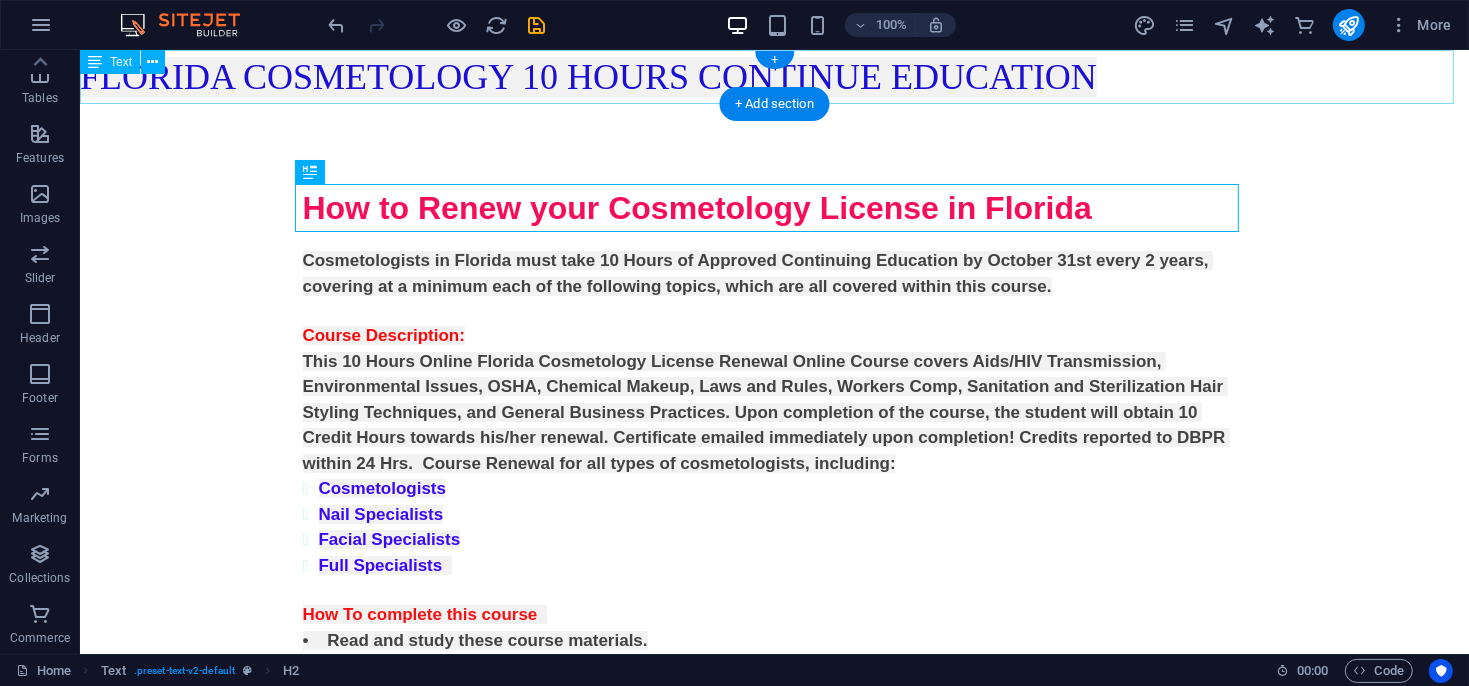 click on "FLORIDA COSMETOLOGY 10 HOURS CONTINUE EDUCATION" at bounding box center [773, 76] 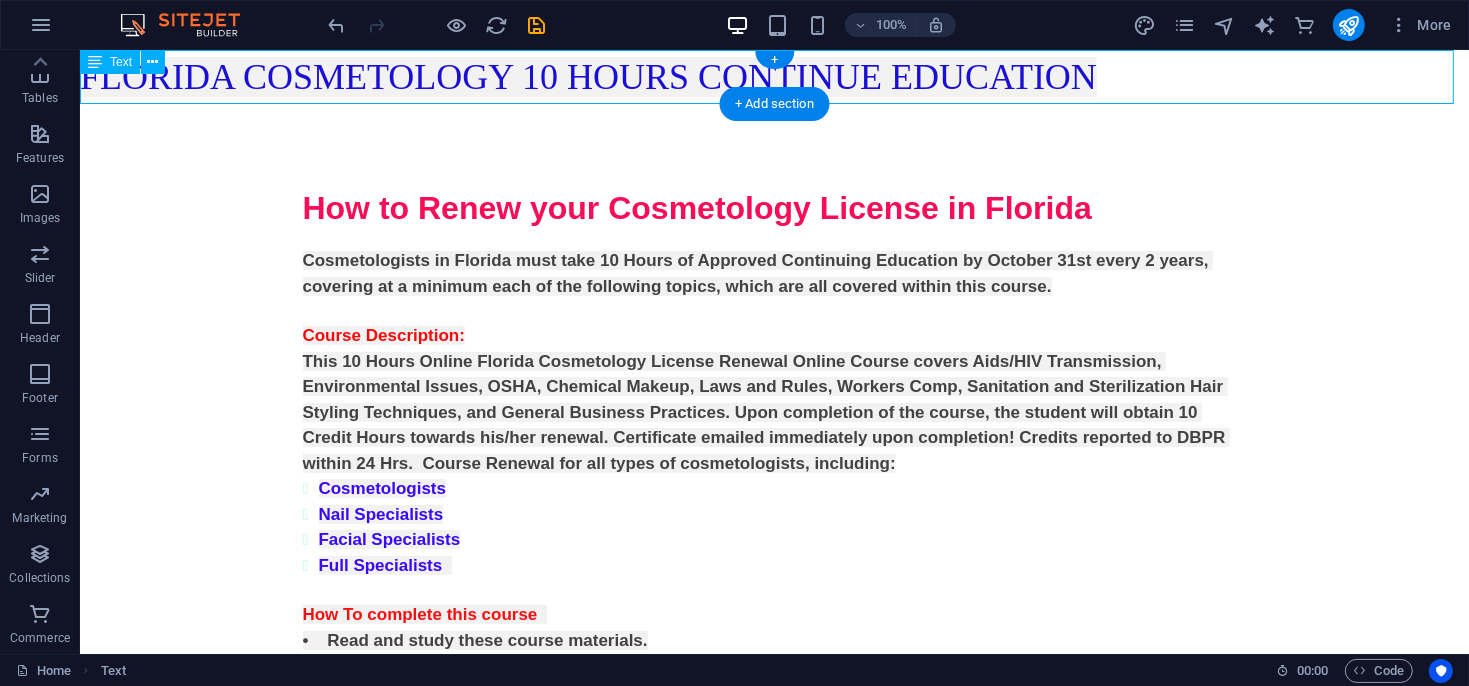 click on "FLORIDA COSMETOLOGY 10 HOURS CONTINUE EDUCATION" at bounding box center [773, 76] 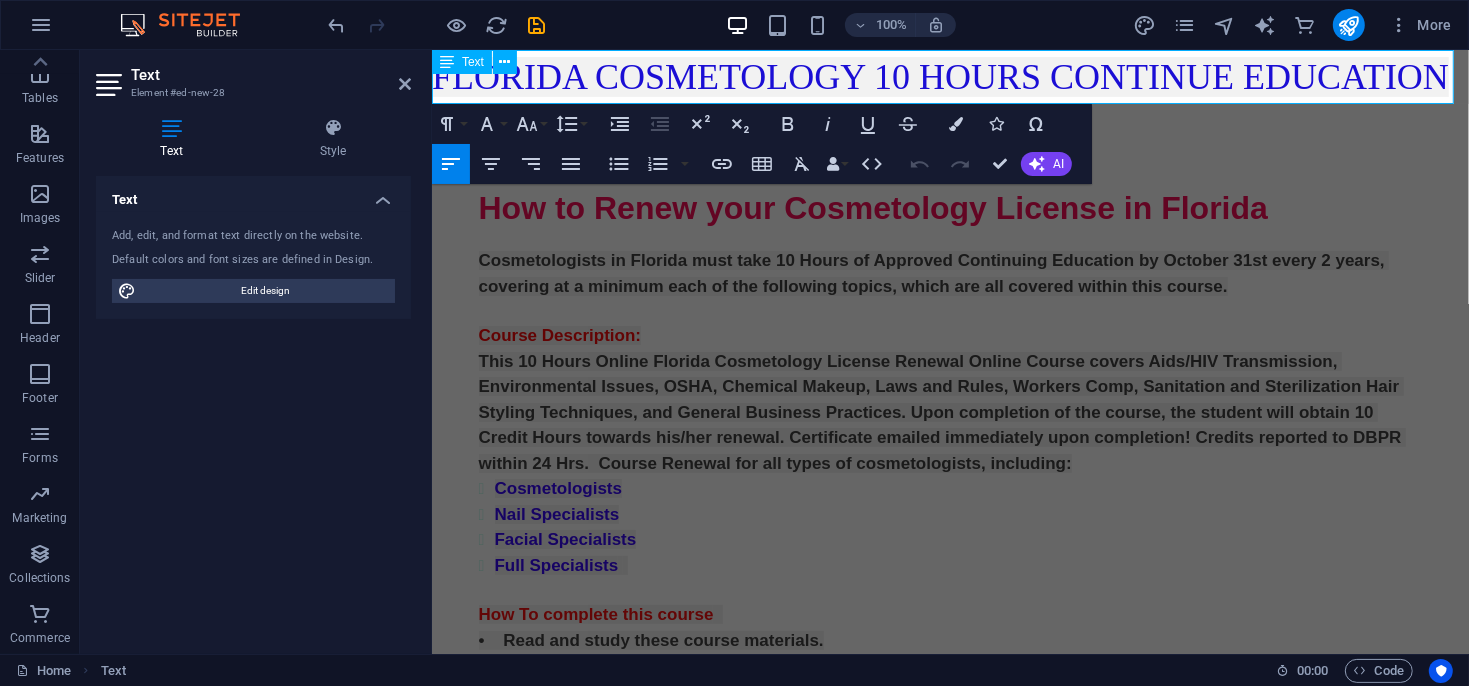 click on "FLORIDA COSMETOLOGY 10 HOURS CONTINUE EDUCATION" at bounding box center [939, 76] 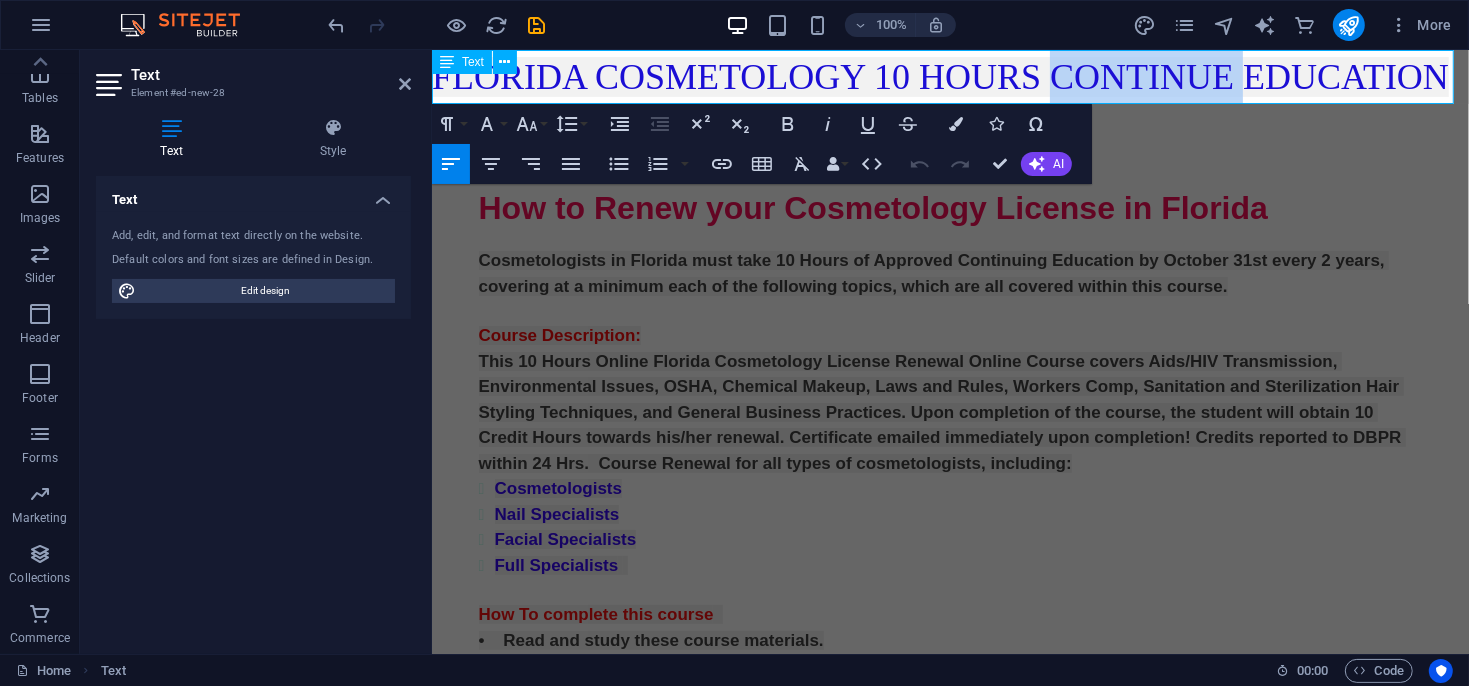 click on "FLORIDA COSMETOLOGY 10 HOURS CONTINUE EDUCATION" at bounding box center (939, 76) 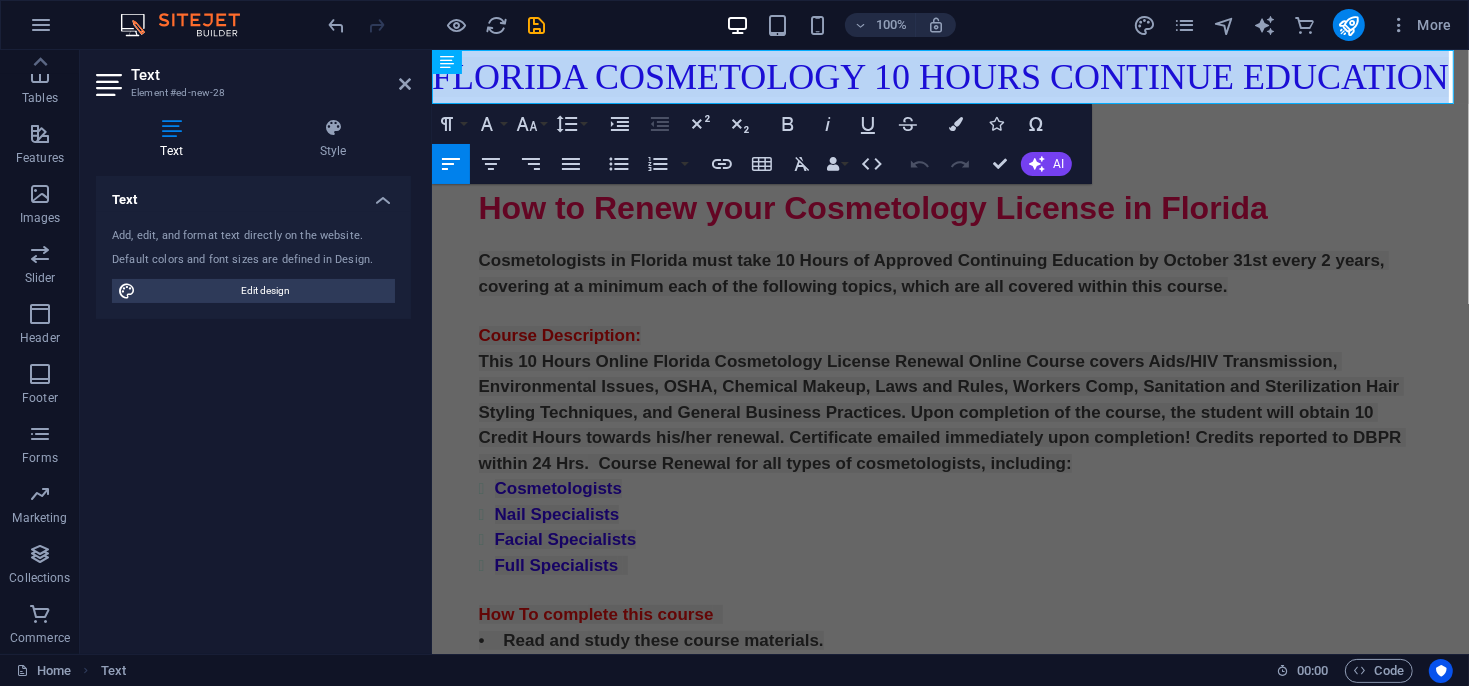 drag, startPoint x: 1445, startPoint y: 74, endPoint x: 855, endPoint y: 140, distance: 593.68005 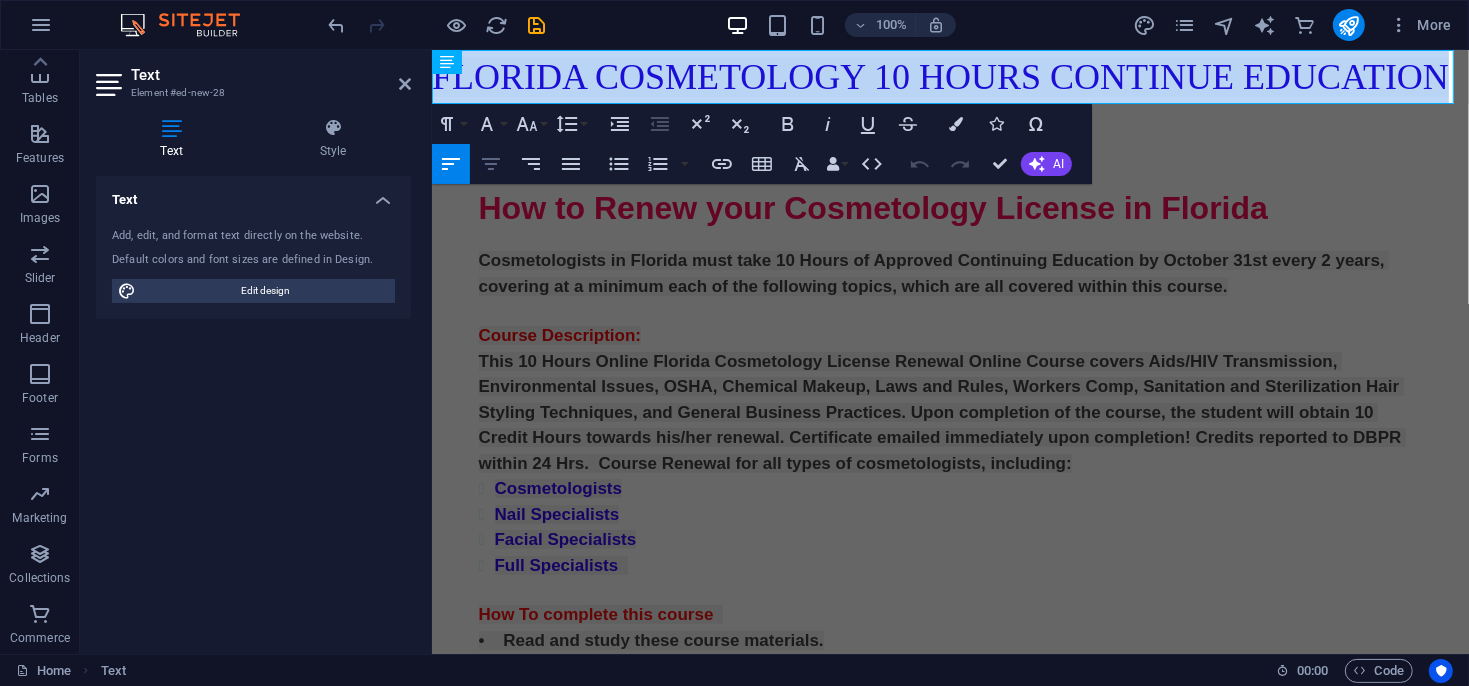 click 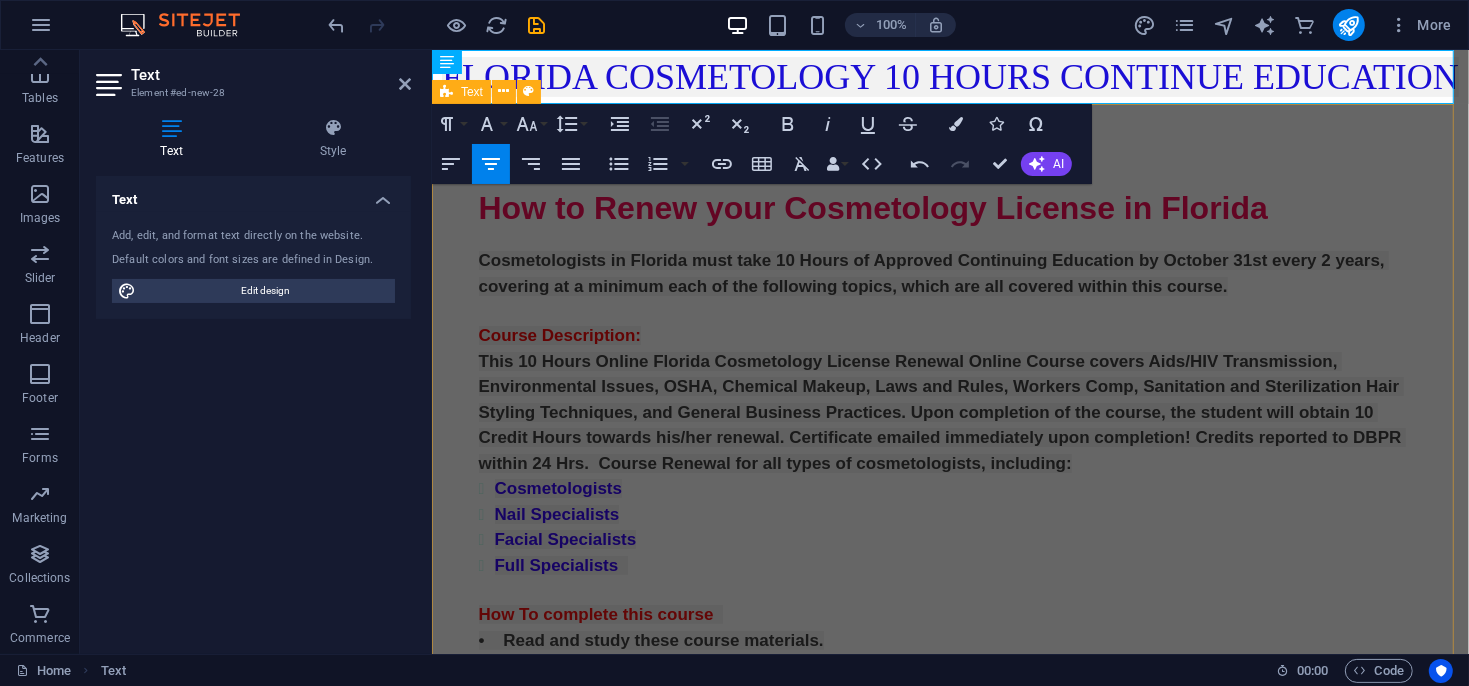 click on "How to Renew your Cosmetology License in Florida Cosmetologists in Florida must take 10 Hours of Approved Continuing Education by October 31st every 2 years, covering at a minimum each of the following topics, which are all covered within this course.  Course Description: This 10 Hours Online Florida Cosmetology License Renewal Online Course covers Aids/HIV Transmission, Environmental Issues, OSHA, Chemical Makeup, Laws and Rules, Workers Comp, Sanitation and Sterilization Hair Styling Techniques, and General Business Practices. Upon completion of the course, the student will obtain 10 Credit Hours towards his/her renewal. Certificate emailed immediately upon completion! Credits reported to DBPR within 24 Hrs.  Course Renewal for all types of cosmetologists, including:  Cosmetologists  Nail Specialists  Facial Specialists  Full Specialists     How To complete this course    •    Read and study these course materials." at bounding box center (949, 481) 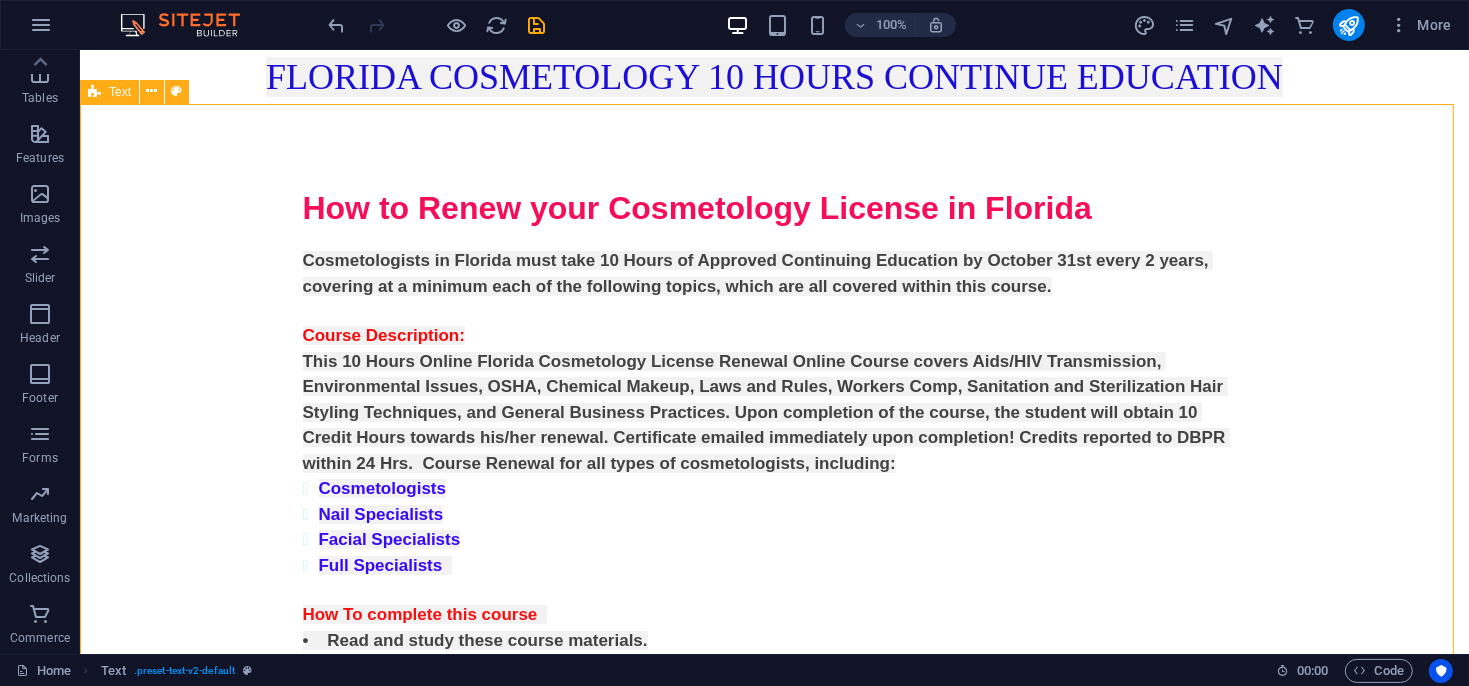click on "How to Renew your Cosmetology License in Florida Cosmetologists in Florida must take 10 Hours of Approved Continuing Education by October 31st every 2 years, covering at a minimum each of the following topics, which are all covered within this course.  Course Description: This 10 Hours Online Florida Cosmetology License Renewal Online Course covers Aids/HIV Transmission, Environmental Issues, OSHA, Chemical Makeup, Laws and Rules, Workers Comp, Sanitation and Sterilization Hair Styling Techniques, and General Business Practices. Upon completion of the course, the student will obtain 10 Credit Hours towards his/her renewal. Certificate emailed immediately upon completion! Credits reported to DBPR within 24 Hrs.  Course Renewal for all types of cosmetologists, including:  Cosmetologists  Nail Specialists  Facial Specialists  Full Specialists     How To complete this course    •    Read and study these course materials." at bounding box center [773, 481] 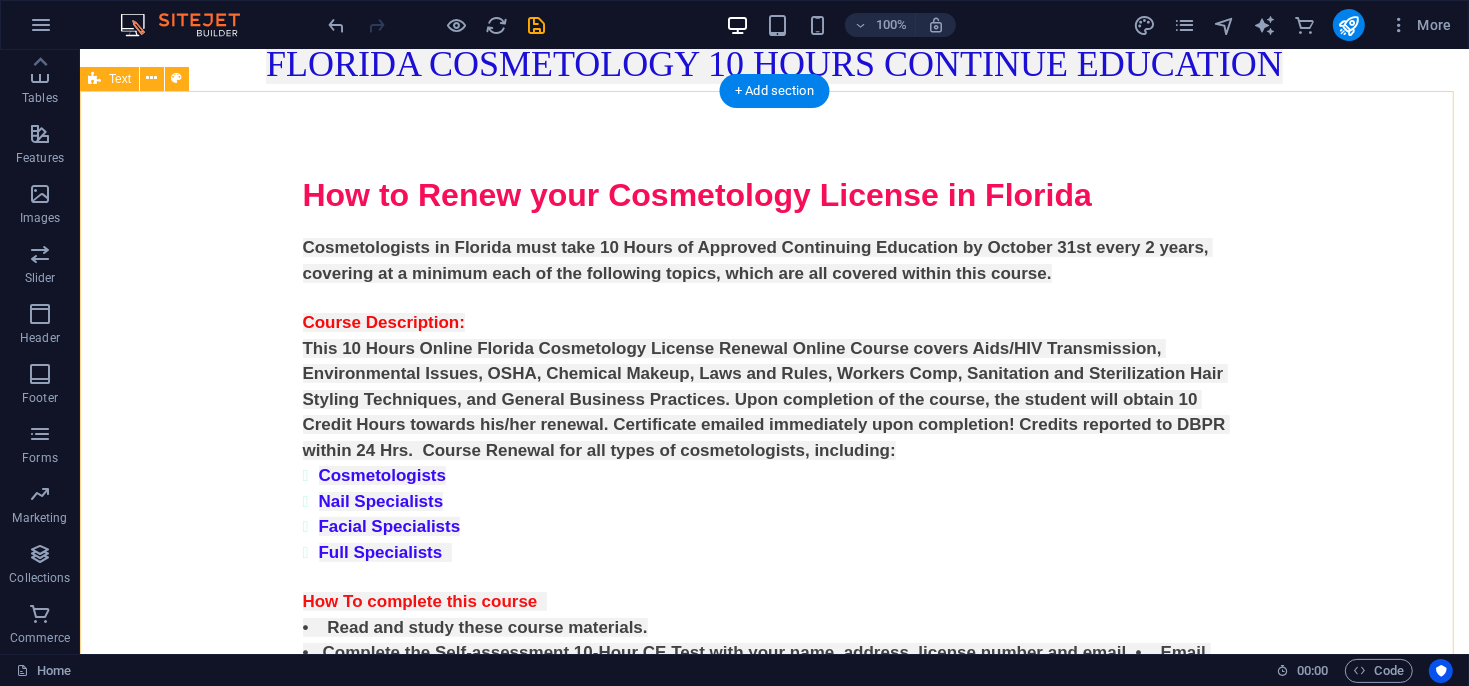 scroll, scrollTop: 0, scrollLeft: 0, axis: both 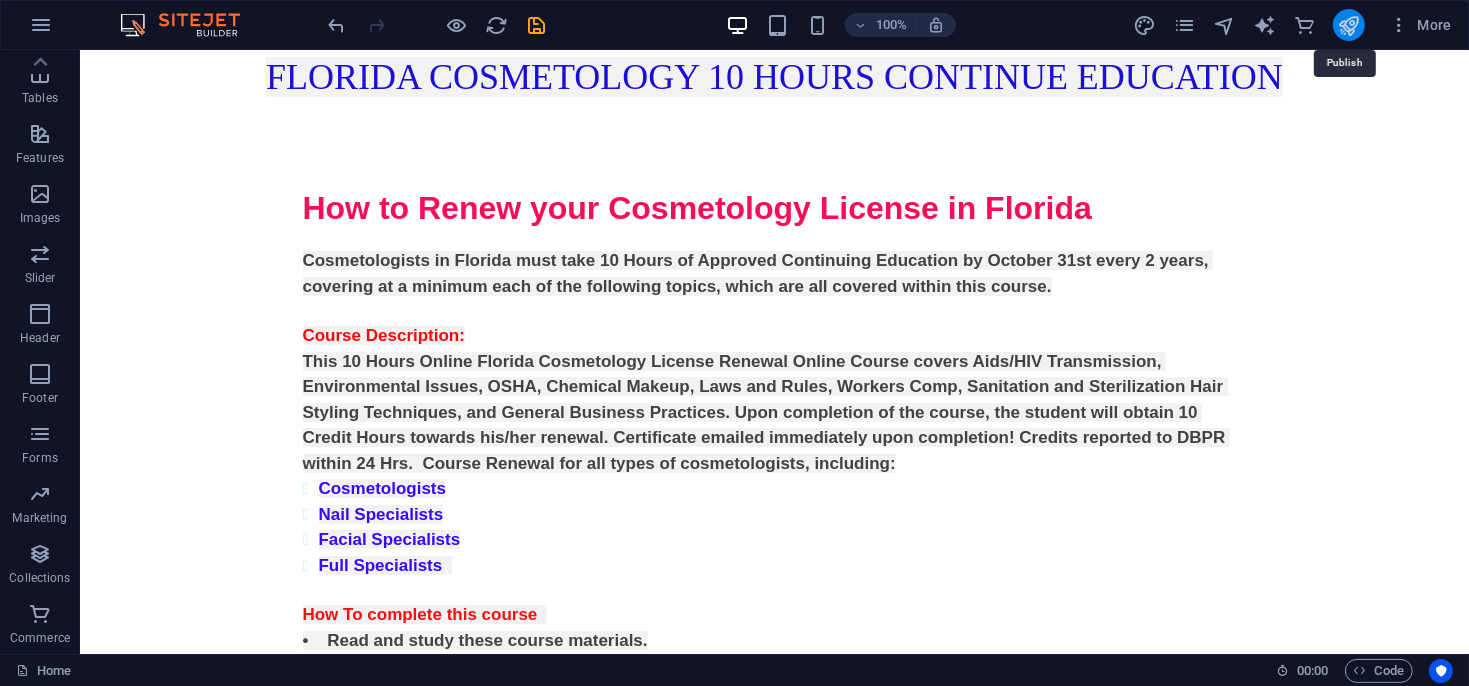 click at bounding box center [1348, 25] 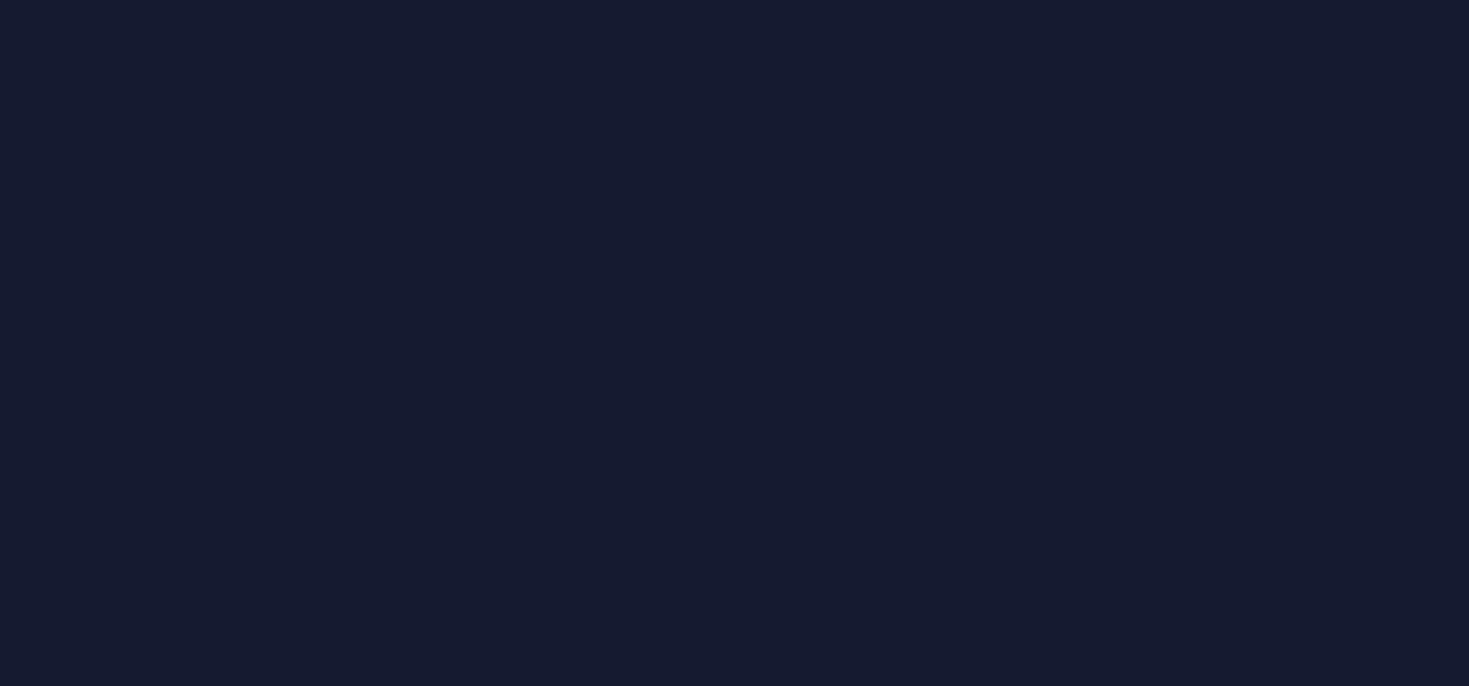 scroll, scrollTop: 0, scrollLeft: 0, axis: both 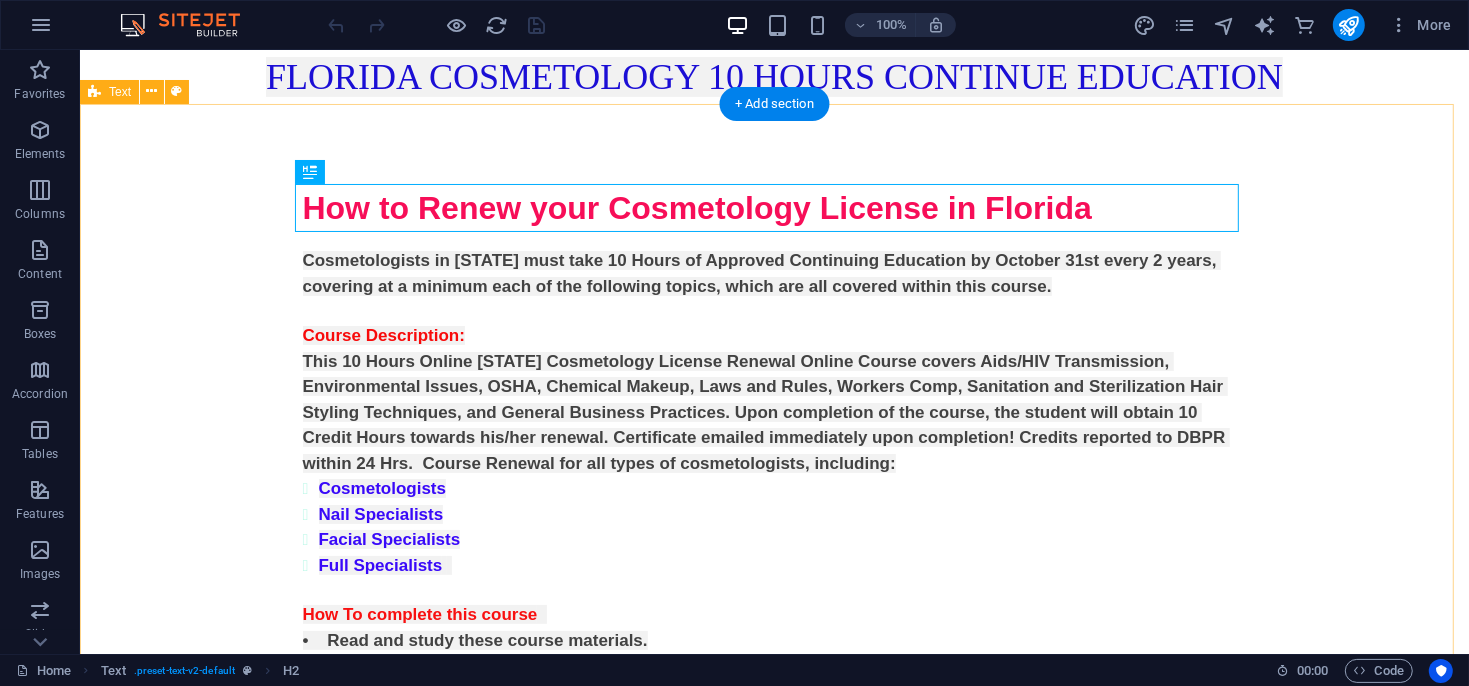click on "How to Renew your Cosmetology License in Florida Cosmetologists in Florida must take 10 Hours of Approved Continuing Education by October 31st every 2 years, covering at a minimum each of the following topics, which are all covered within this course.  Course Description: This 10 Hours Online Florida Cosmetology License Renewal Online Course covers Aids/HIV Transmission, Environmental Issues, OSHA, Chemical Makeup, Laws and Rules, Workers Comp, Sanitation and Sterilization Hair Styling Techniques, and General Business Practices. Upon completion of the course, the student will obtain 10 Credit Hours towards his/her renewal. Certificate emailed immediately upon completion! Credits reported to DBPR within 24 Hrs.  Course Renewal for all types of cosmetologists, including:  Cosmetologists  Nail Specialists  Facial Specialists  Full Specialists     How To complete this course    •    Read and study these course materials." at bounding box center (773, 481) 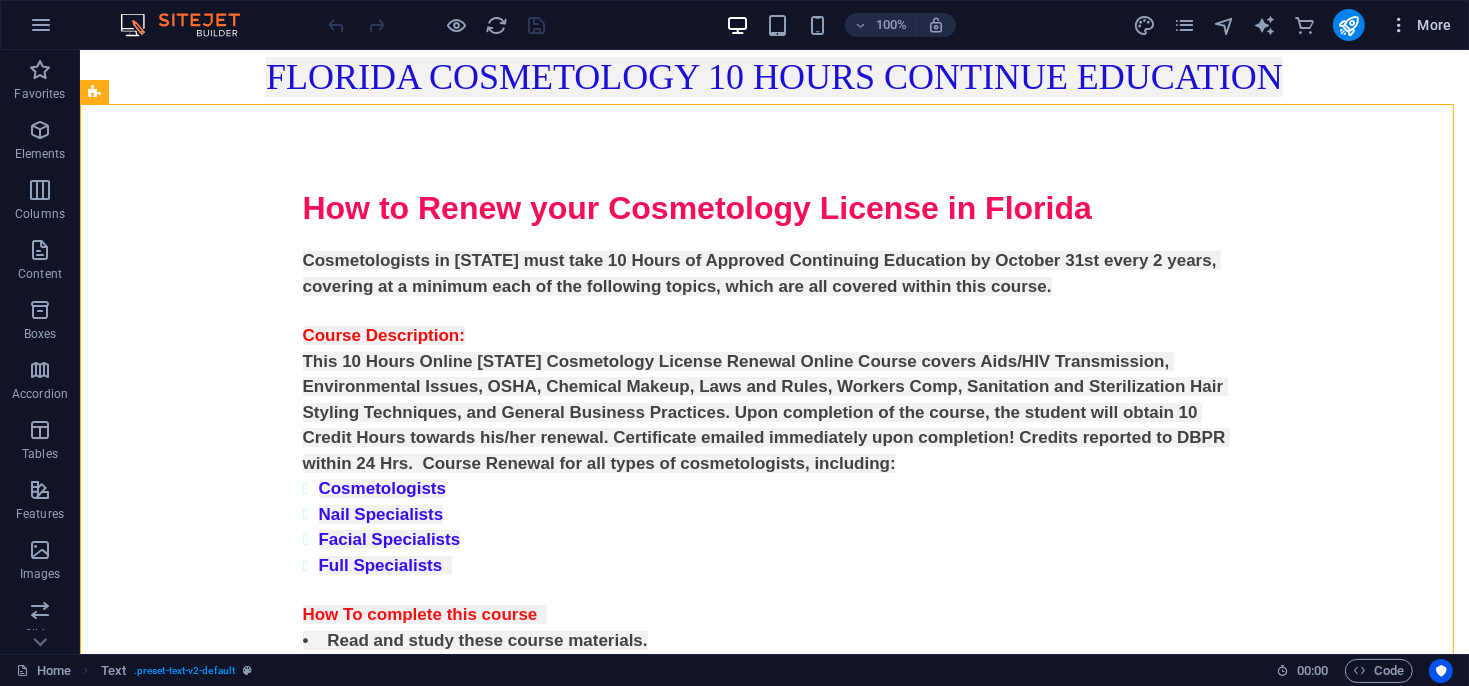 click on "More" at bounding box center (1420, 25) 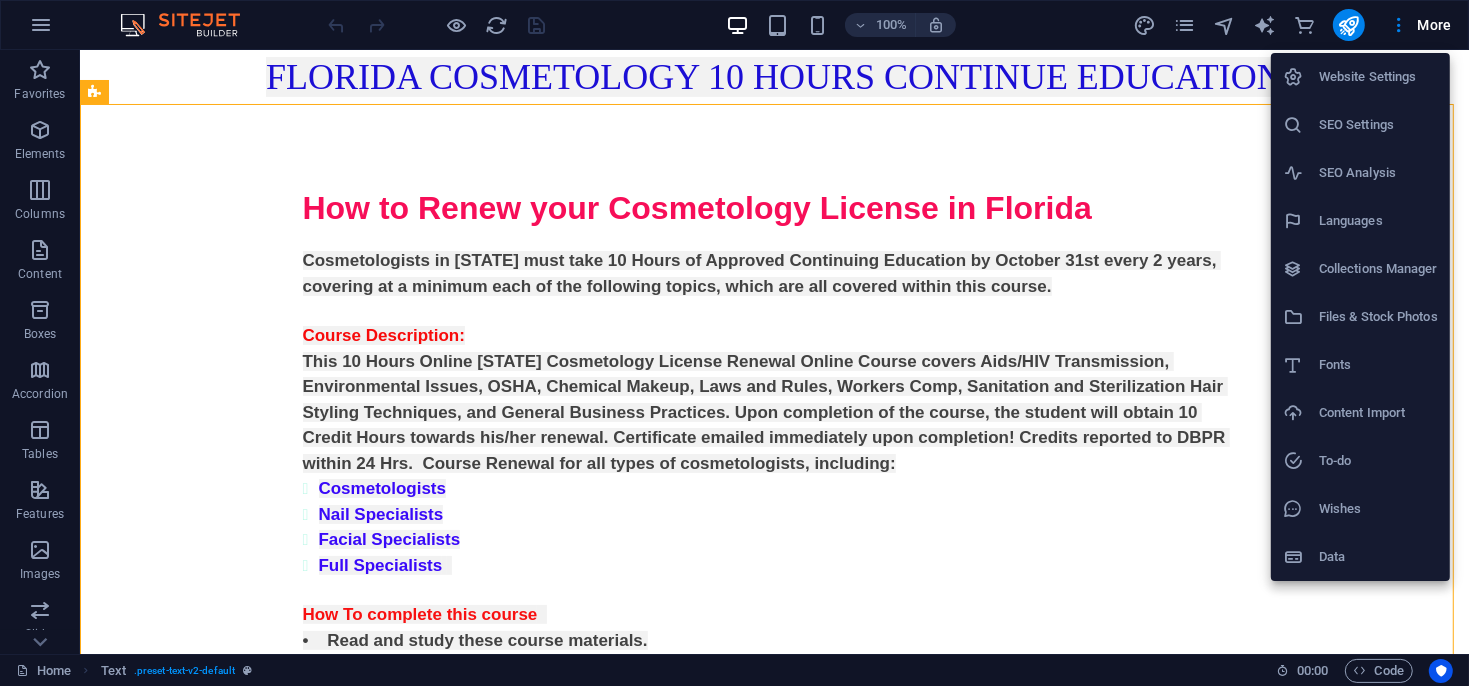 click at bounding box center [734, 343] 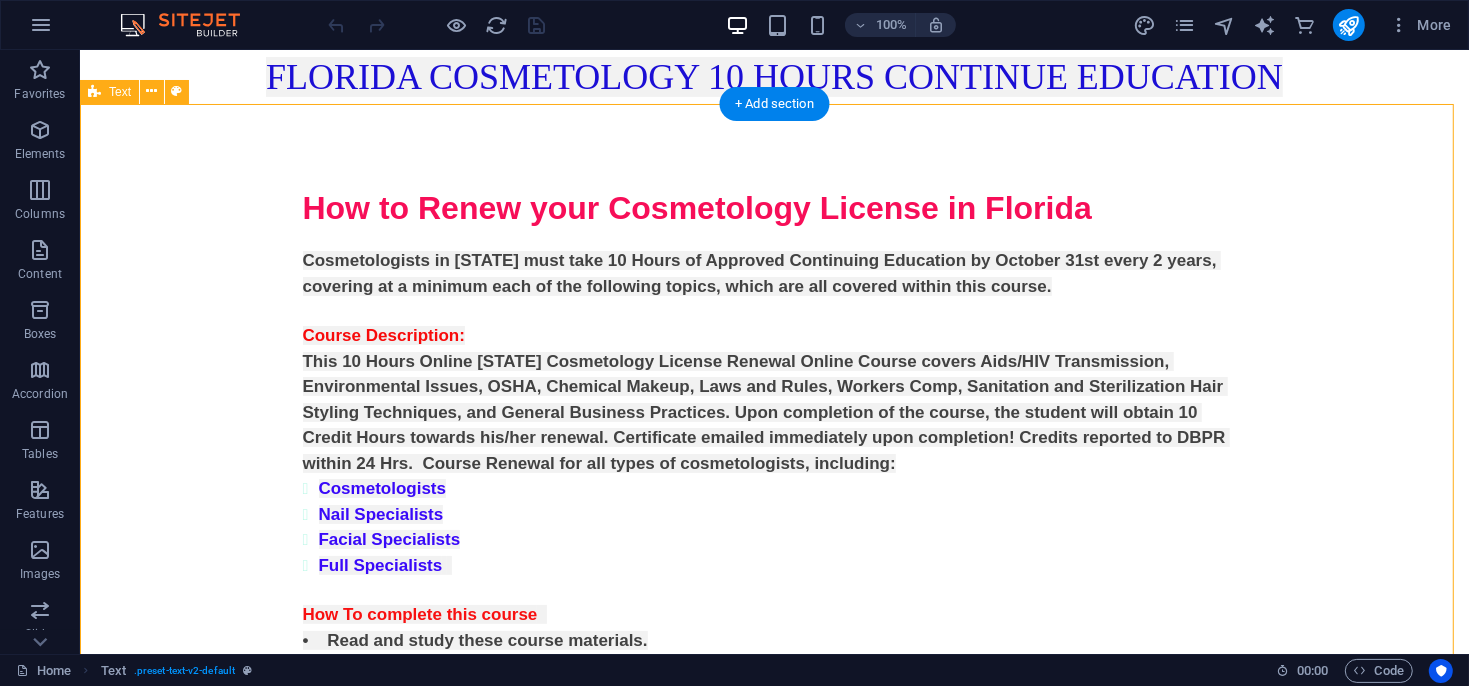 click on "How to Renew your Cosmetology License in Florida Cosmetologists in Florida must take 10 Hours of Approved Continuing Education by October 31st every 2 years, covering at a minimum each of the following topics, which are all covered within this course.  Course Description: This 10 Hours Online Florida Cosmetology License Renewal Online Course covers Aids/HIV Transmission, Environmental Issues, OSHA, Chemical Makeup, Laws and Rules, Workers Comp, Sanitation and Sterilization Hair Styling Techniques, and General Business Practices. Upon completion of the course, the student will obtain 10 Credit Hours towards his/her renewal. Certificate emailed immediately upon completion! Credits reported to DBPR within 24 Hrs.  Course Renewal for all types of cosmetologists, including:  Cosmetologists  Nail Specialists  Facial Specialists  Full Specialists     How To complete this course    •    Read and study these course materials." at bounding box center [773, 481] 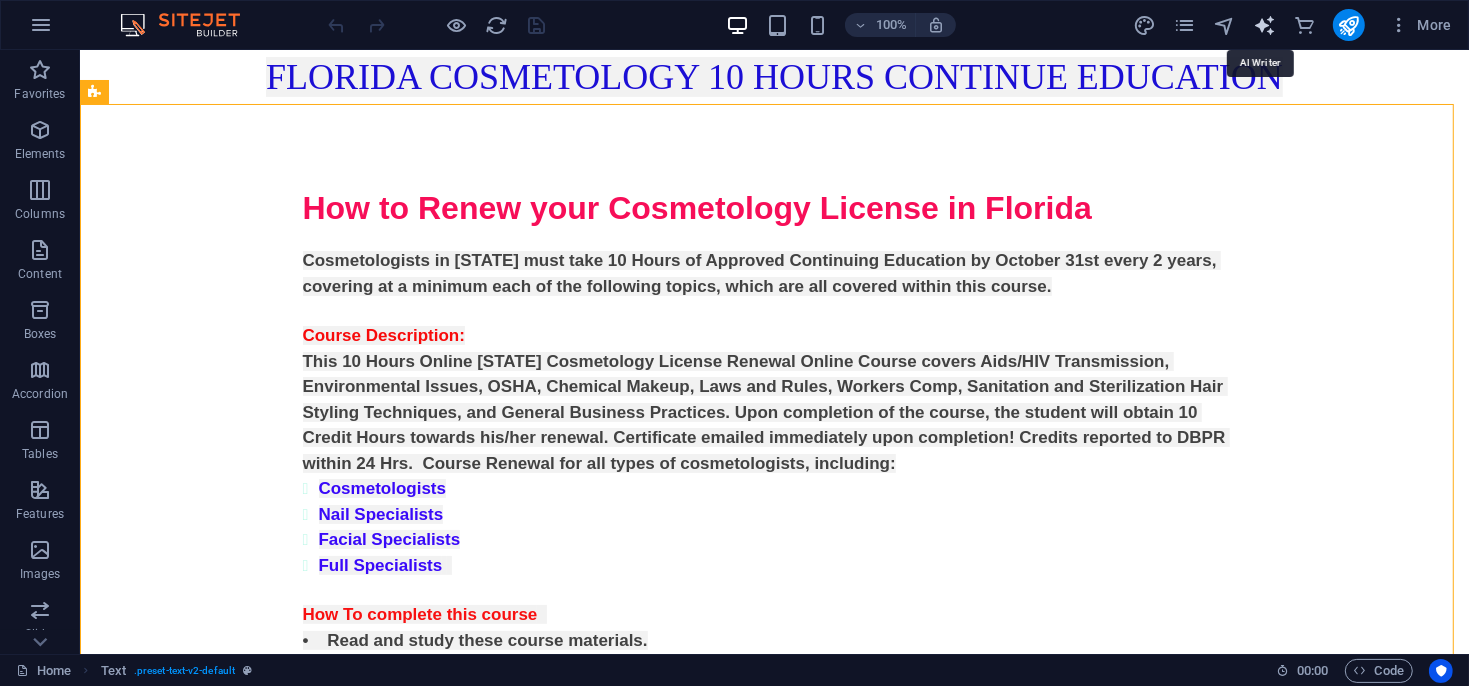 click at bounding box center [1264, 25] 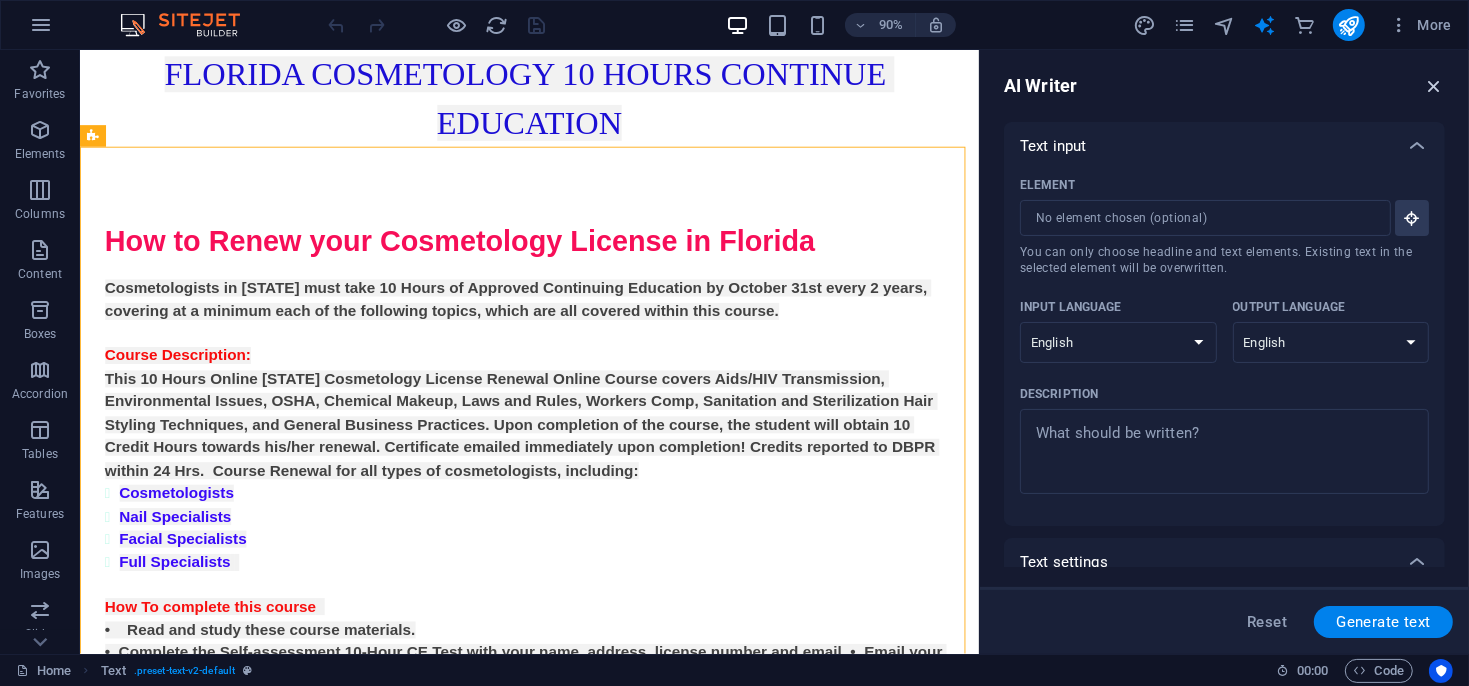 click at bounding box center [1434, 86] 